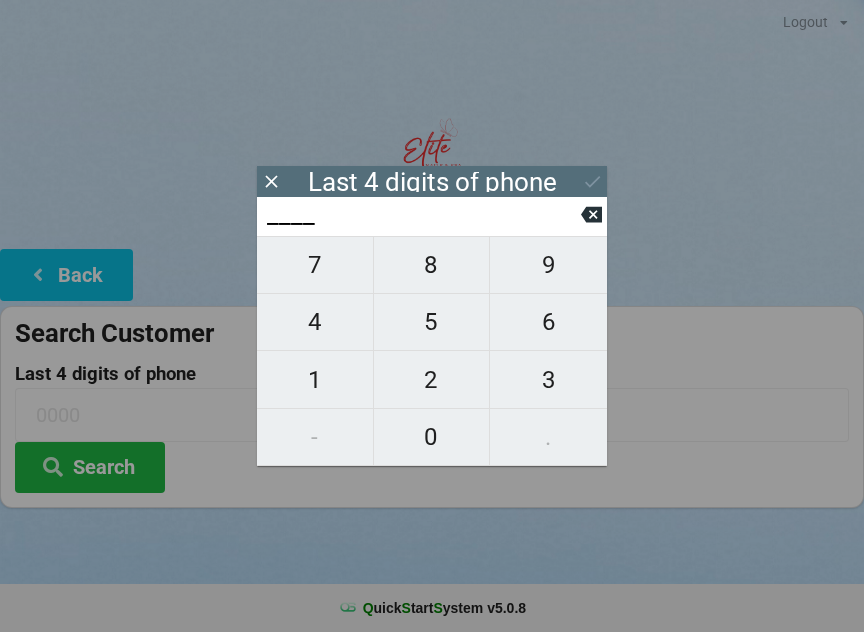 scroll, scrollTop: 0, scrollLeft: 0, axis: both 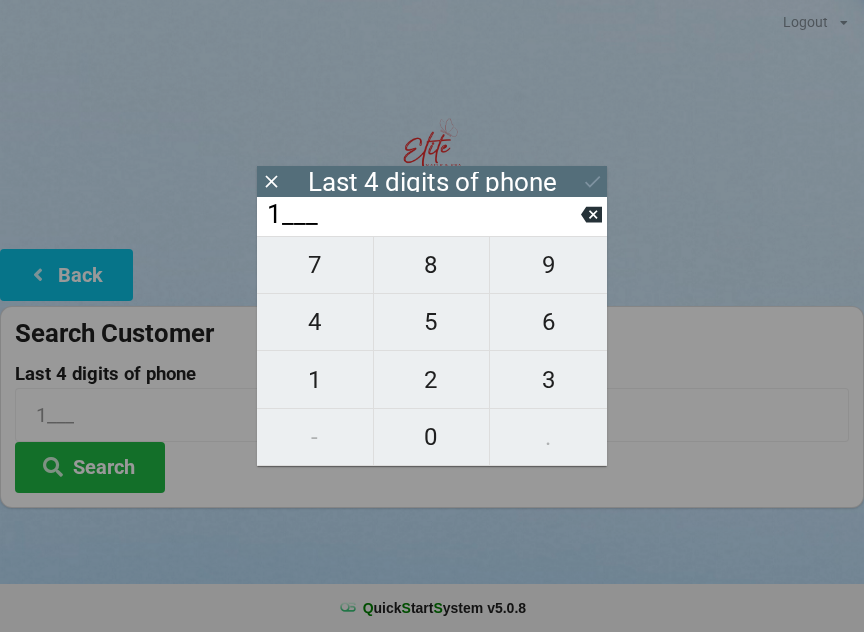 click on "2" at bounding box center (432, 379) 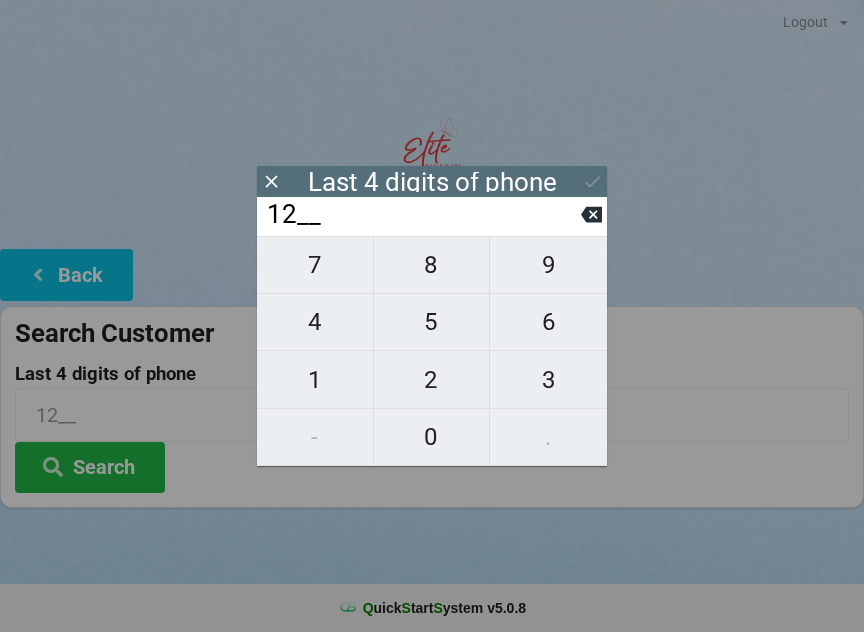 click on "5" at bounding box center [432, 322] 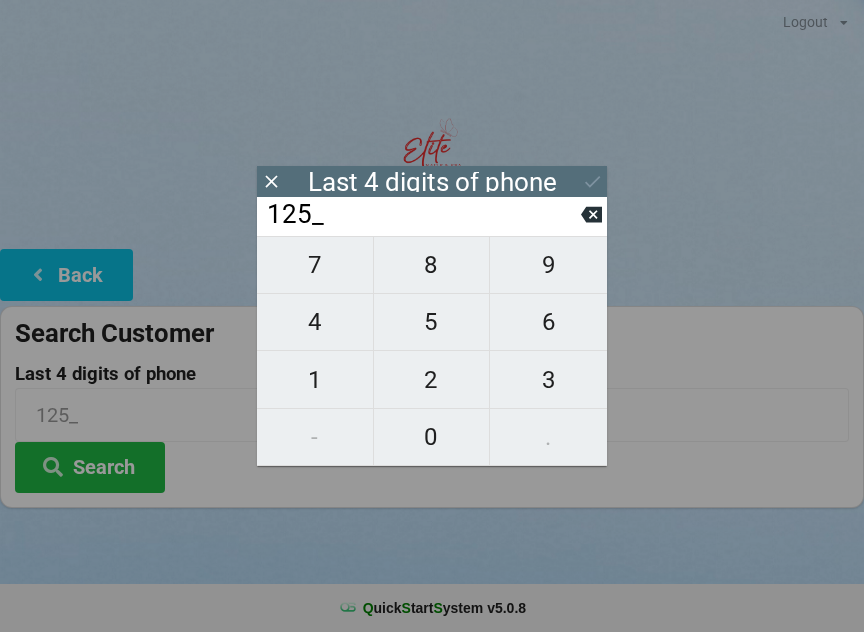 click on "7" at bounding box center [315, 265] 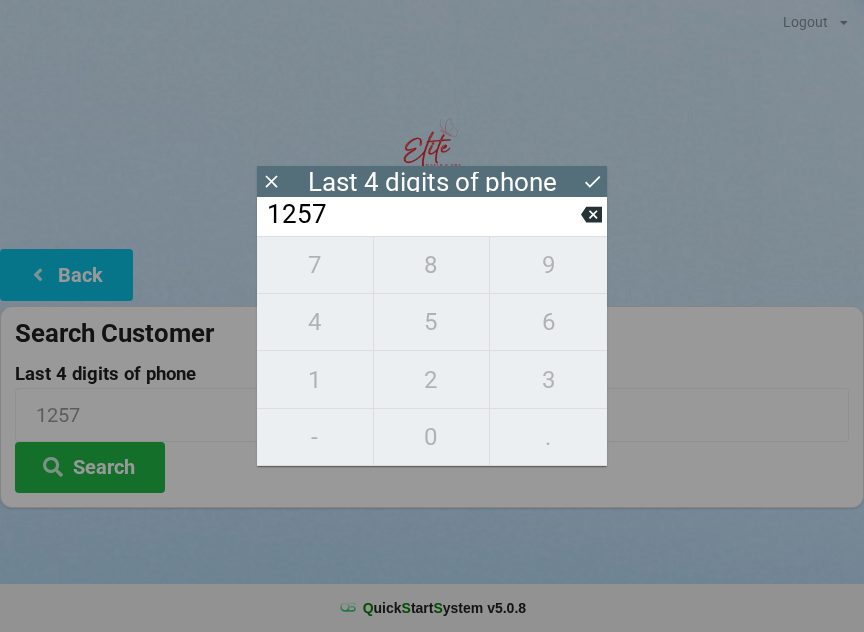 click 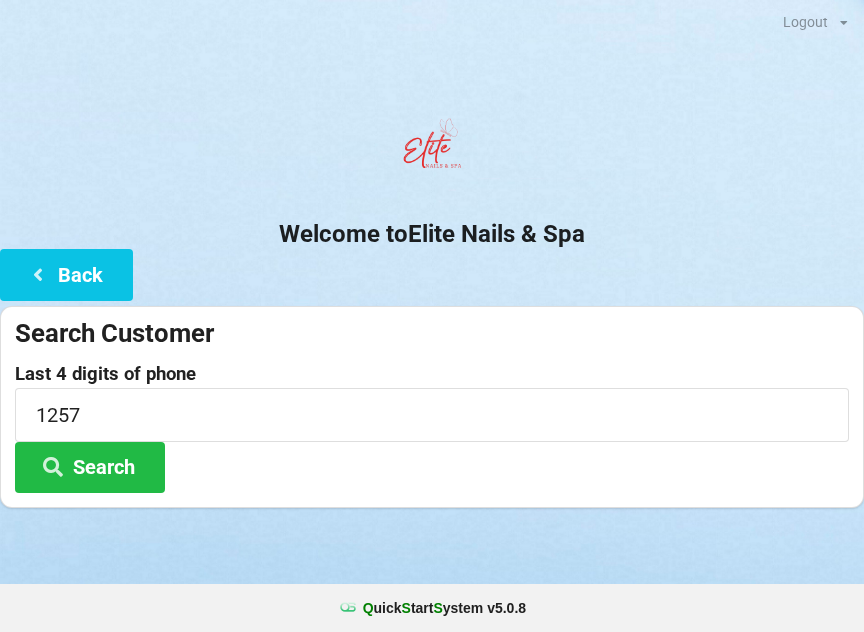 click on "Search" at bounding box center [90, 467] 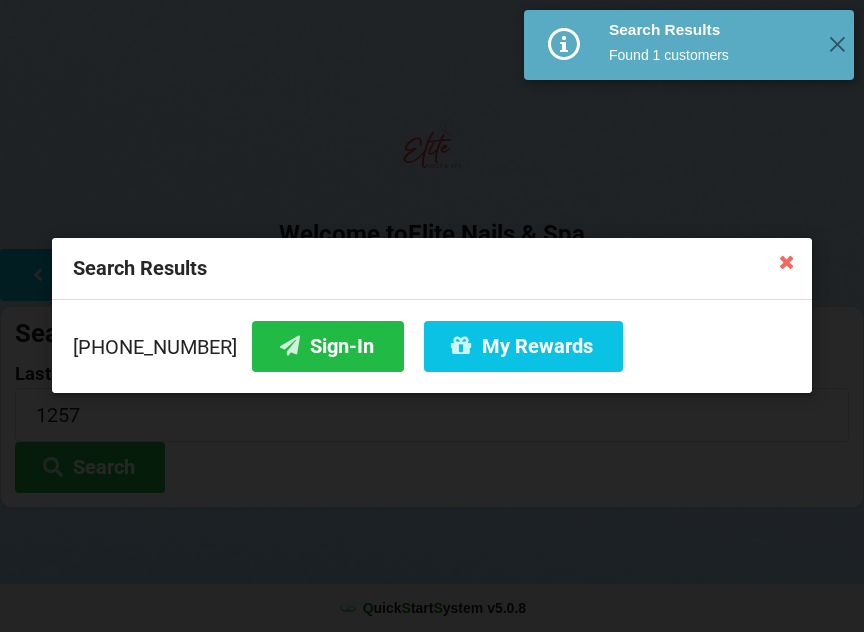 click on "Search Results [PHONE_NUMBER]     Sign-In     My Rewards" at bounding box center [432, 316] 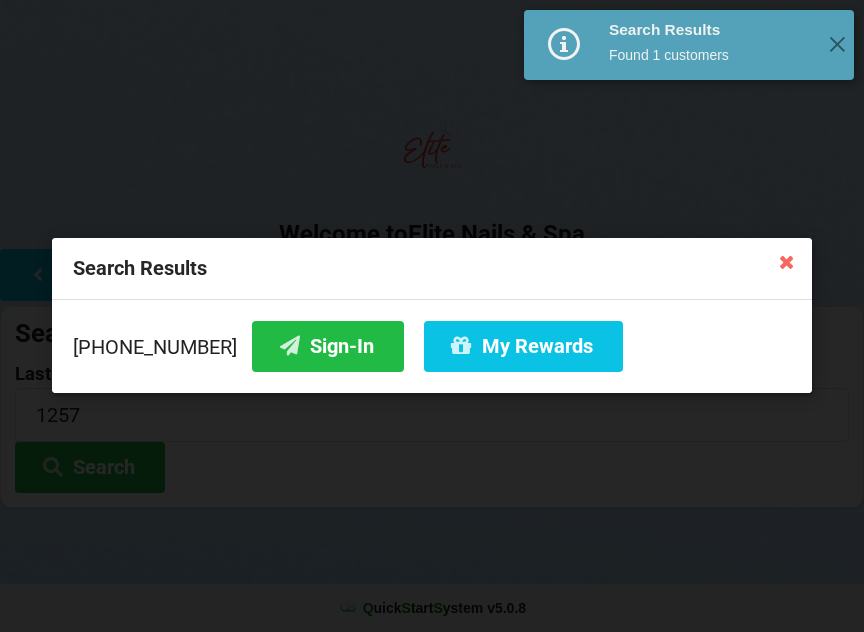click on "Sign-In" at bounding box center [328, 346] 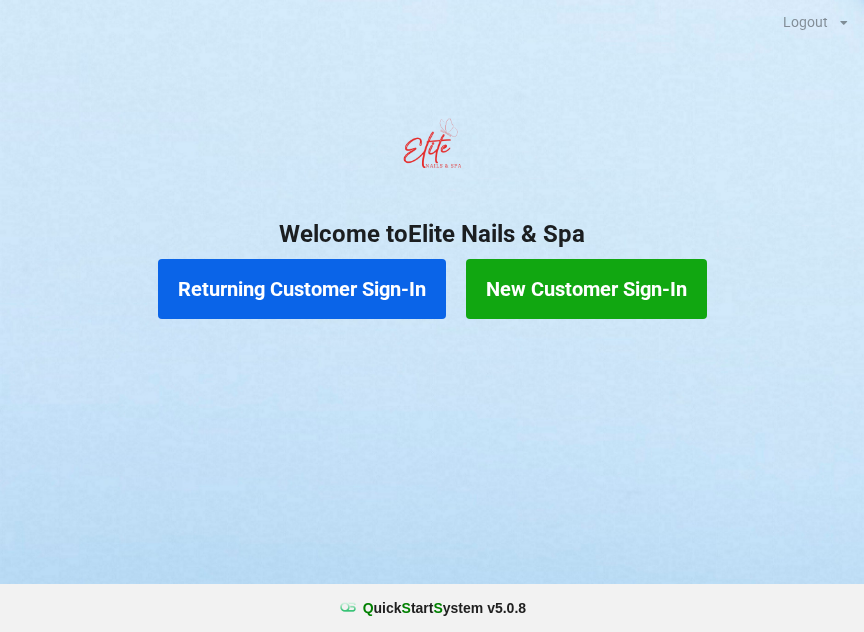 click on "Returning Customer Sign-In" at bounding box center [302, 289] 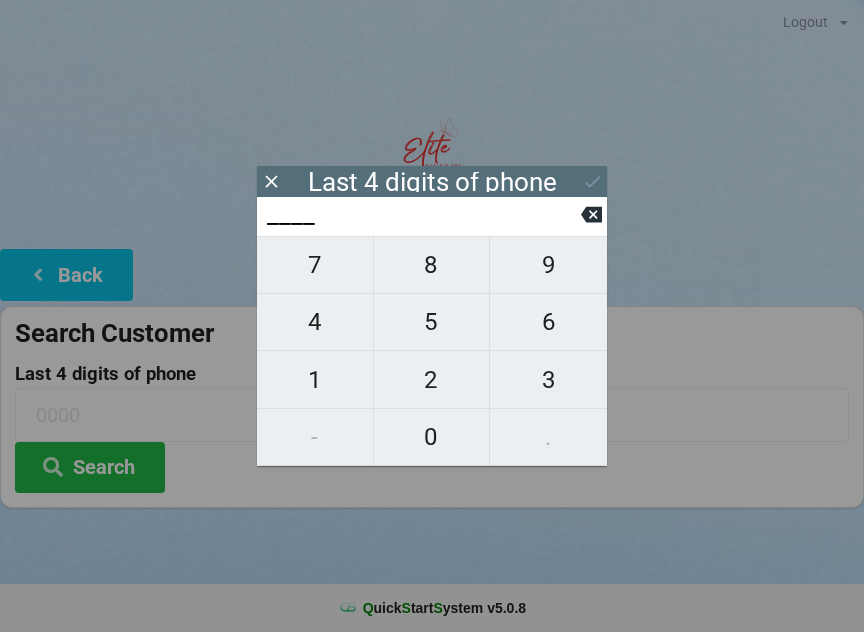 click on "1" at bounding box center [315, 380] 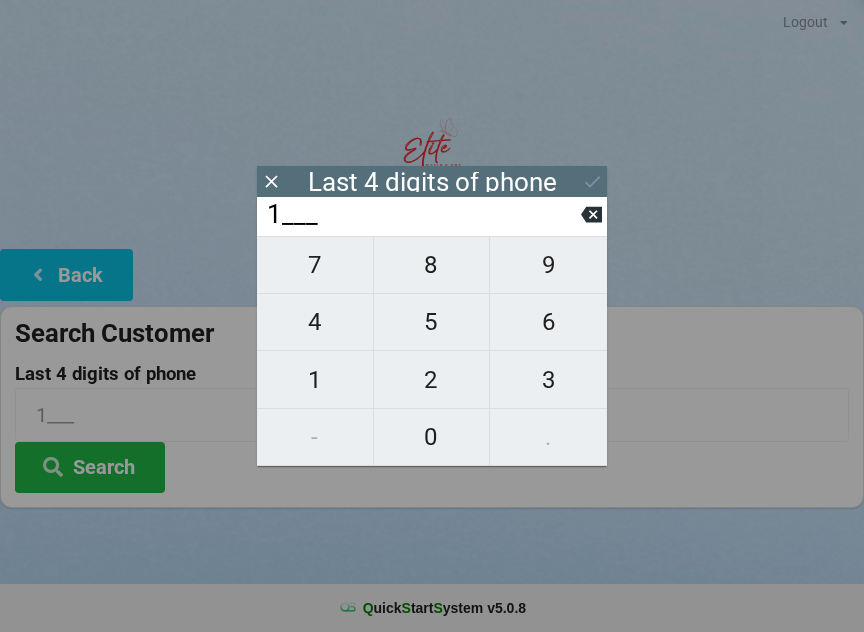 click on "1" at bounding box center [315, 380] 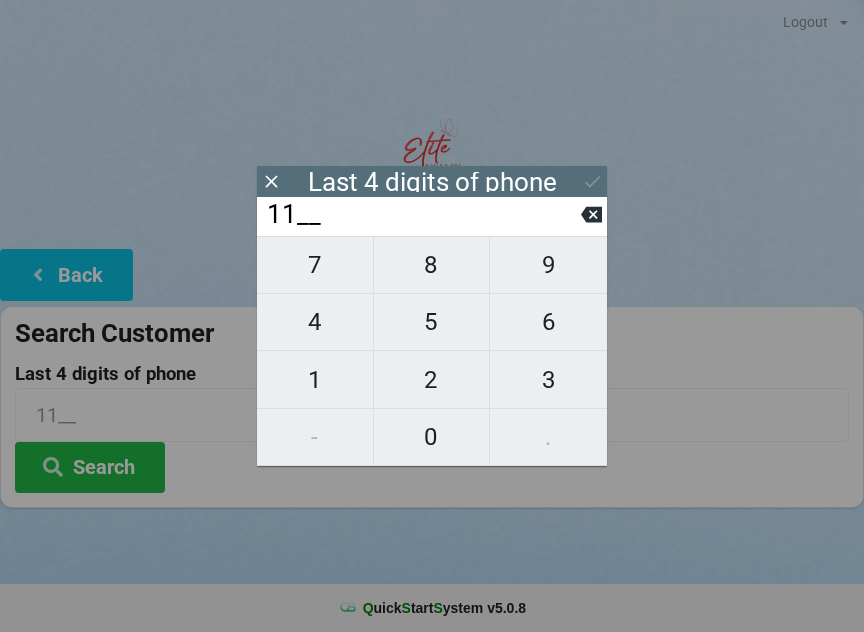 click on "0" at bounding box center (432, 437) 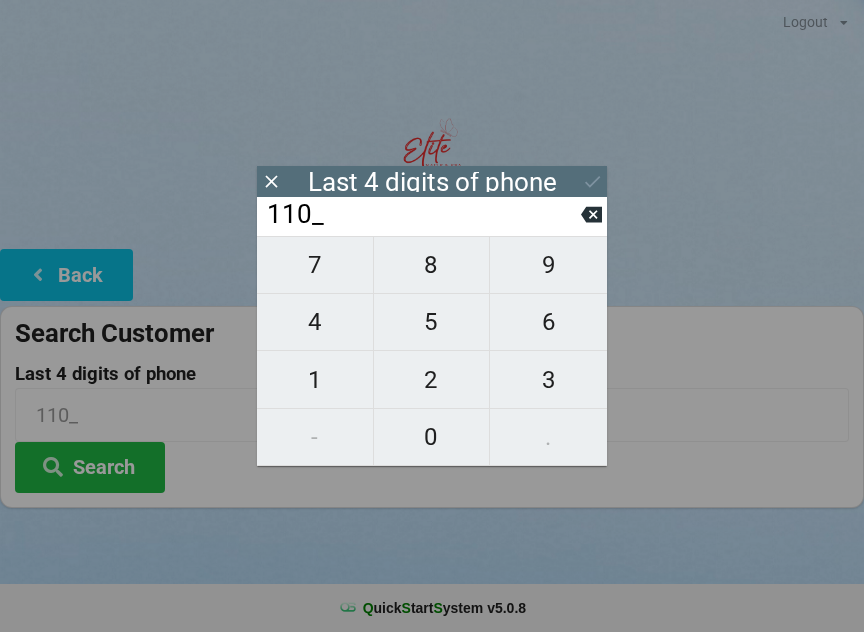 click on "8" at bounding box center [432, 265] 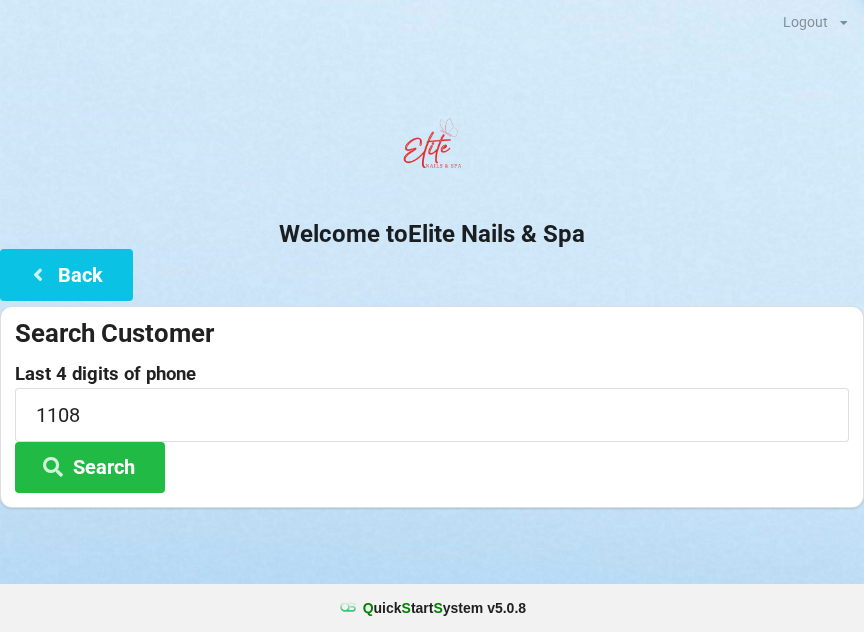 click on "Search" at bounding box center (90, 467) 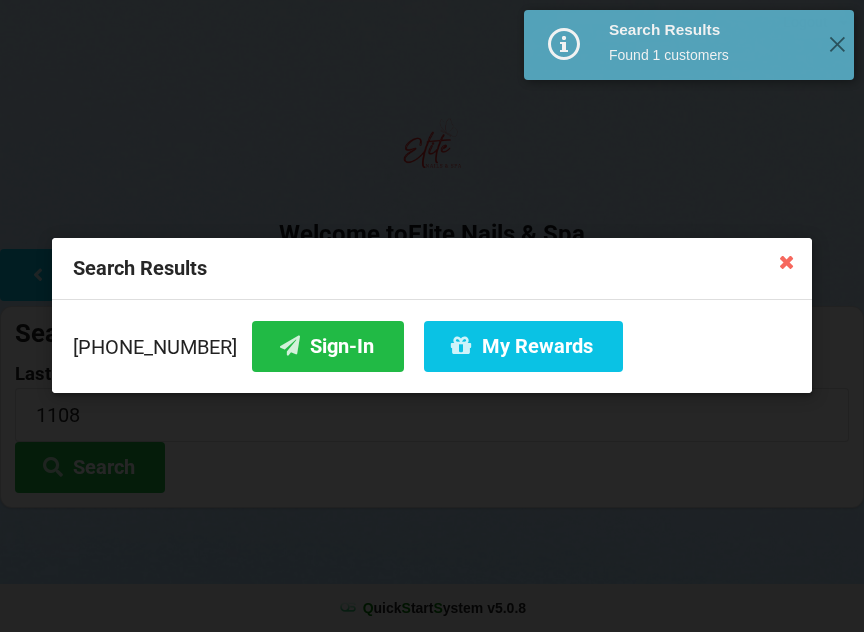 click on "My Rewards" at bounding box center [523, 346] 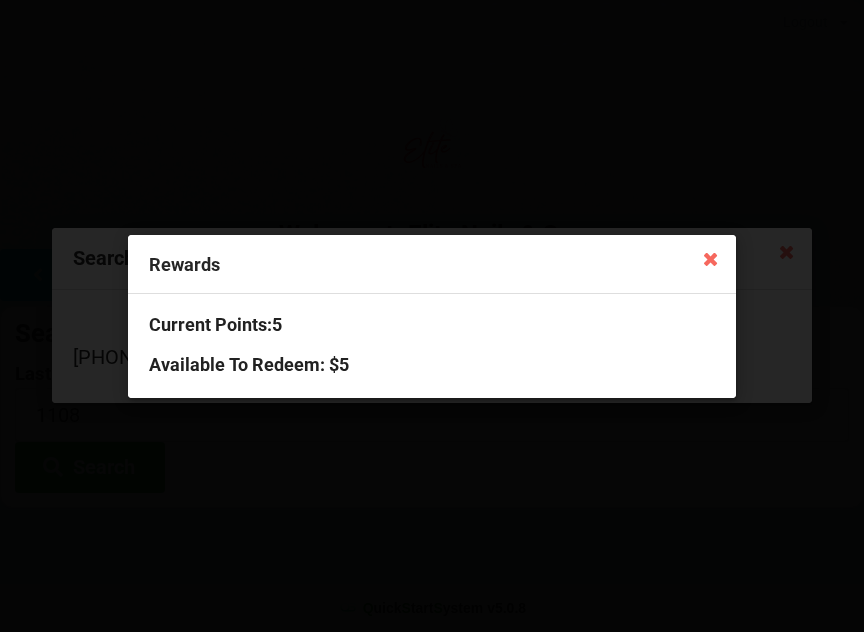 click at bounding box center (710, 258) 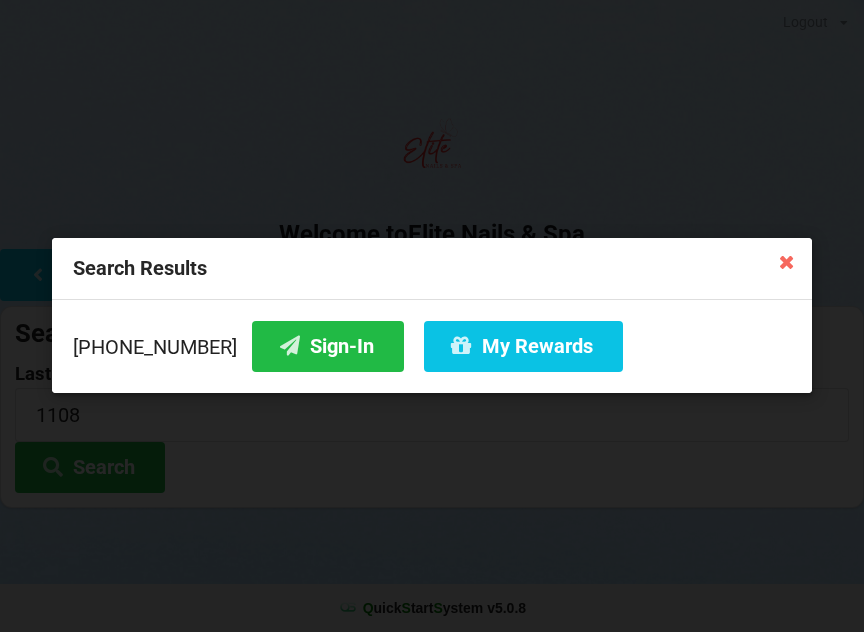 click on "Sign-In" at bounding box center [328, 346] 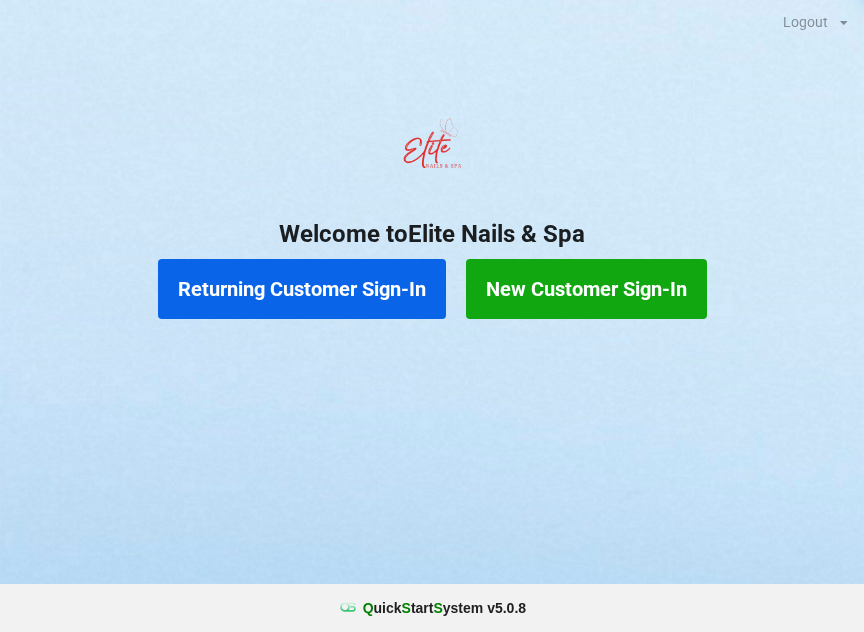 click on "Returning Customer Sign-In" at bounding box center (302, 289) 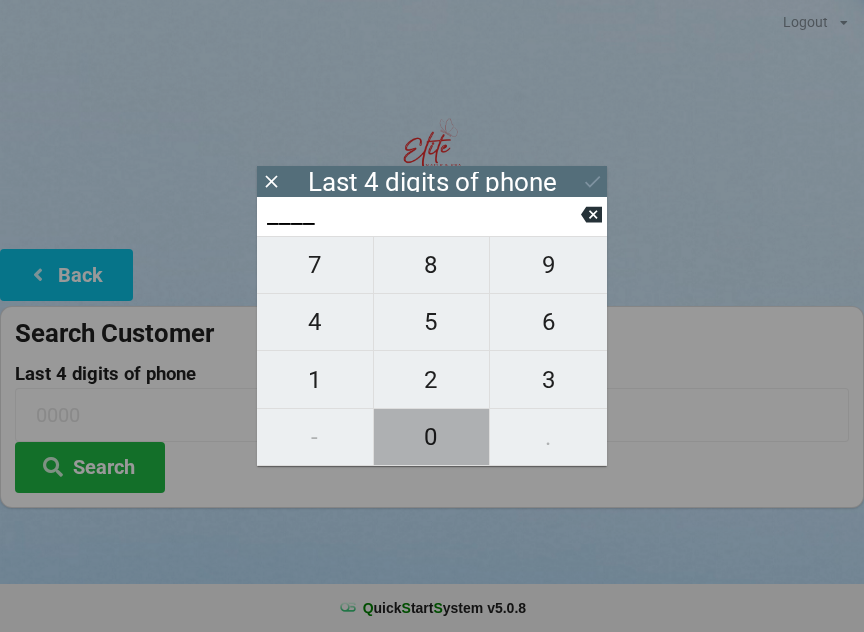 click on "0" at bounding box center (432, 437) 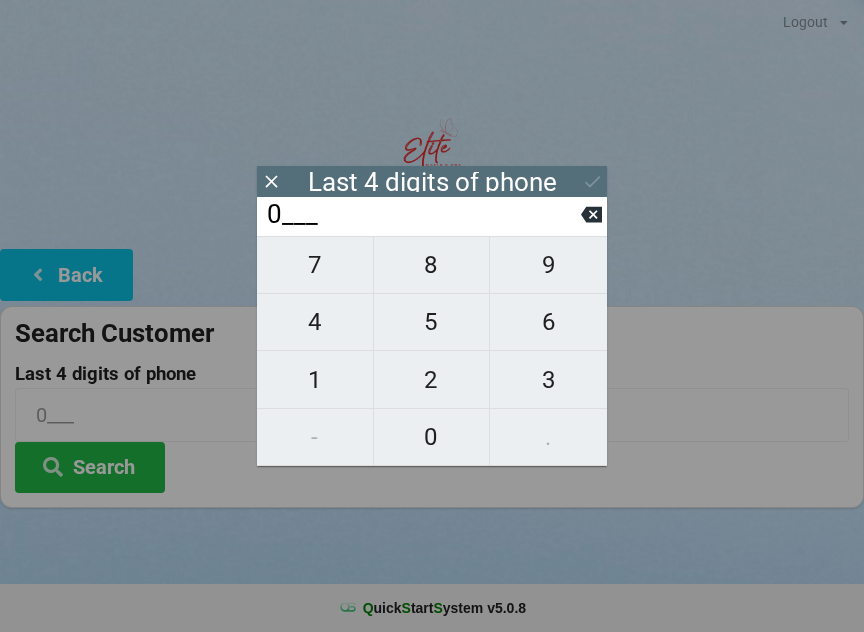 click on "6" at bounding box center (548, 322) 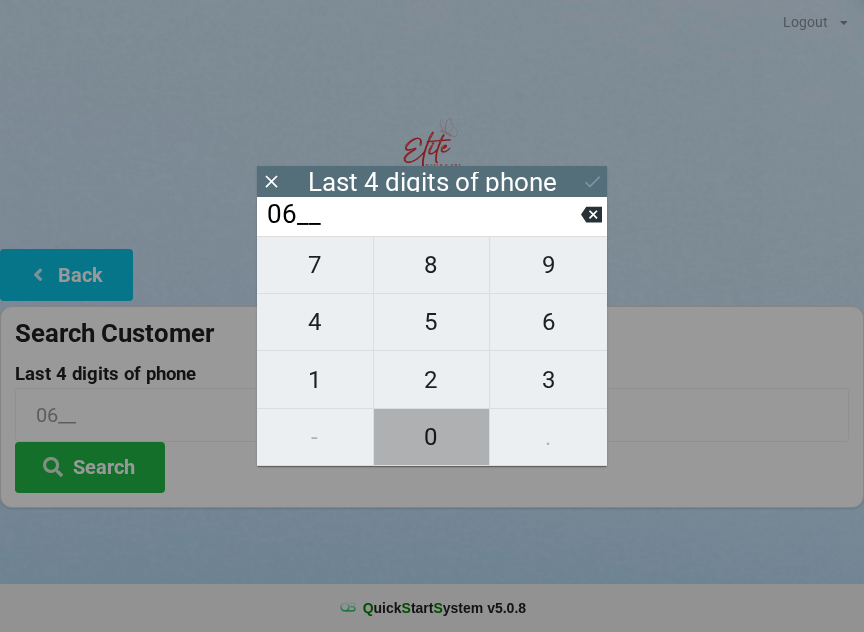 click on "0" at bounding box center [432, 437] 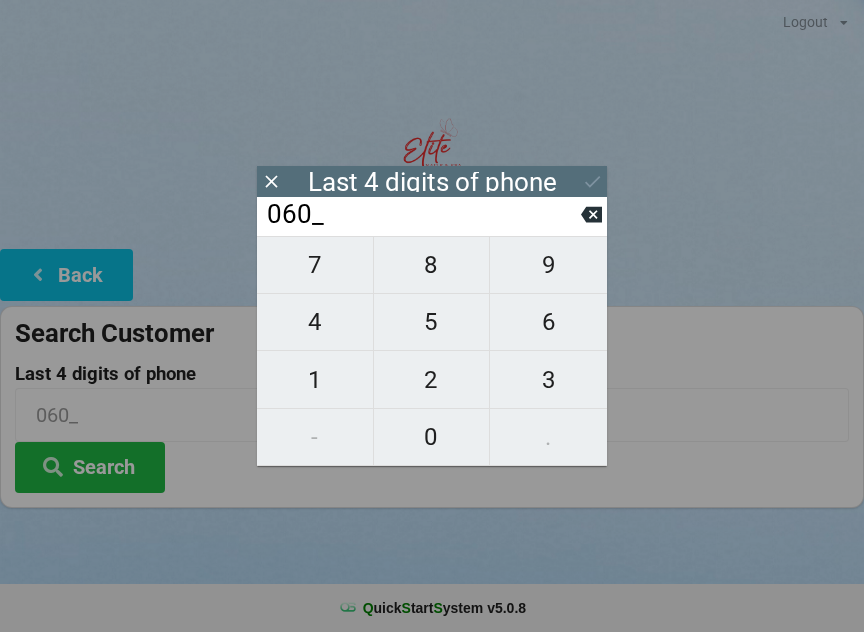 click on "0" at bounding box center (432, 437) 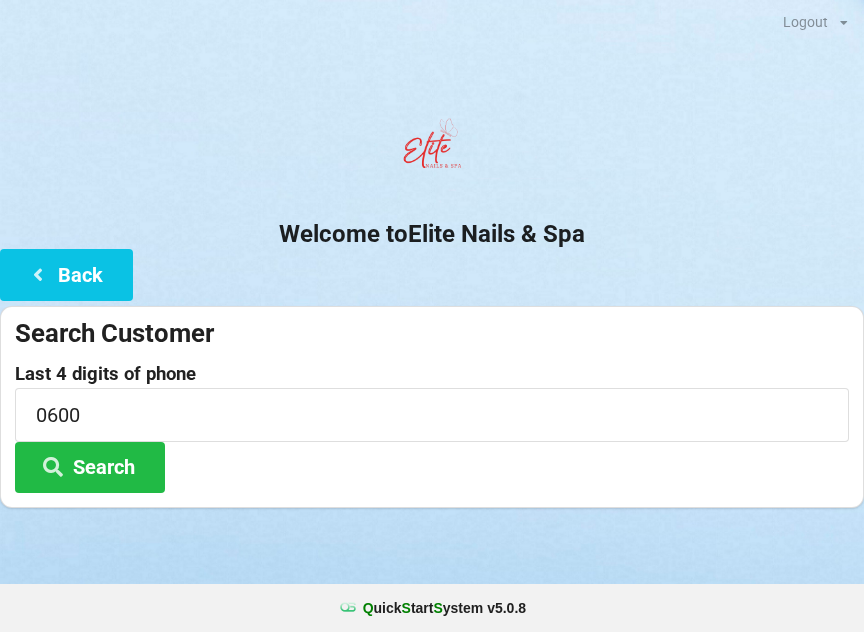 click on "Search" at bounding box center [90, 467] 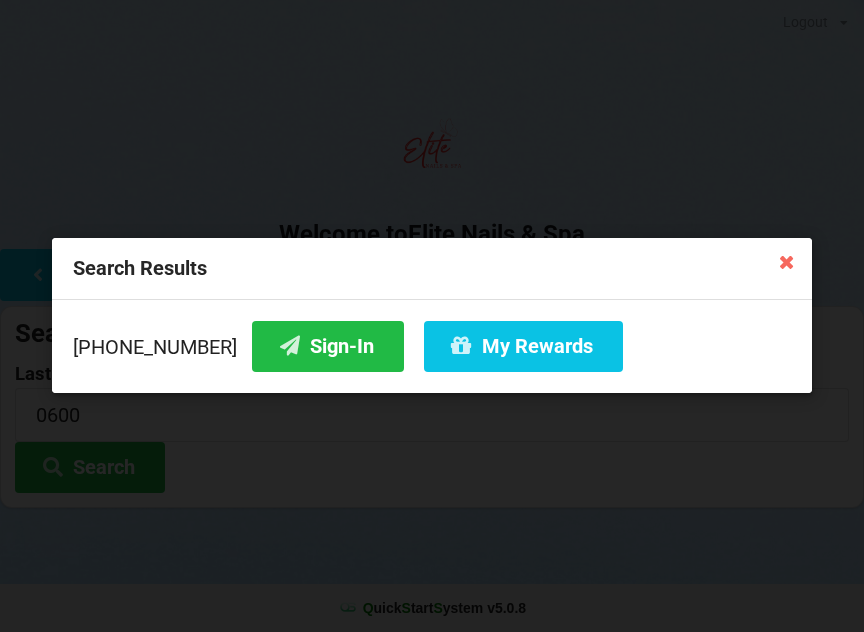 click on "Sign-In" at bounding box center (328, 346) 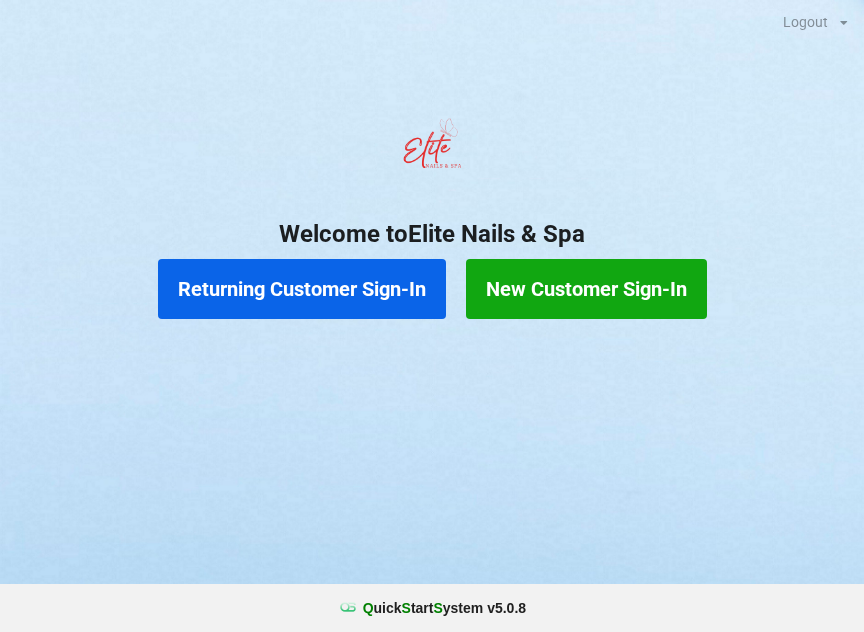 click on "New Customer Sign-In" at bounding box center (586, 289) 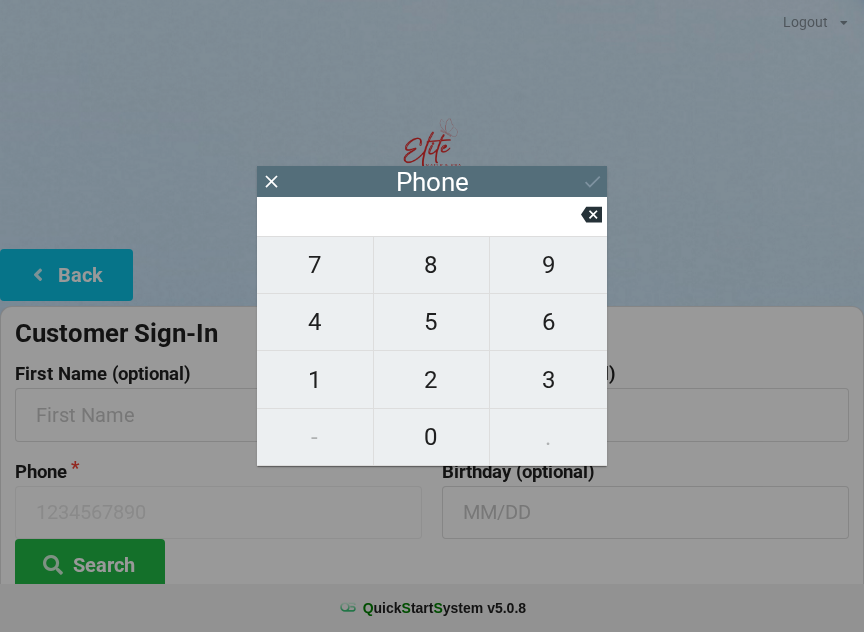 click 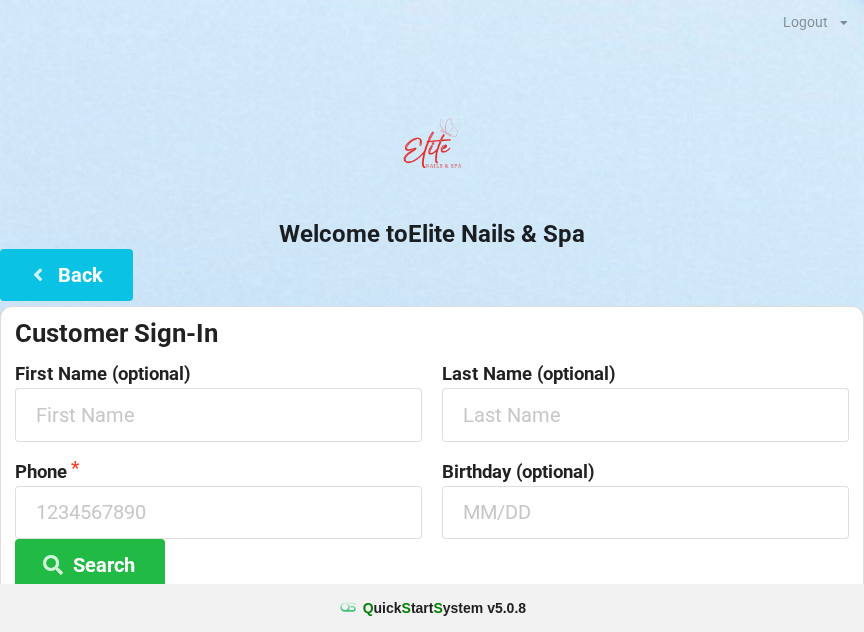 click on "Back" at bounding box center [66, 274] 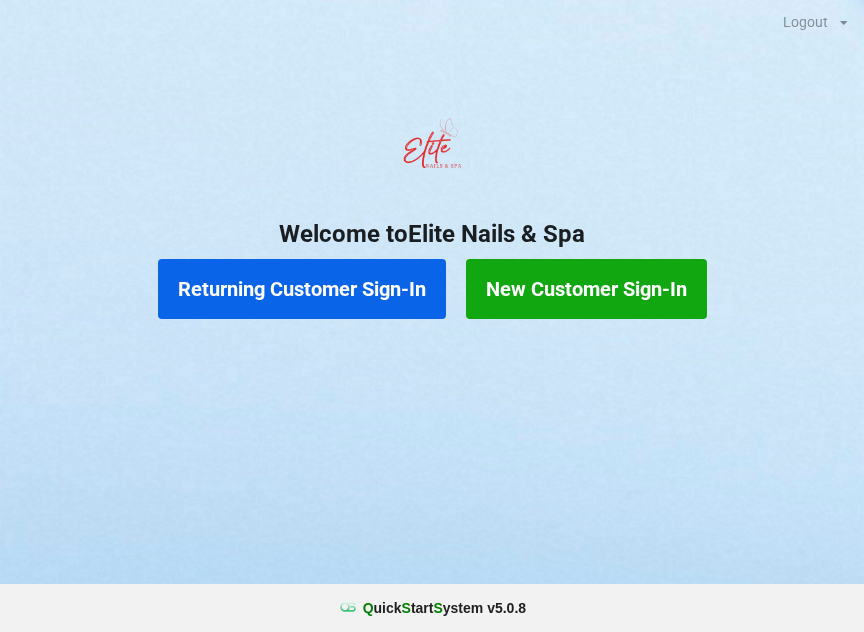 click on "Returning Customer Sign-In" at bounding box center (302, 289) 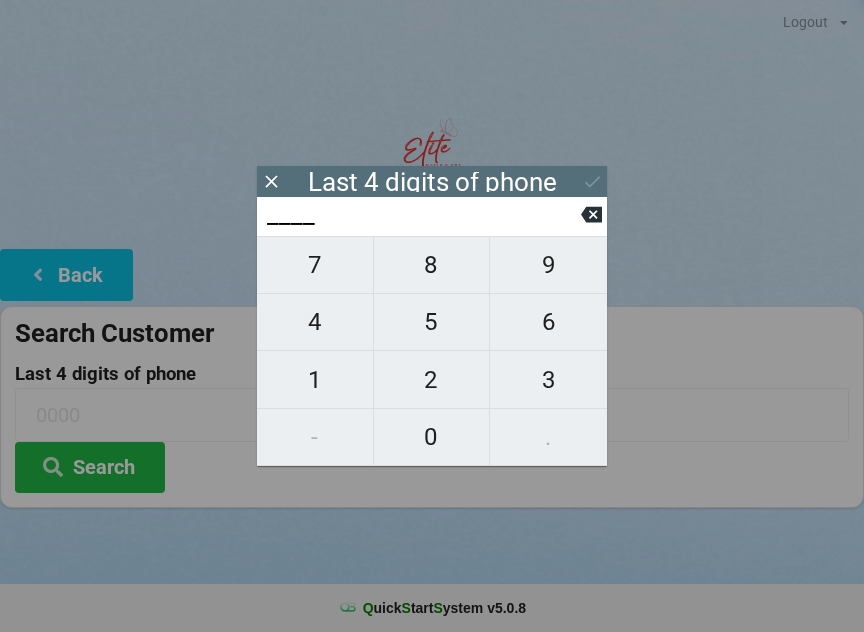 click on "1" at bounding box center (315, 380) 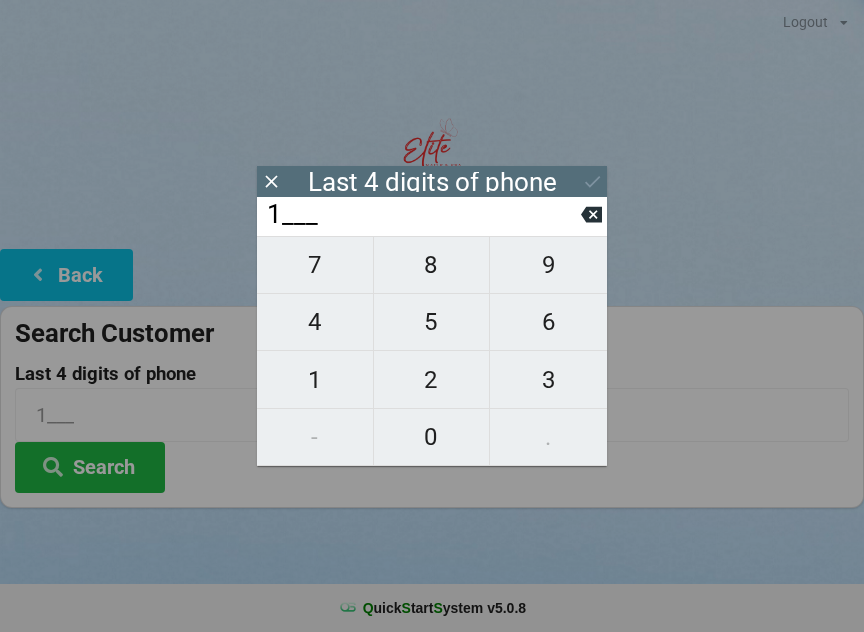 click on "1" at bounding box center (315, 380) 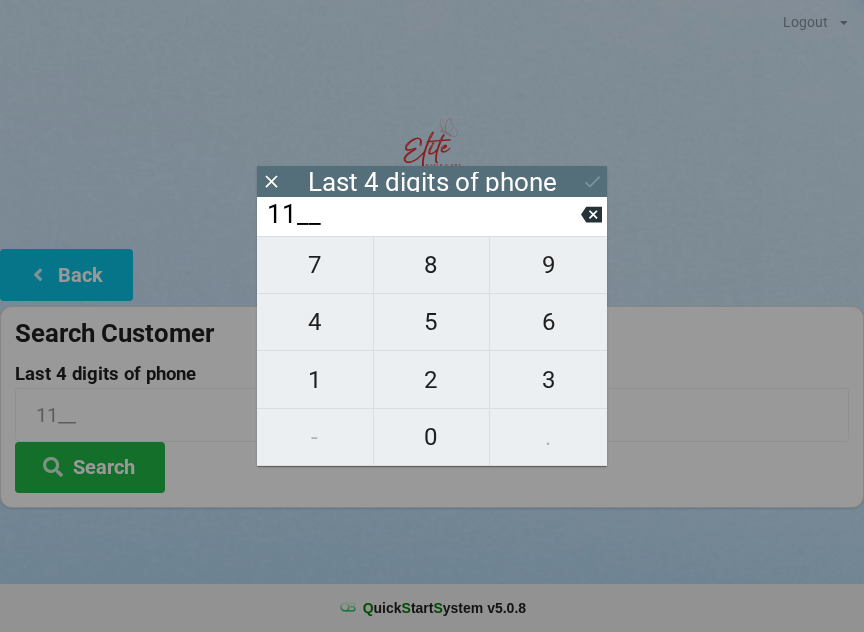 click on "0" at bounding box center (432, 437) 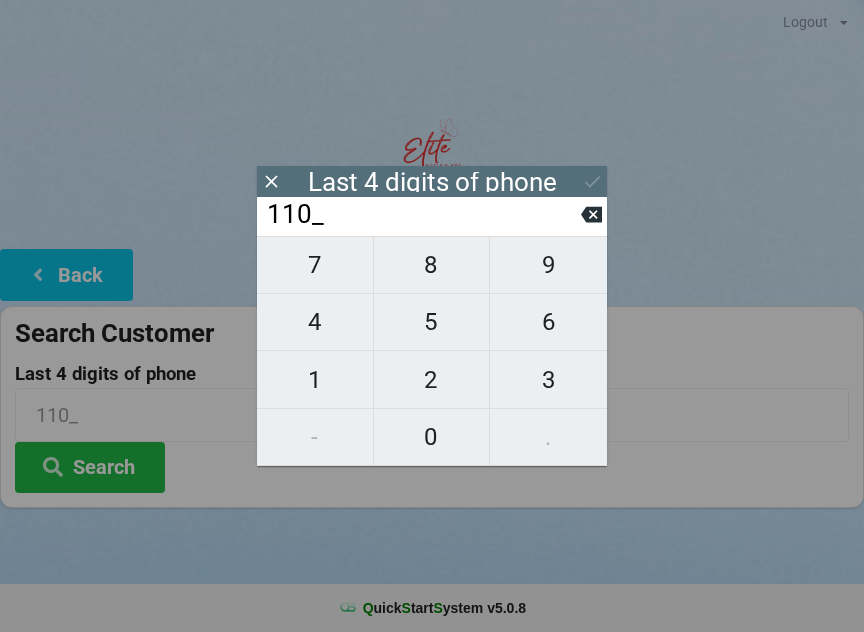 click on "8" at bounding box center (432, 265) 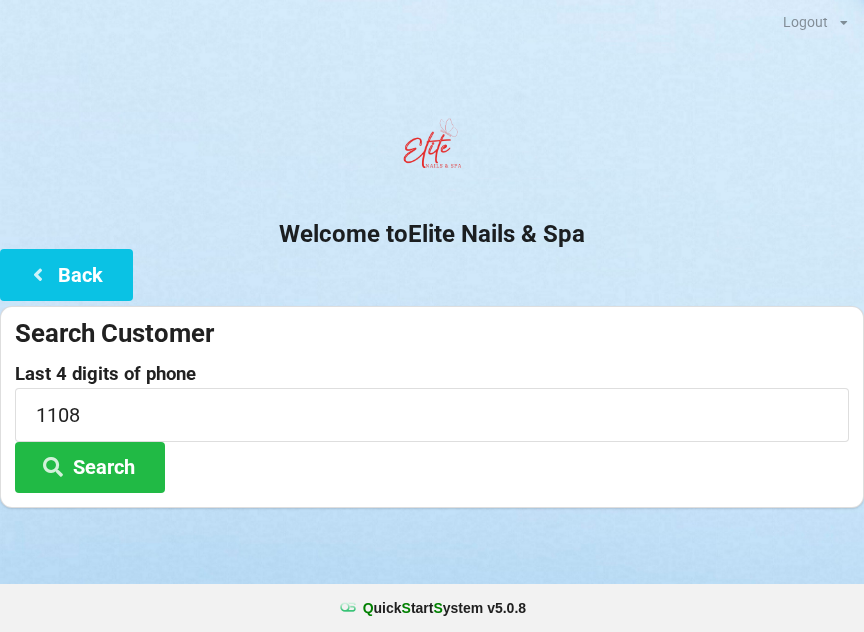 click on "Search" at bounding box center [90, 467] 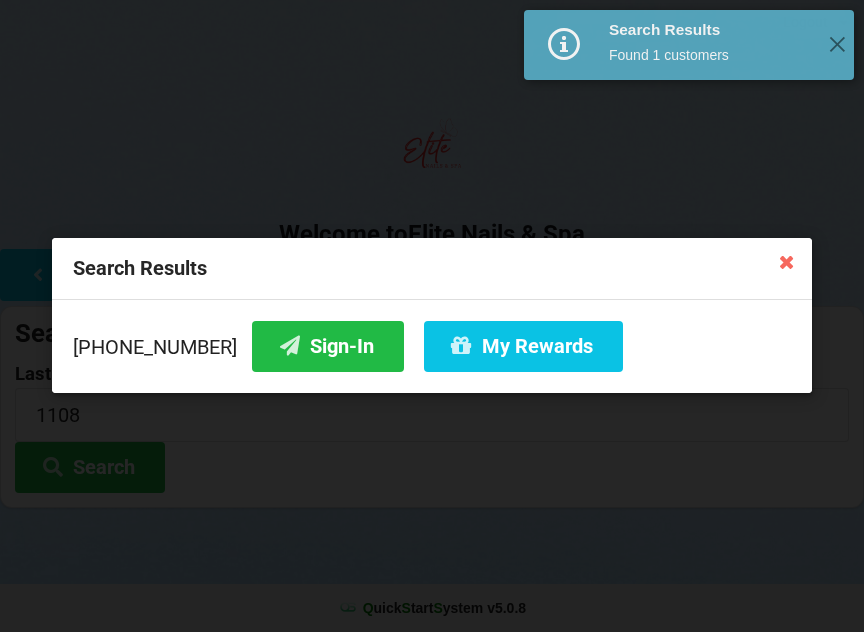 click on "My Rewards" at bounding box center (523, 346) 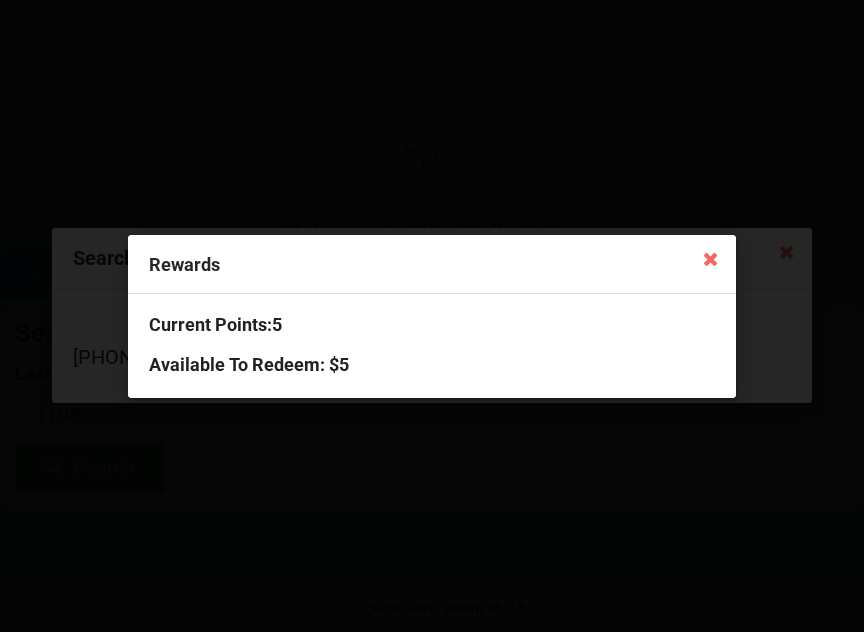 click at bounding box center (710, 258) 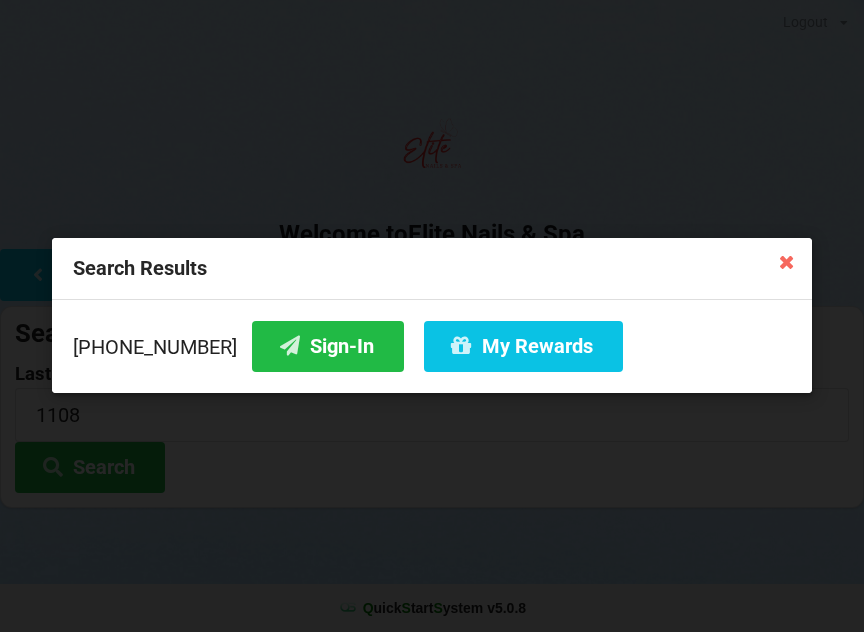 click on "Sign-In" at bounding box center [328, 346] 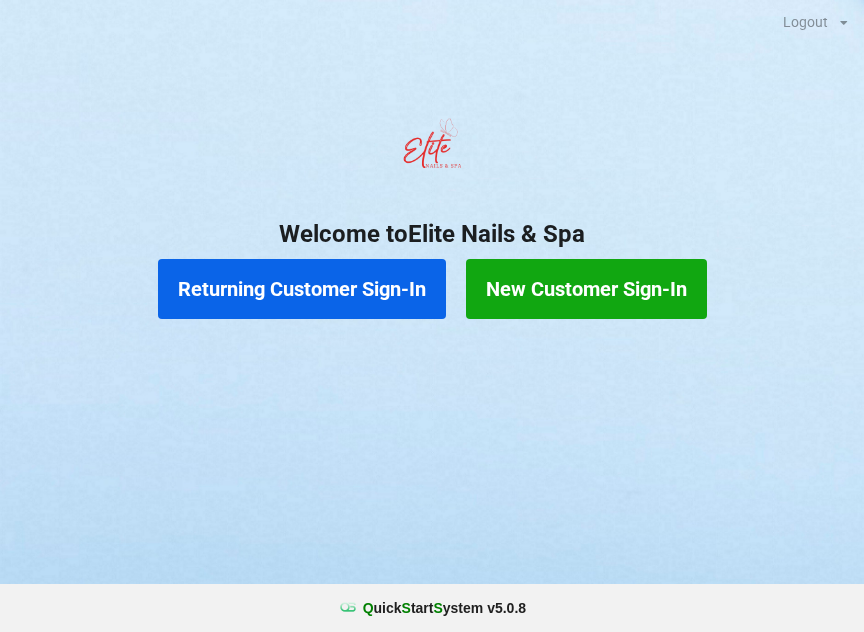 click on "Returning Customer Sign-In" at bounding box center [302, 289] 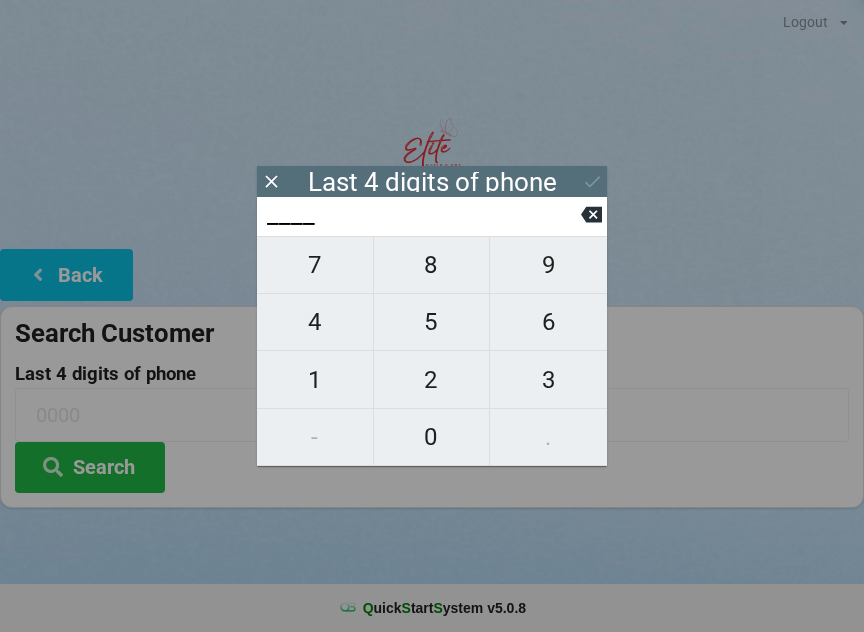 click on "0" at bounding box center (432, 437) 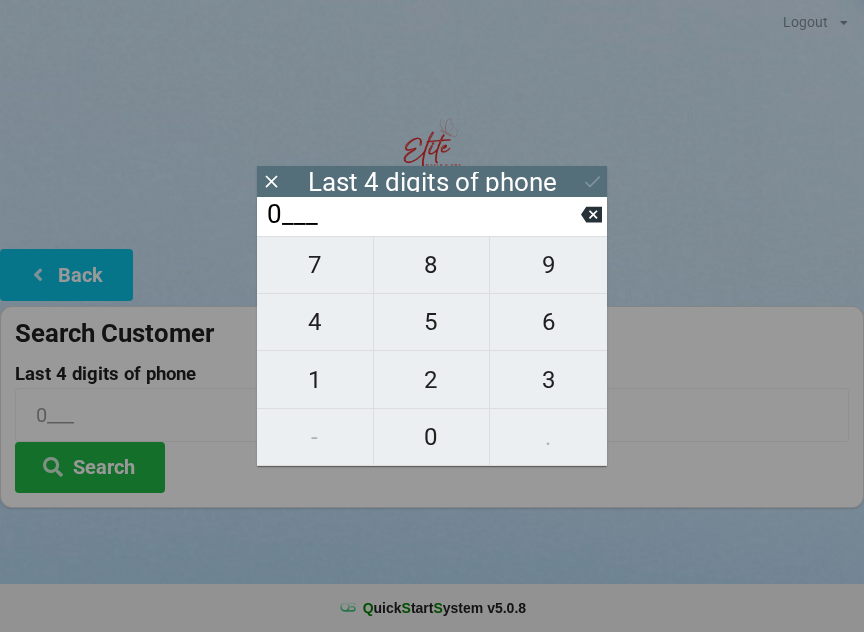click on "0" at bounding box center [432, 437] 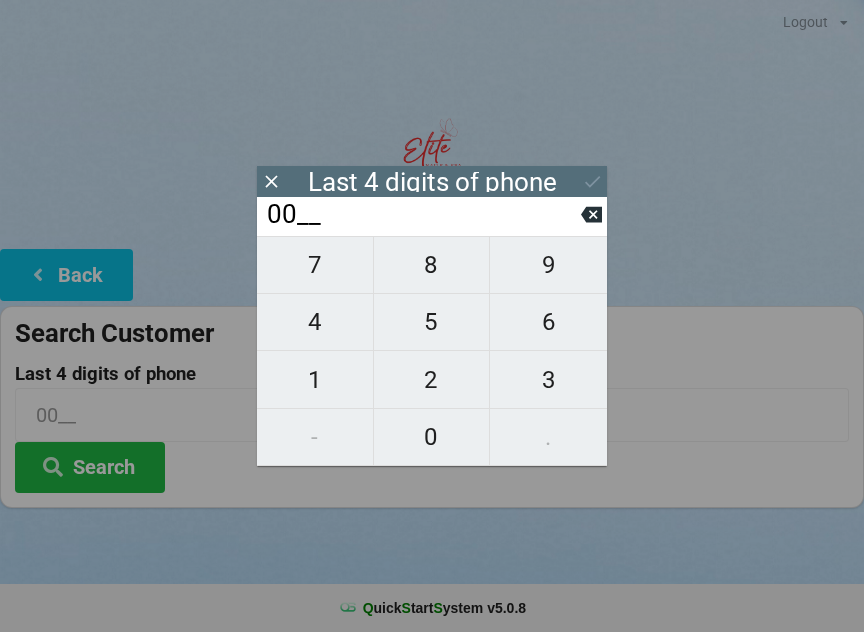 click on "1" at bounding box center (315, 380) 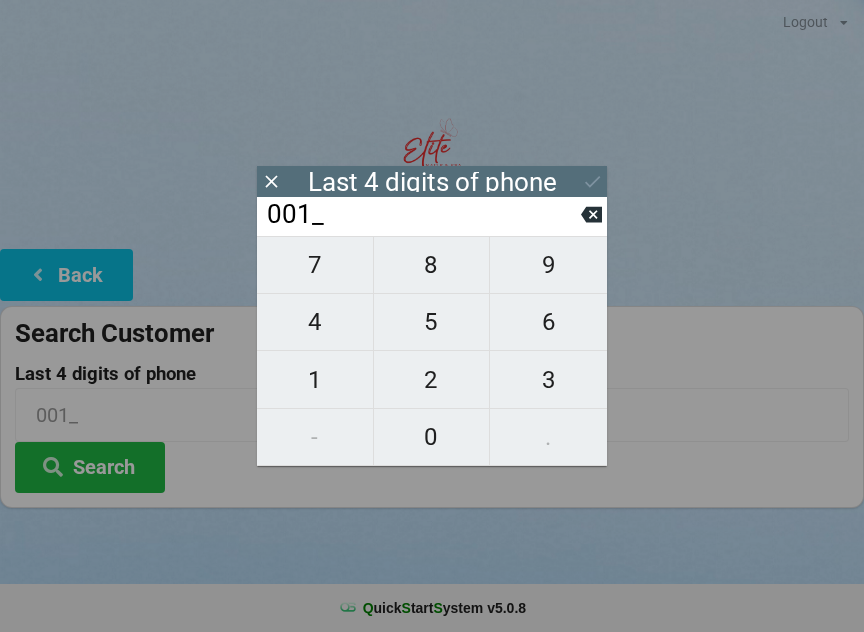 click on "0" at bounding box center [432, 437] 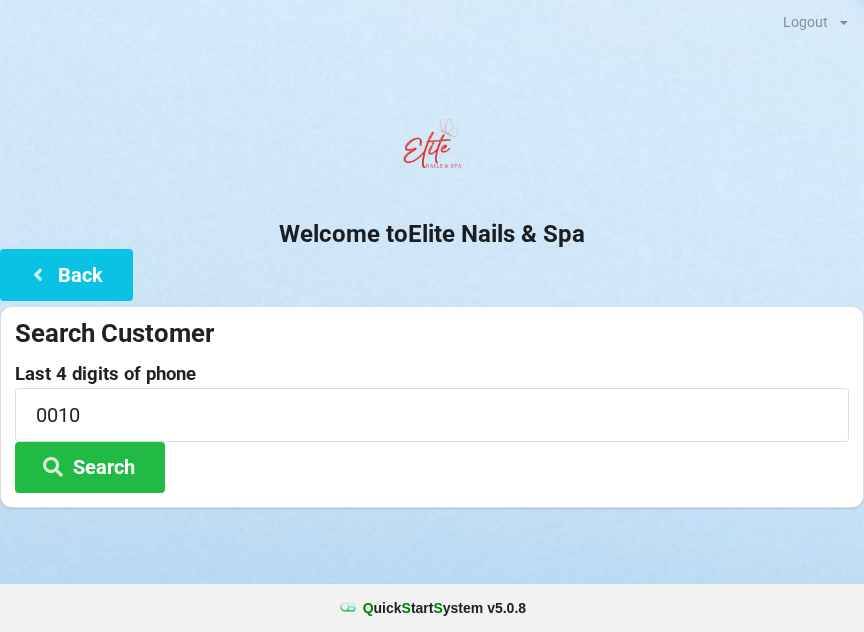 click on "Search" at bounding box center [90, 467] 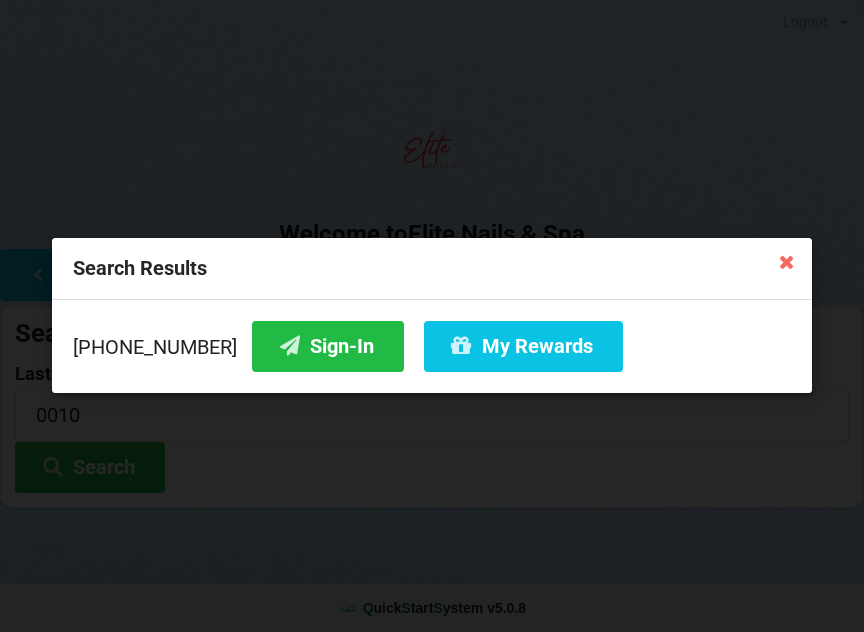 click on "Sign-In" at bounding box center (328, 346) 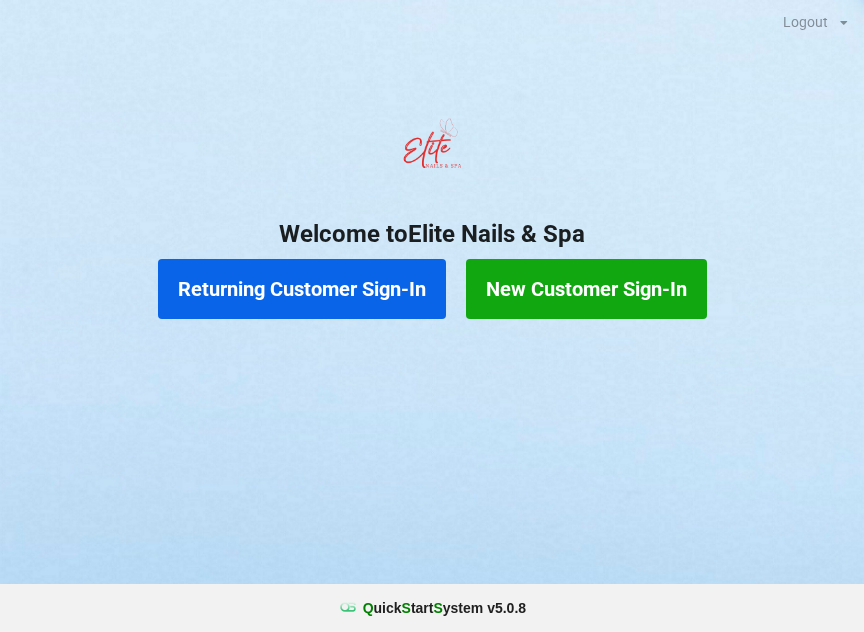 click on "Returning Customer Sign-In" at bounding box center (302, 289) 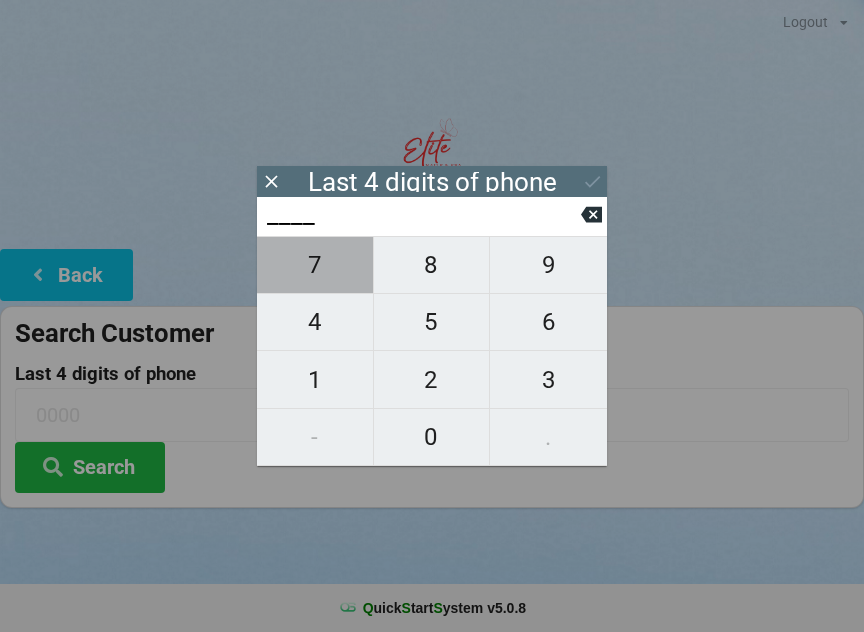 click on "7" at bounding box center [315, 265] 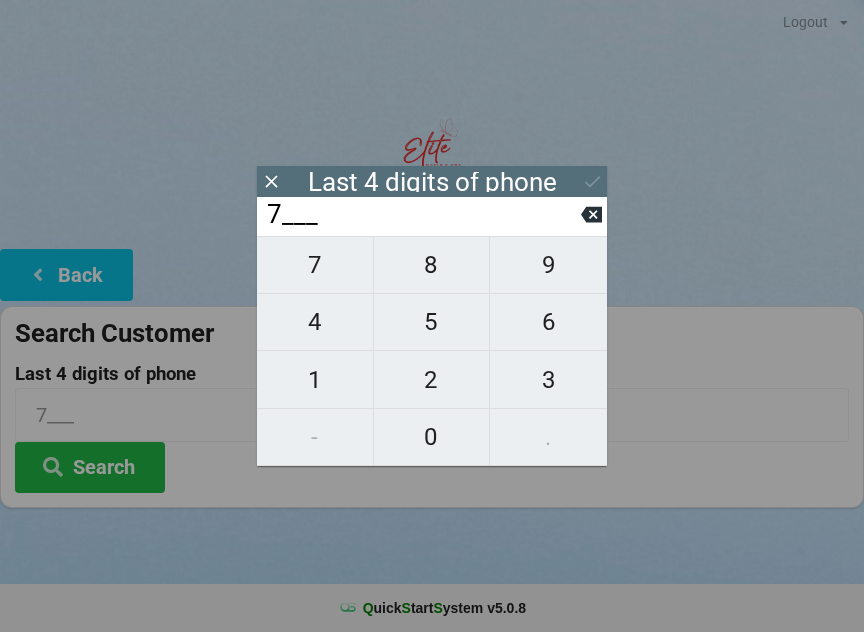 click on "2" at bounding box center [432, 380] 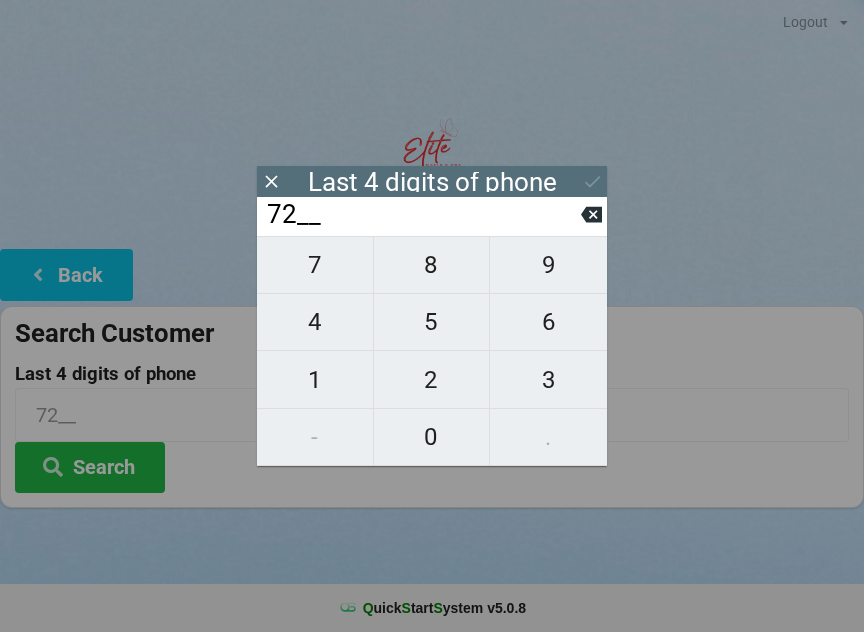 click on "6" at bounding box center [548, 322] 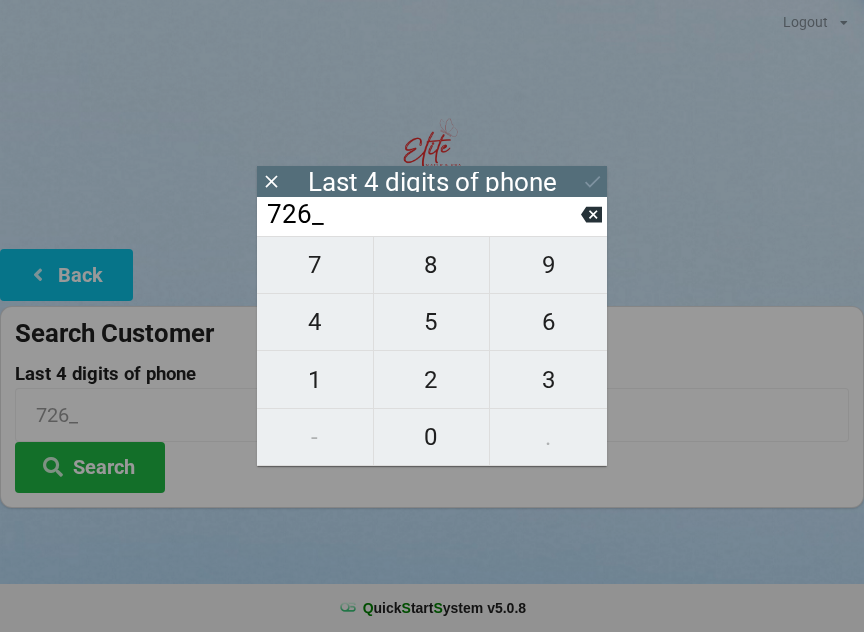 click on "1" at bounding box center [315, 380] 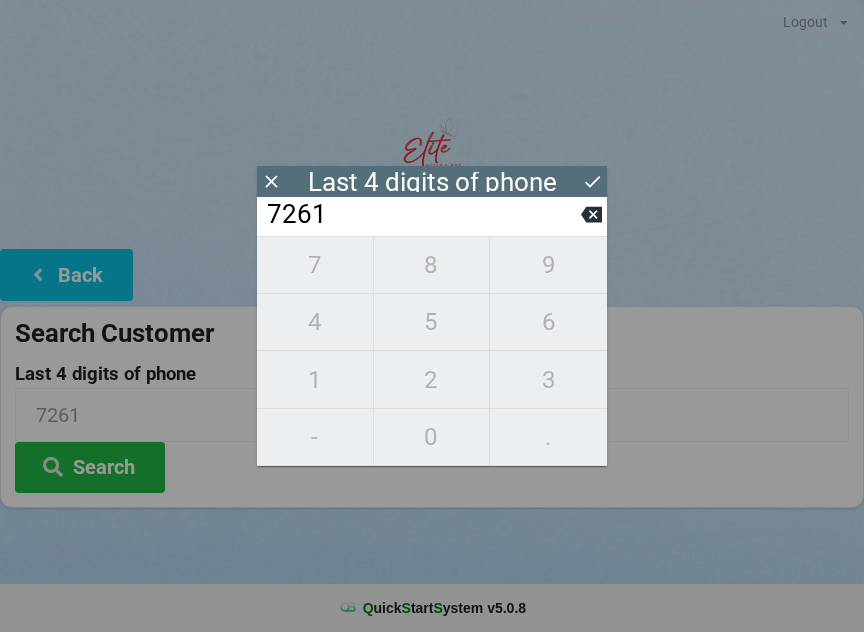 click on "7261" at bounding box center (423, 215) 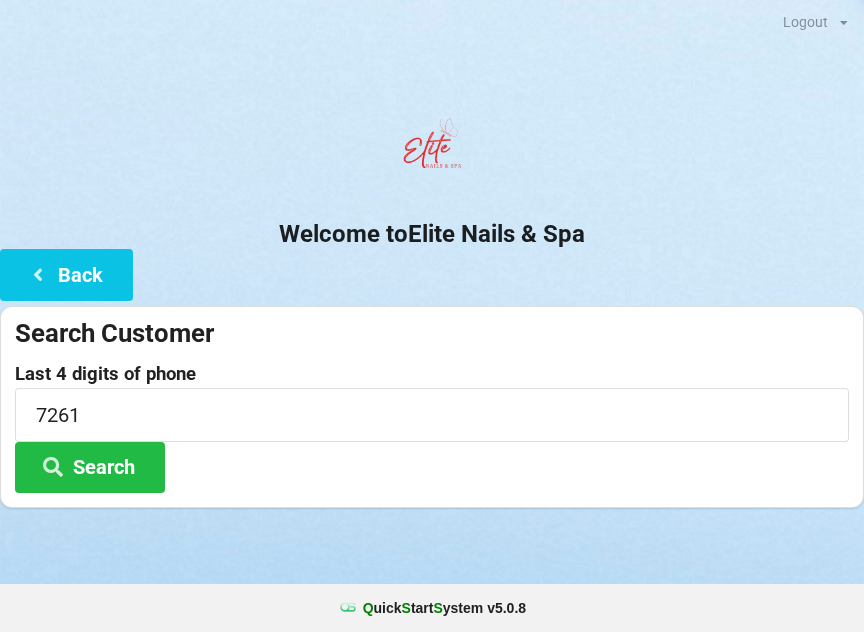 click at bounding box center (432, 533) 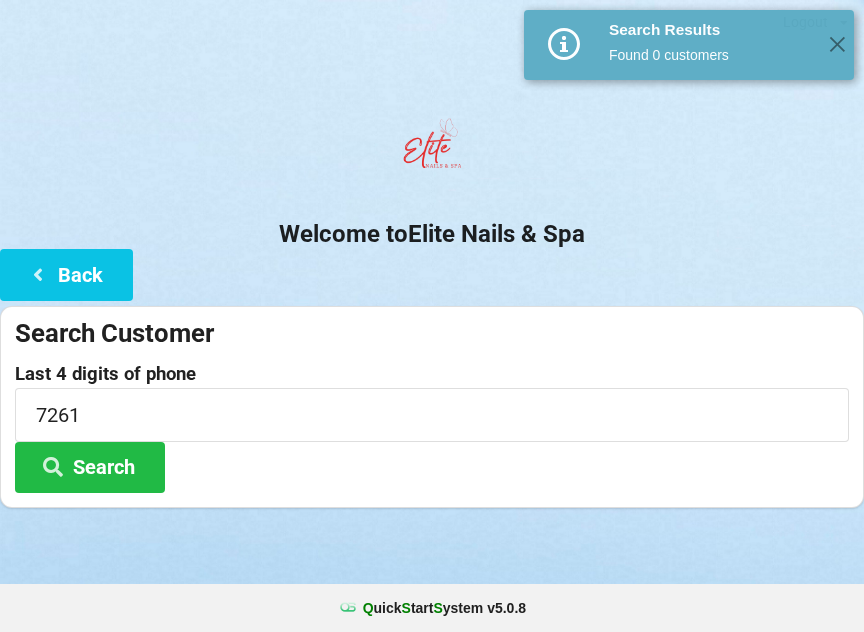 click at bounding box center [38, 273] 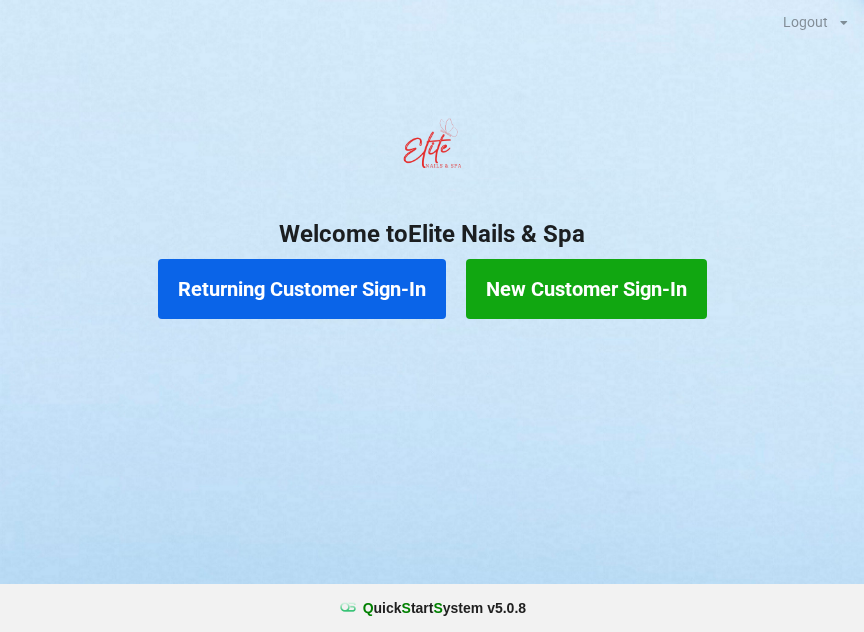 click on "Returning Customer Sign-In" at bounding box center (302, 289) 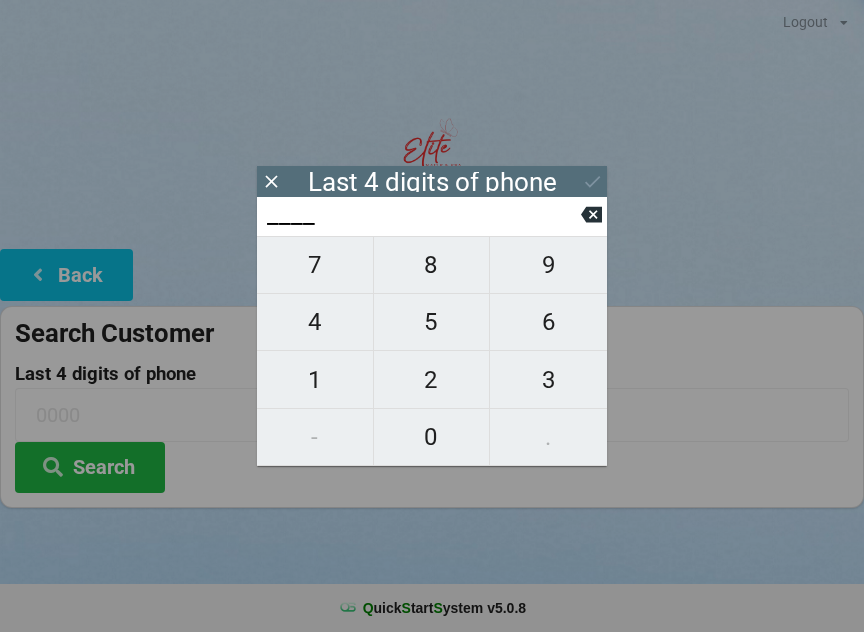 click on "3" at bounding box center (548, 380) 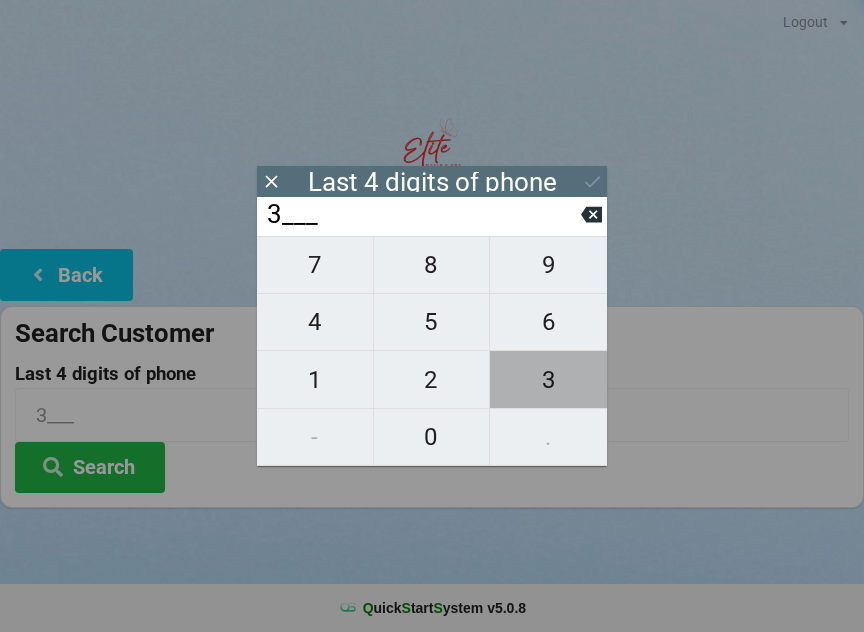 click on "3" at bounding box center [548, 380] 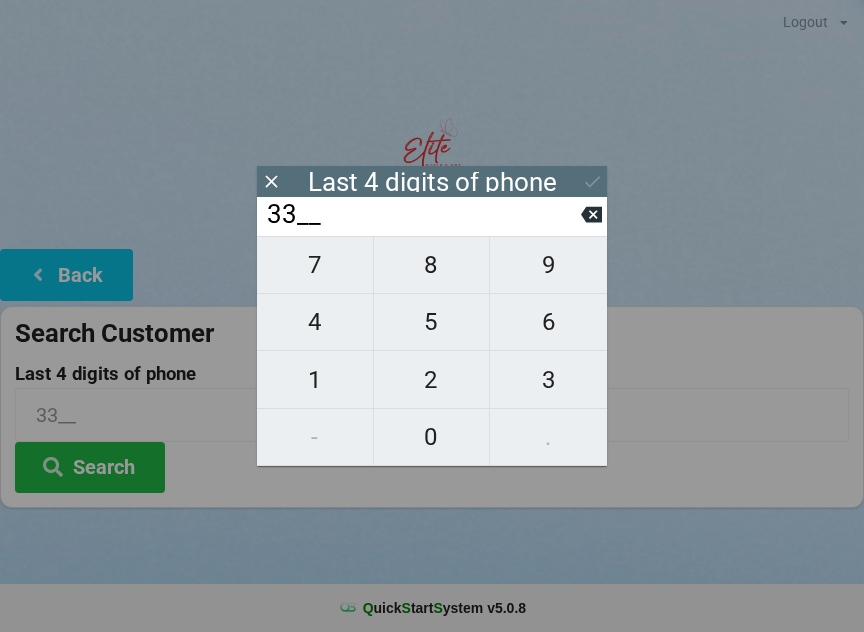 click on "2" at bounding box center [432, 380] 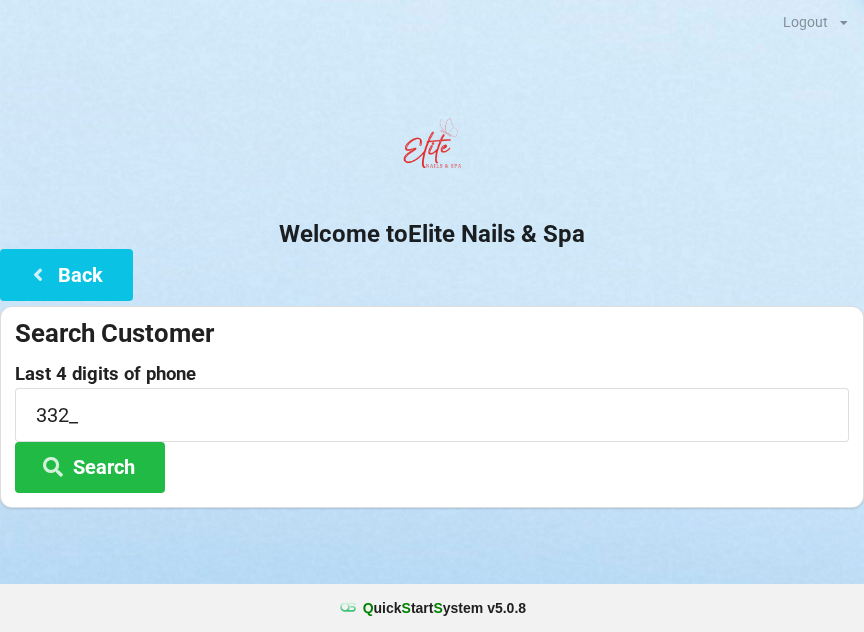 click on "Search" at bounding box center (90, 467) 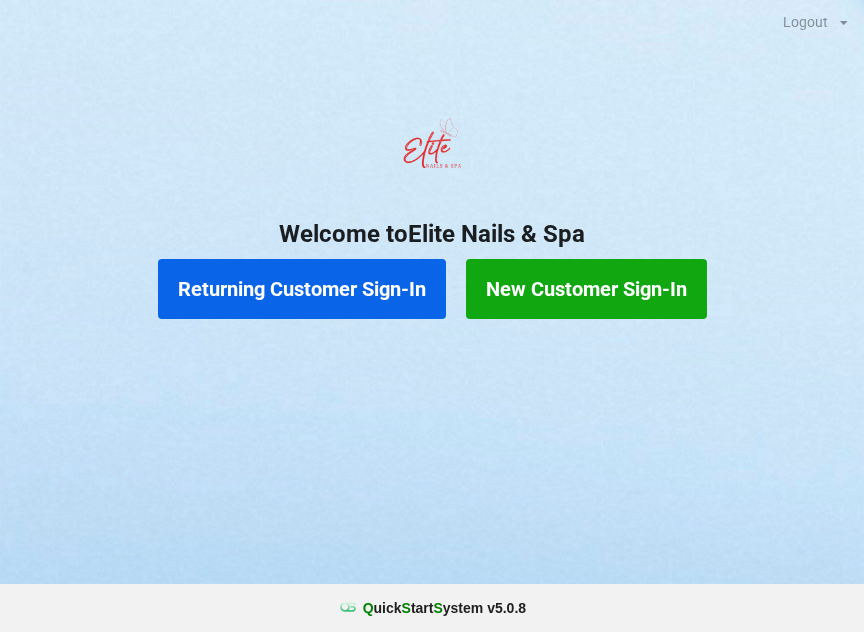 click on "Returning Customer Sign-In" at bounding box center (302, 289) 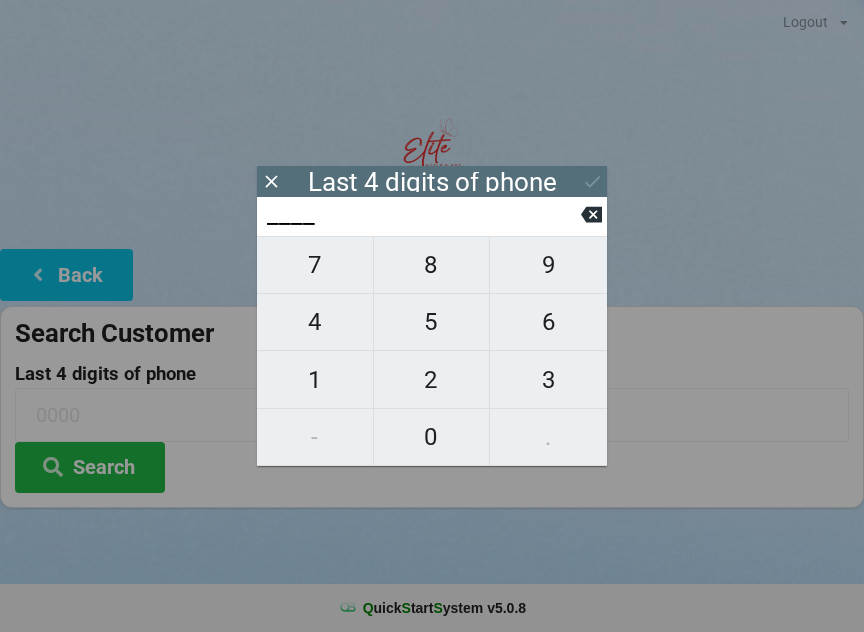 click on "3" at bounding box center [548, 380] 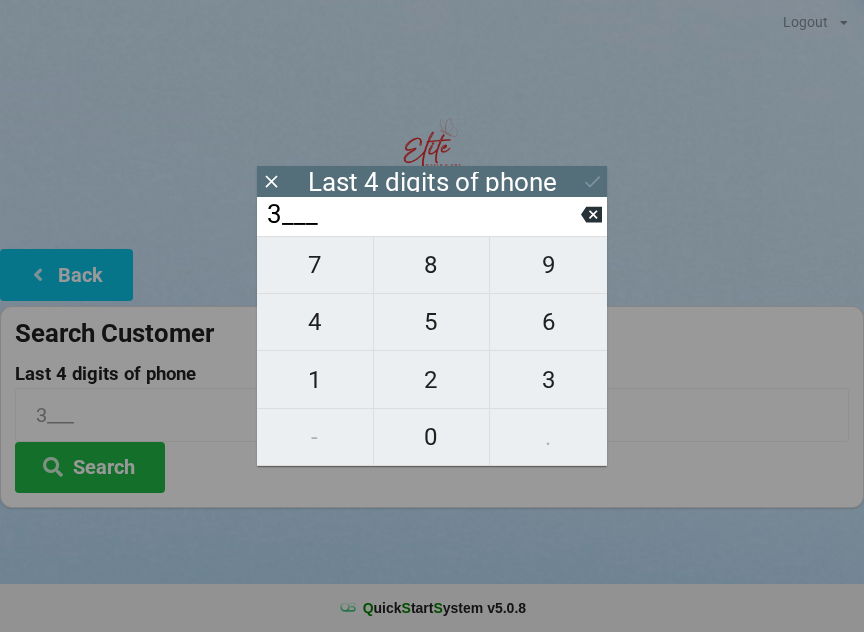 type on "3___" 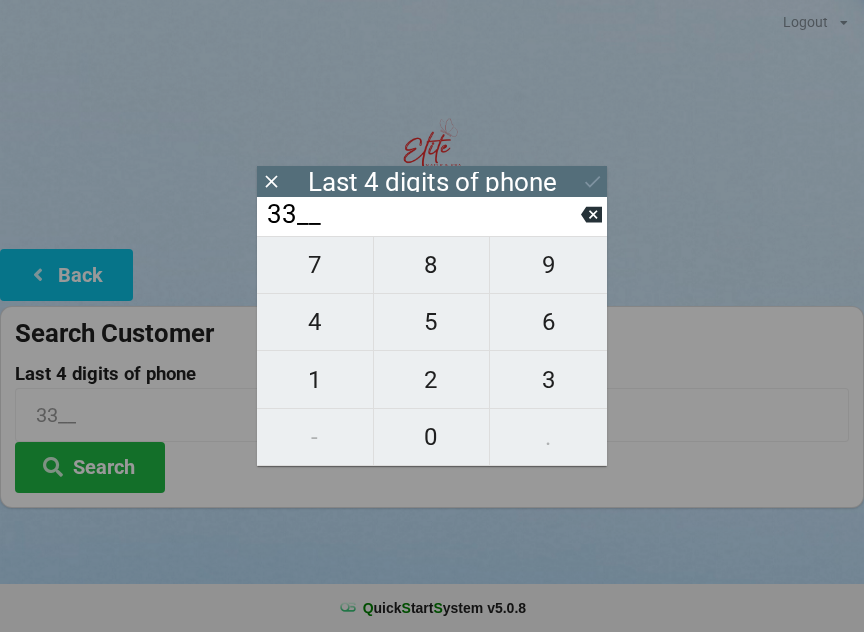 click on "3" at bounding box center (548, 380) 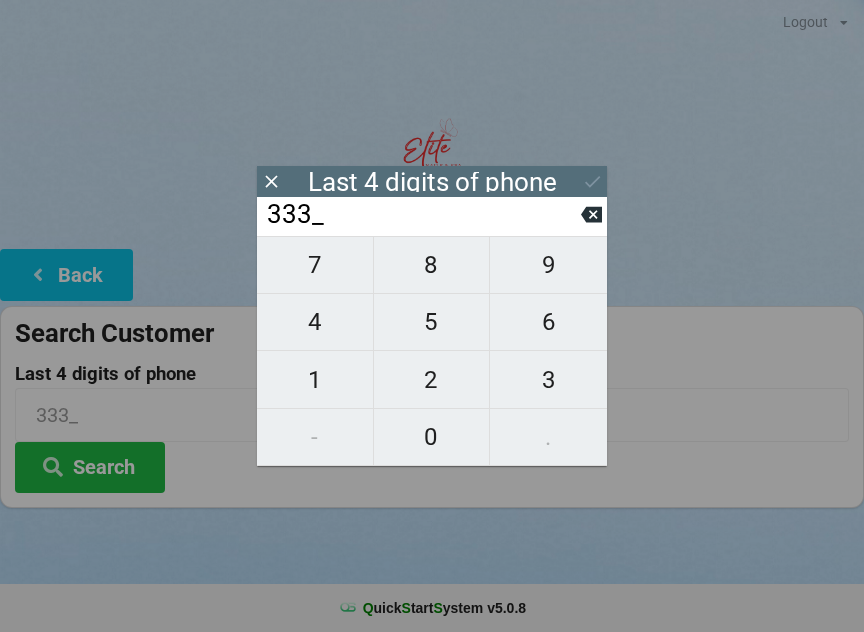 click on "333_" at bounding box center (423, 215) 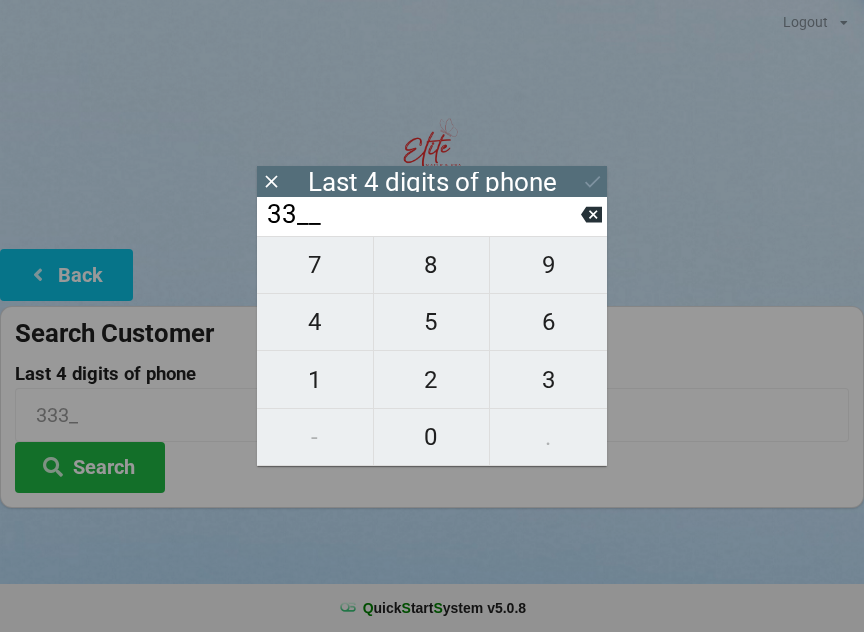 click 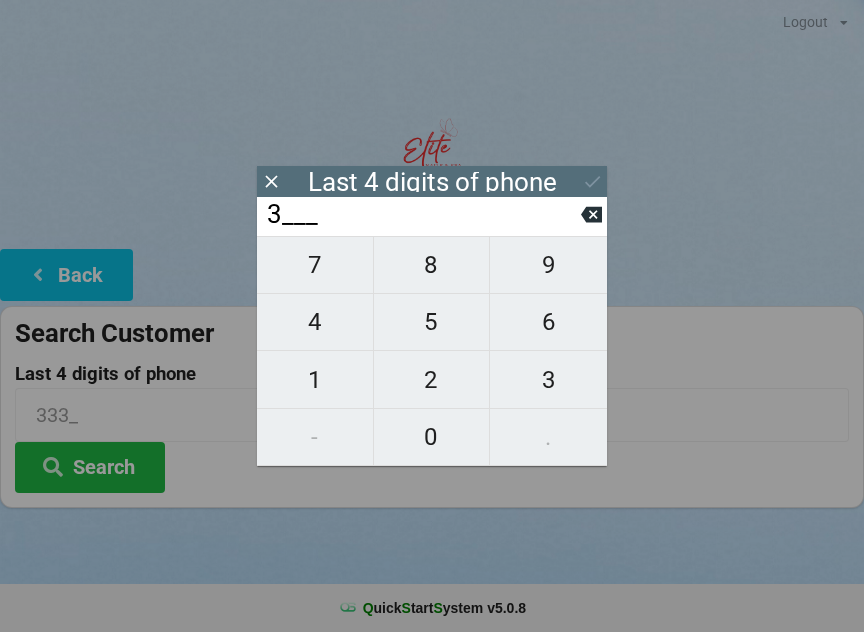 click on "3" at bounding box center [548, 380] 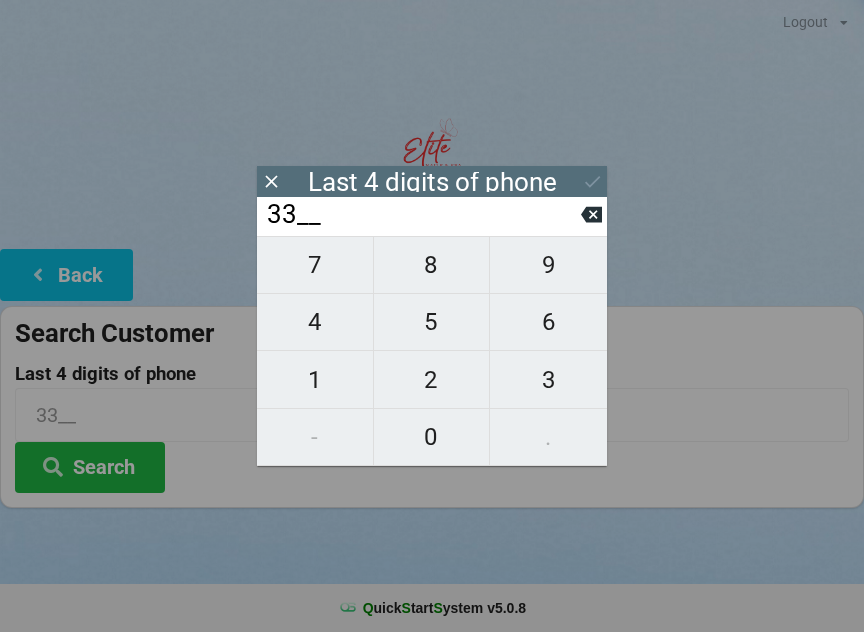 click on "2" at bounding box center [432, 380] 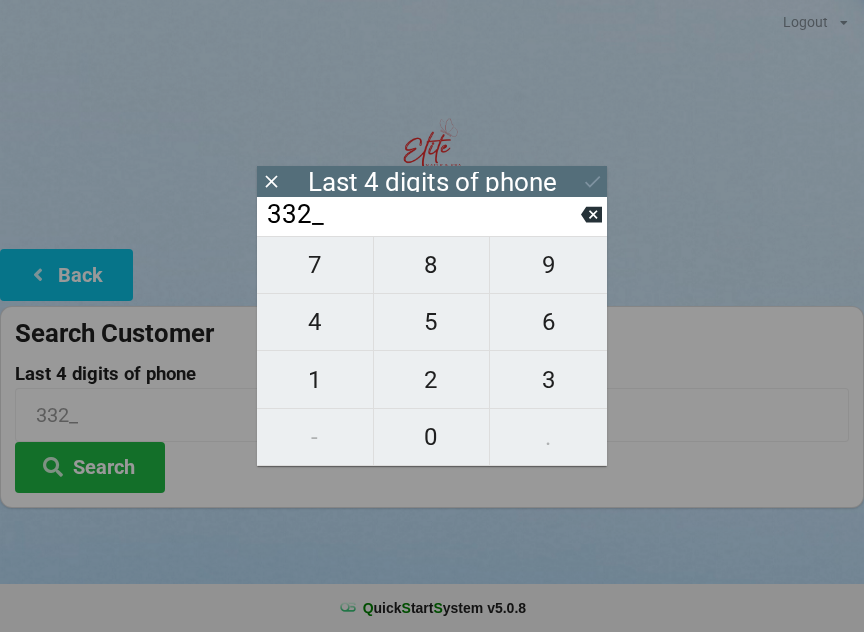 click on "4" at bounding box center [315, 322] 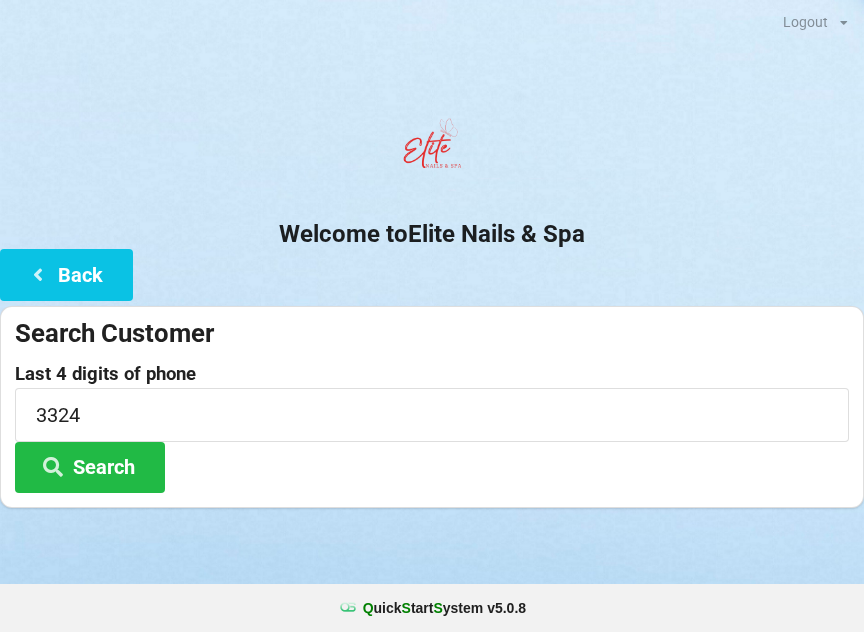click on "Search" at bounding box center (90, 467) 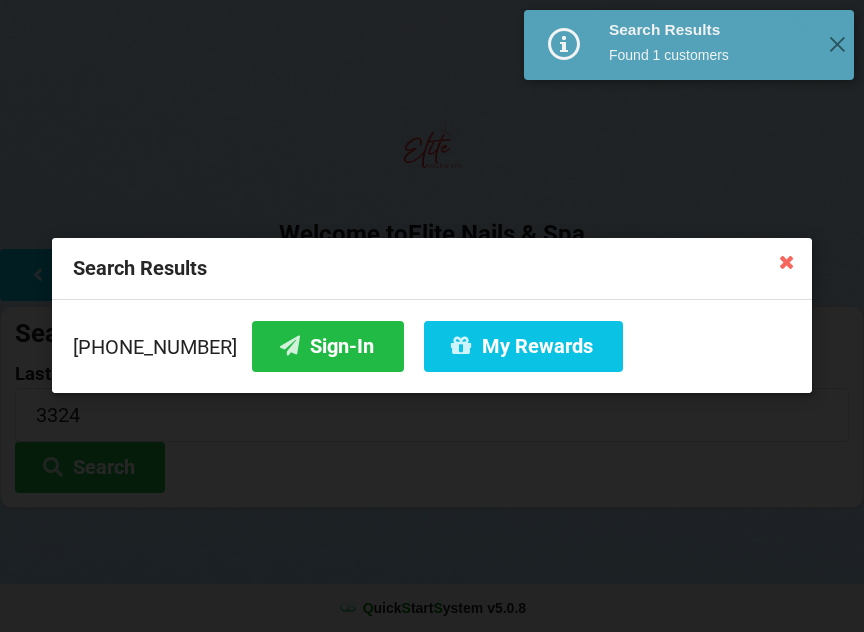 click on "Sign-In" at bounding box center (328, 346) 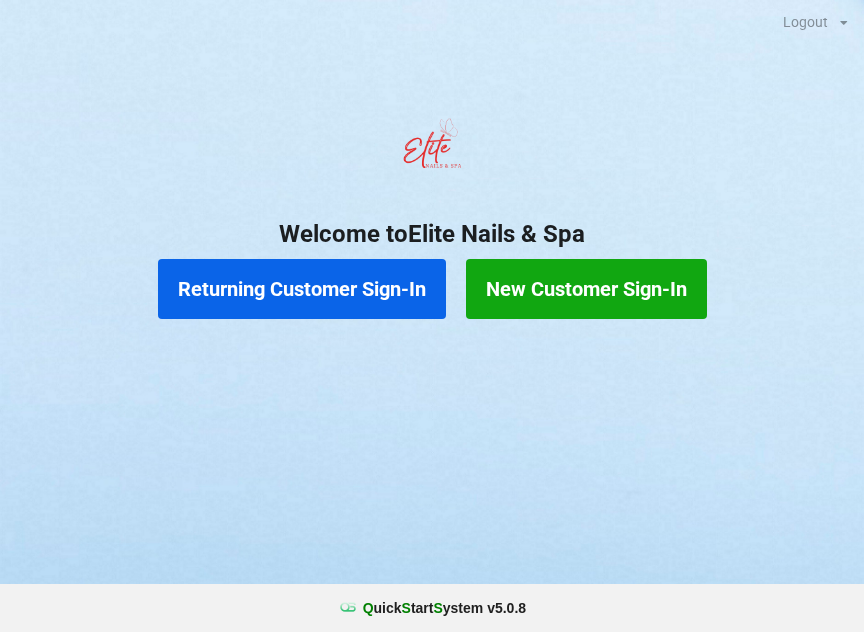 click on "New Customer Sign-In" at bounding box center [586, 289] 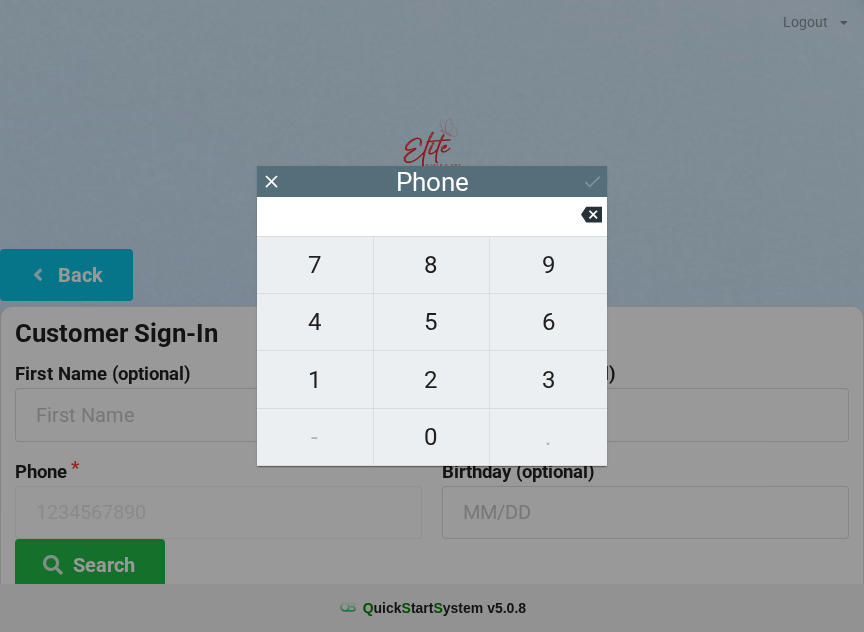 click on "7" at bounding box center (315, 265) 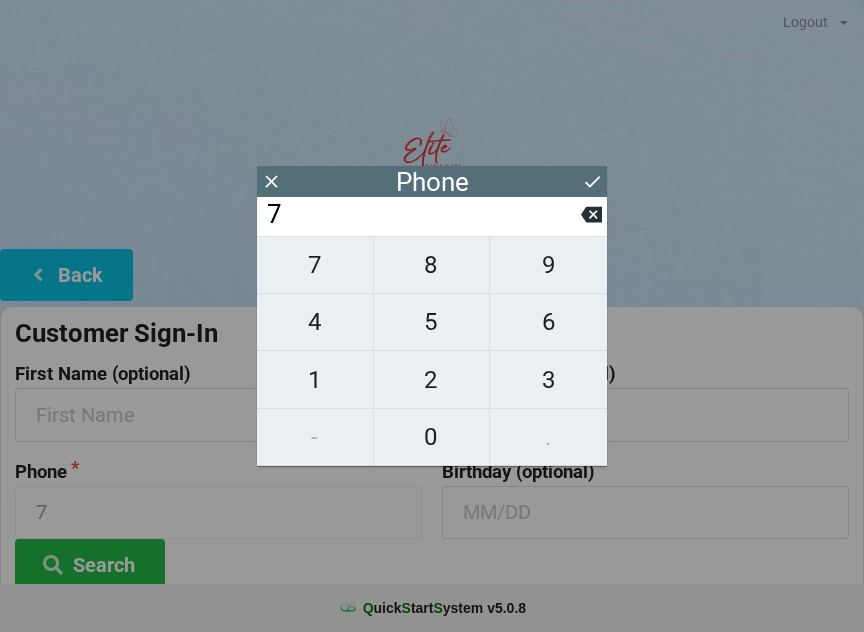 click on "5" at bounding box center (432, 322) 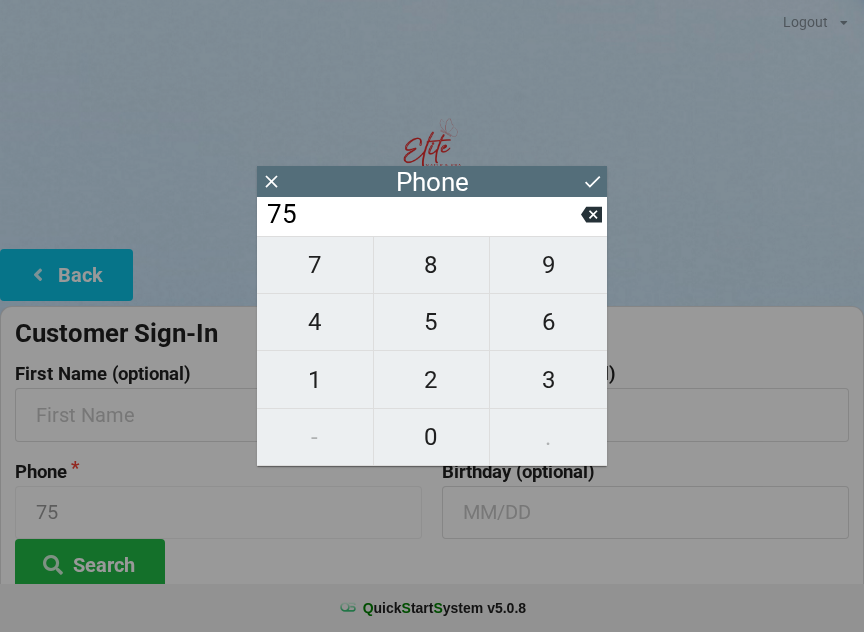 click on "3" at bounding box center (548, 380) 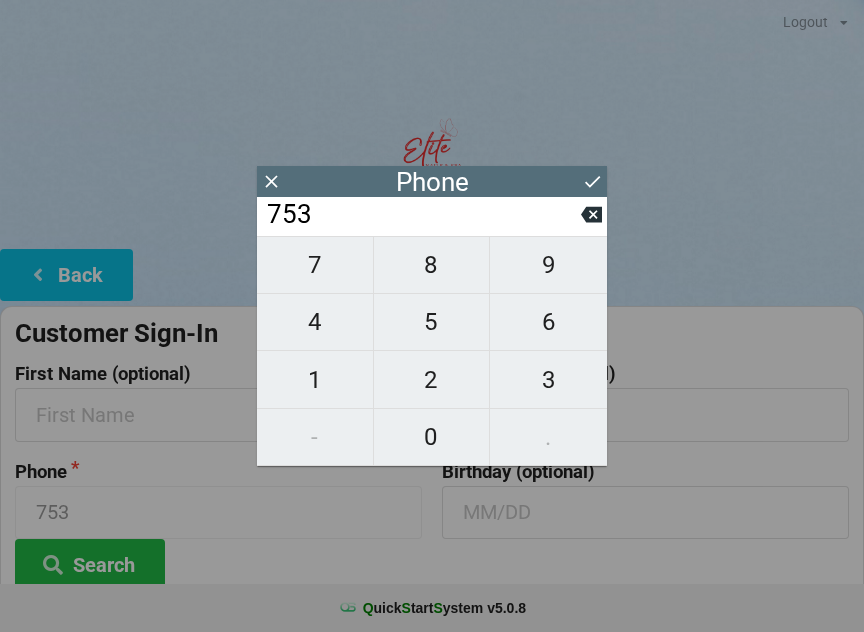 click on "0" at bounding box center (432, 437) 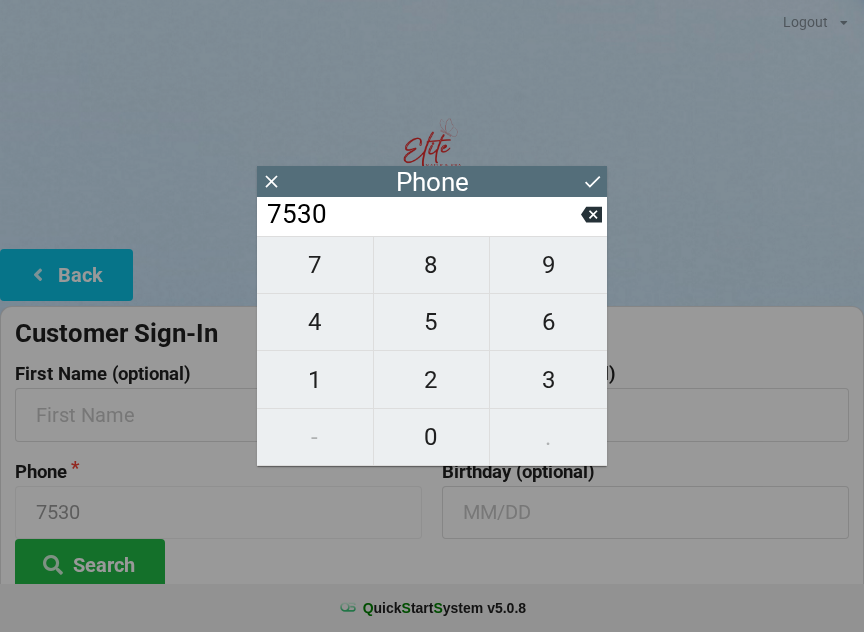 click 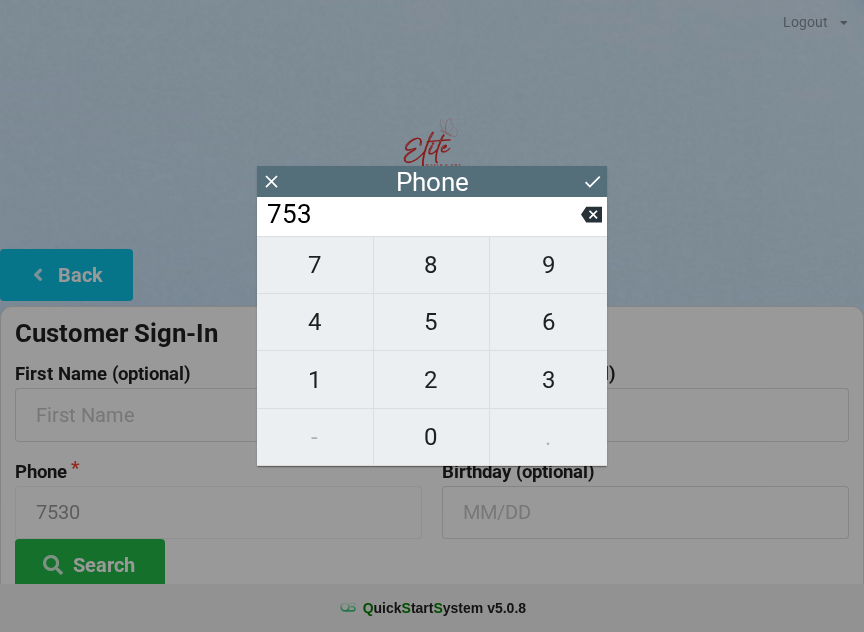 click 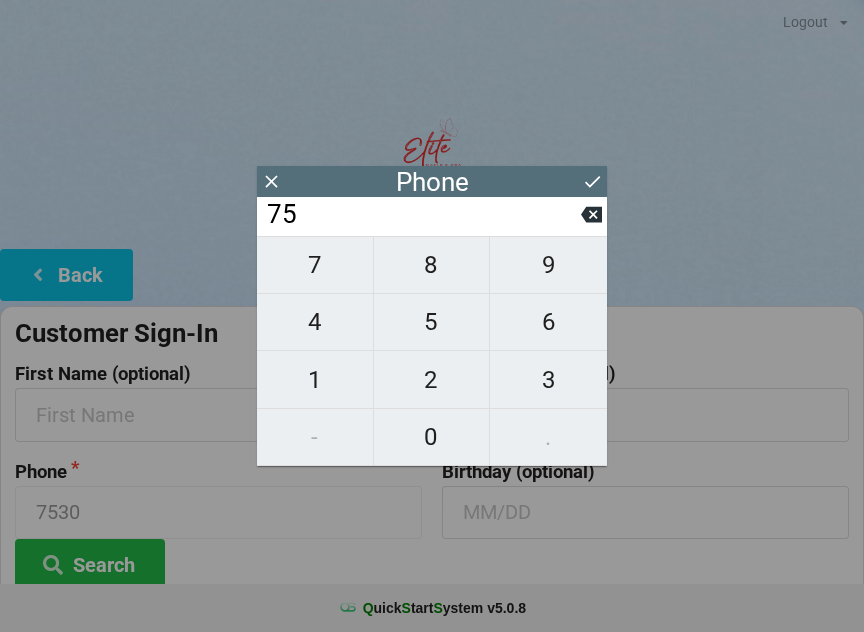 click 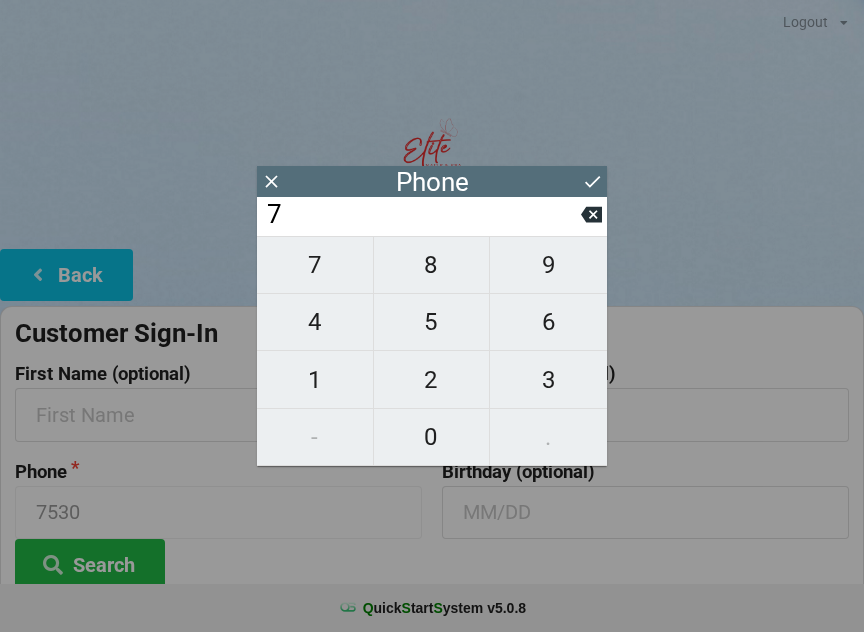 click 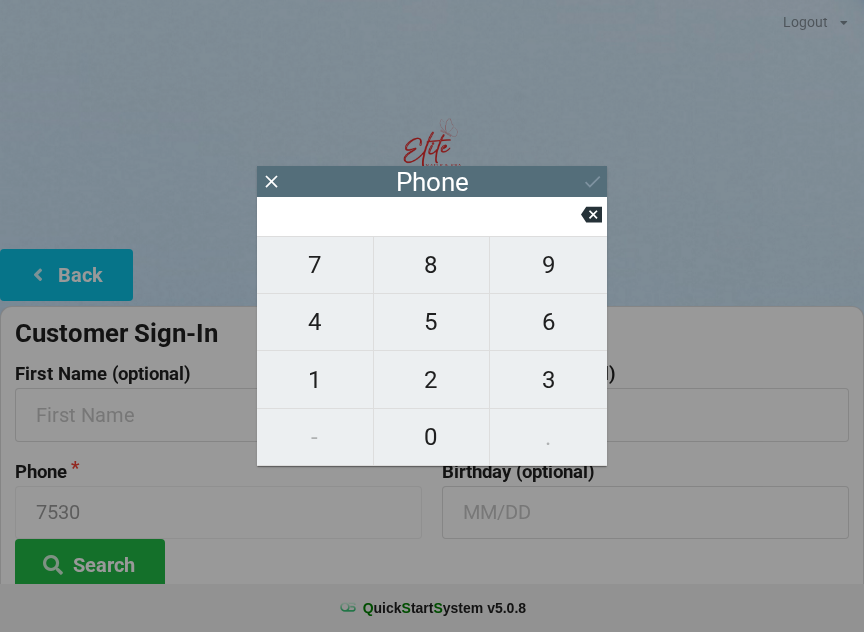 click on "4" at bounding box center (315, 322) 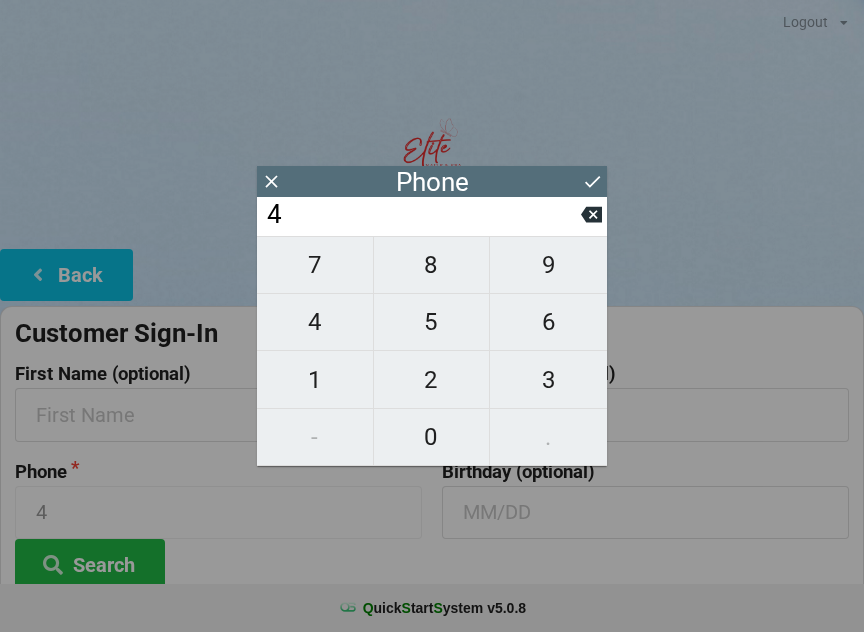 click on "5" at bounding box center [432, 322] 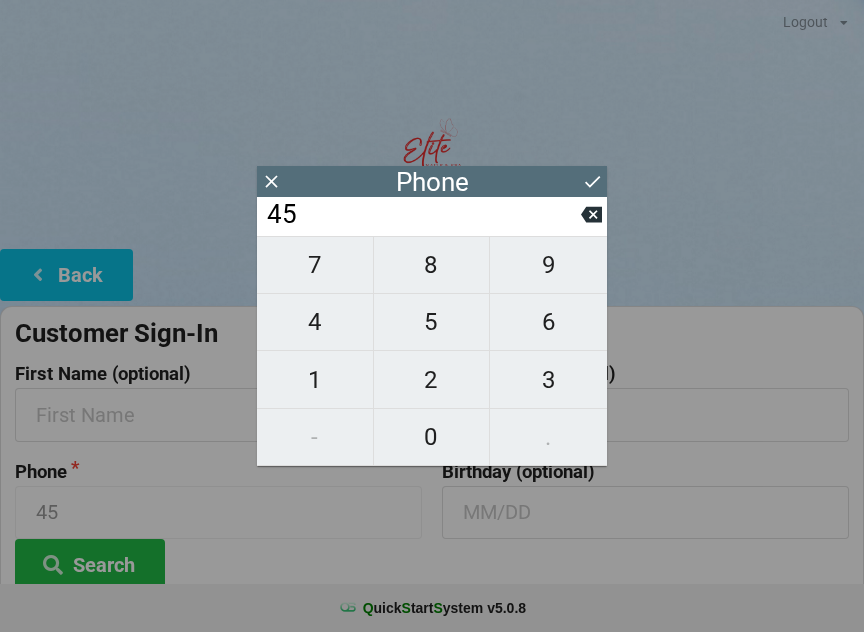 click on "5" at bounding box center [432, 322] 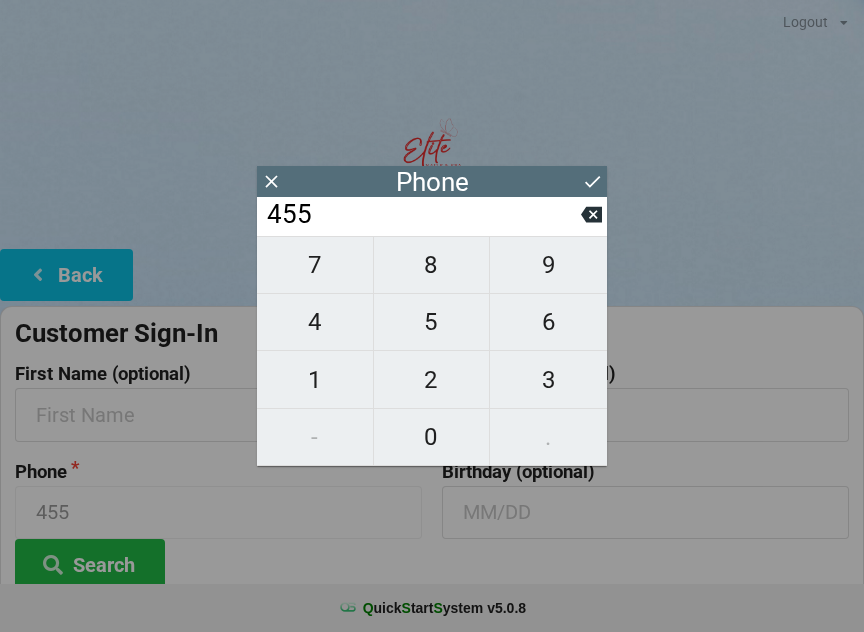 click on "4" at bounding box center (315, 322) 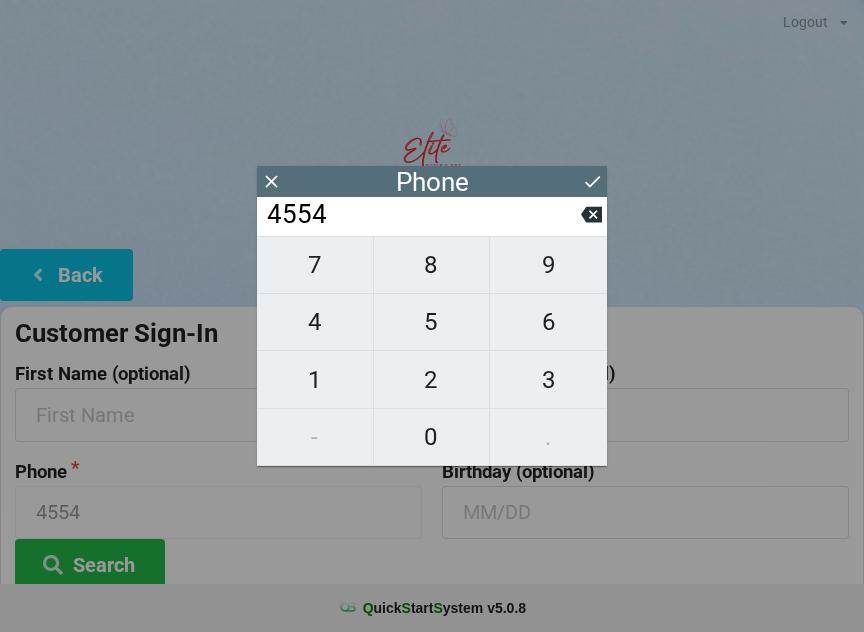 click on "9" at bounding box center [548, 265] 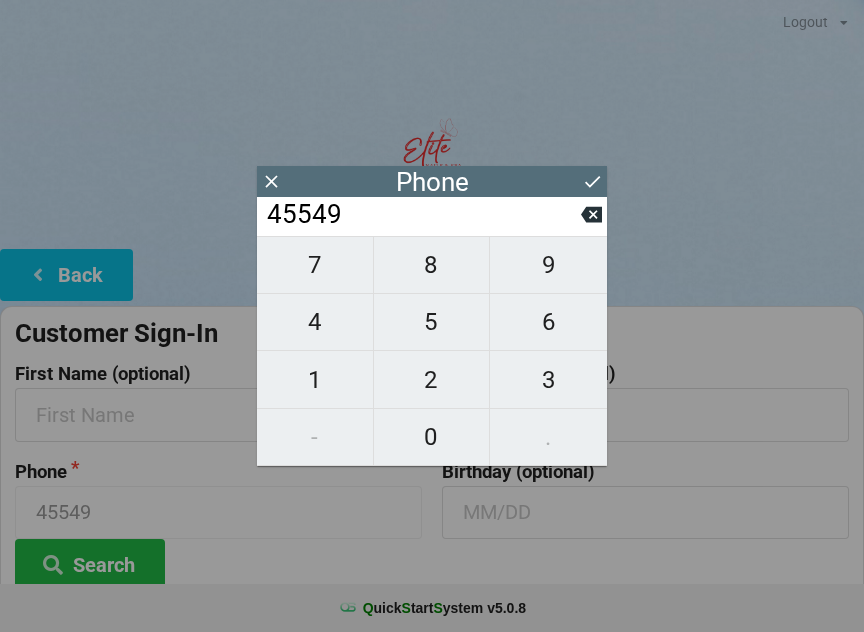 click on "7" at bounding box center (315, 265) 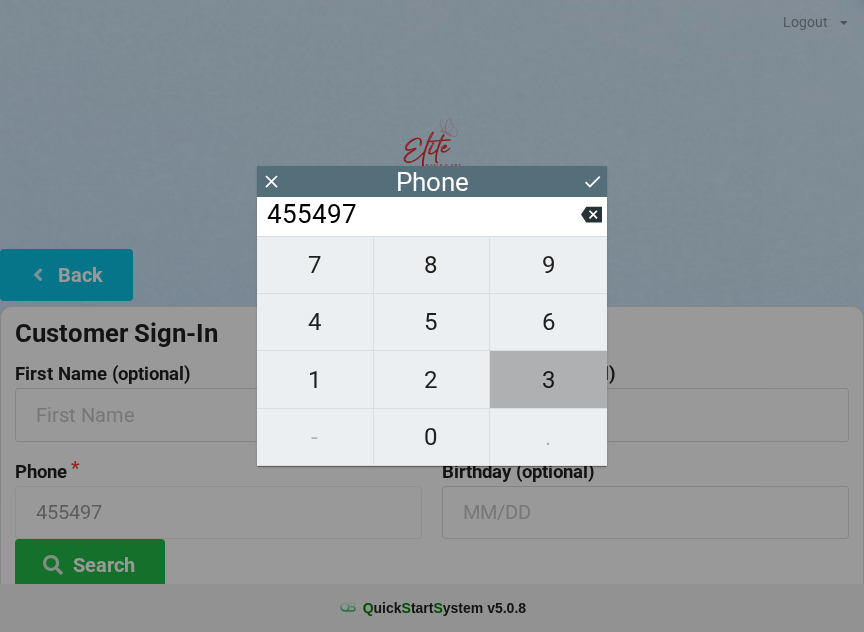 click on "3" at bounding box center [548, 380] 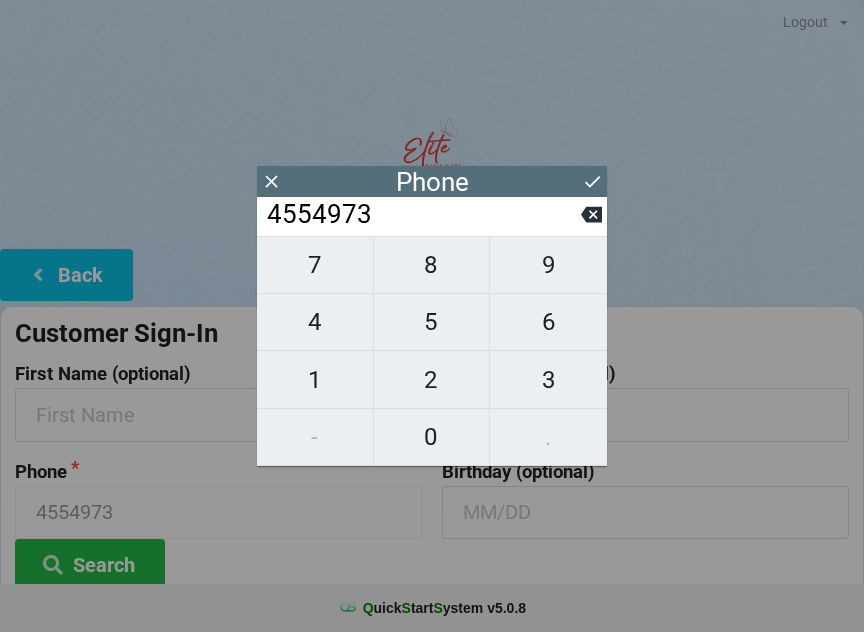 click 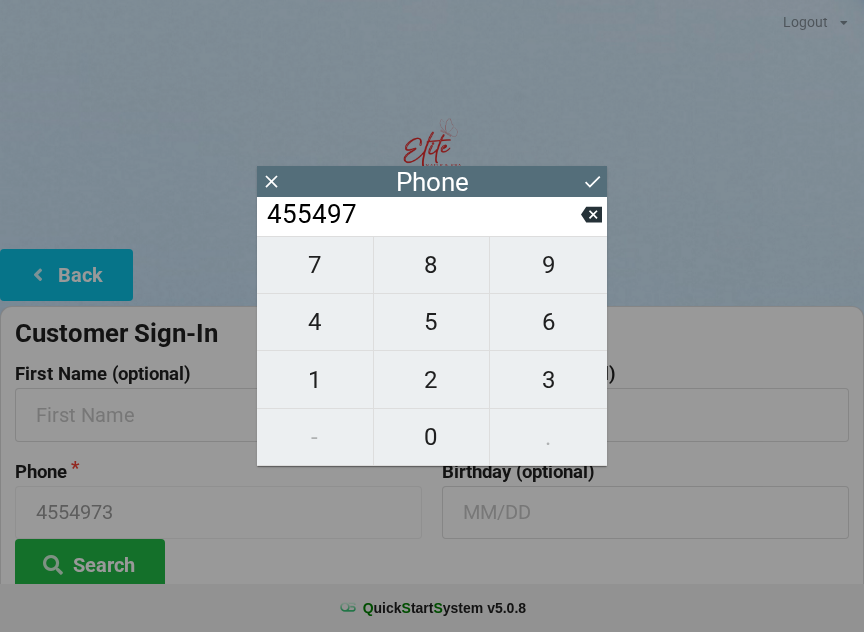click 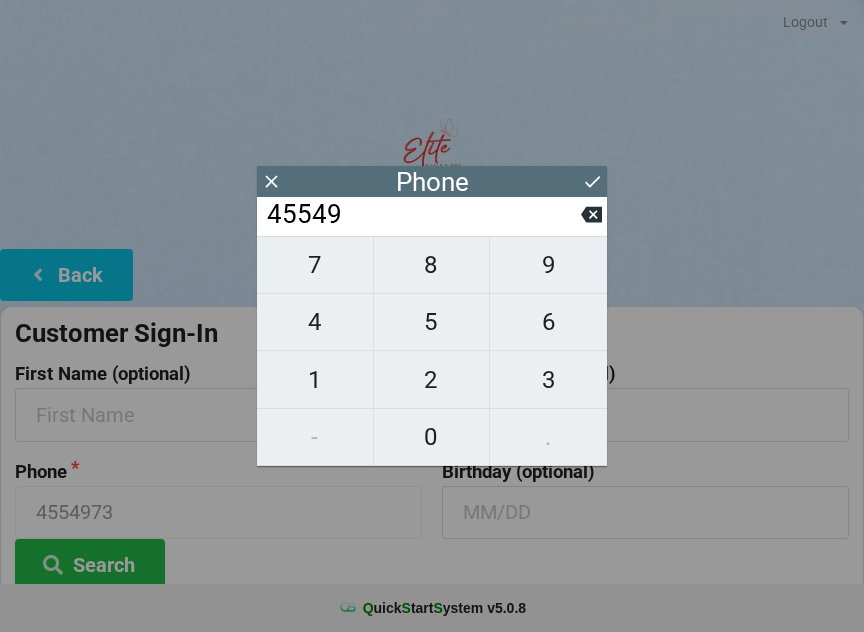 click 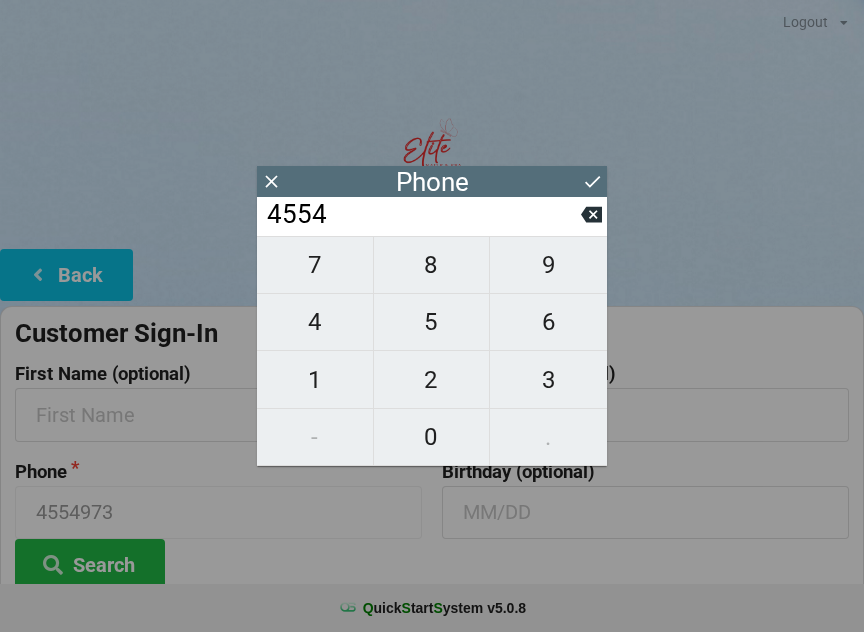 click 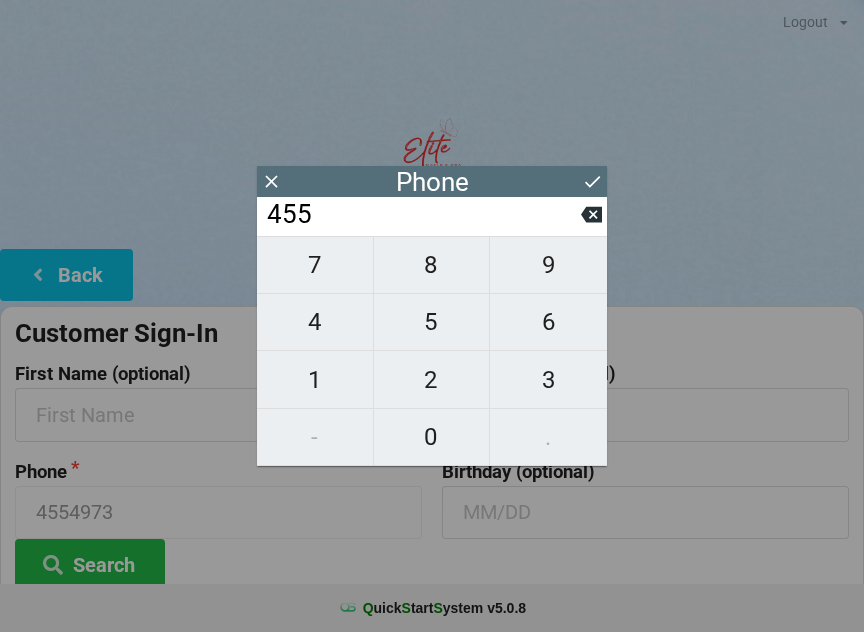 click 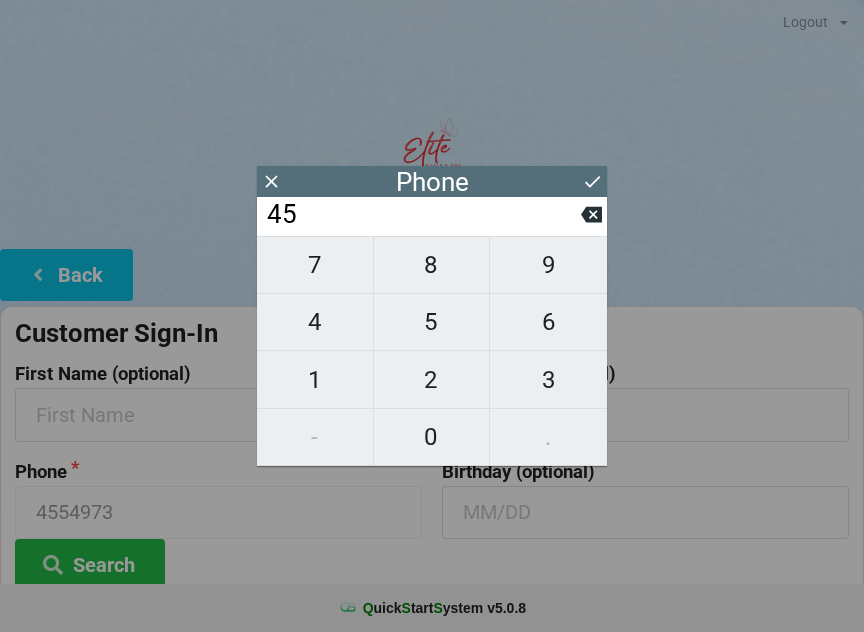 click 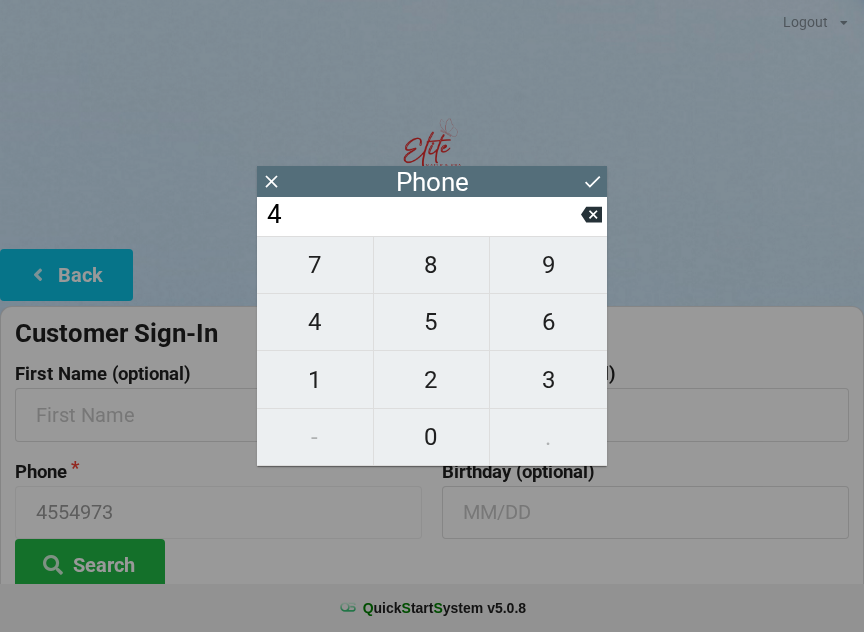 click on "9" at bounding box center [548, 265] 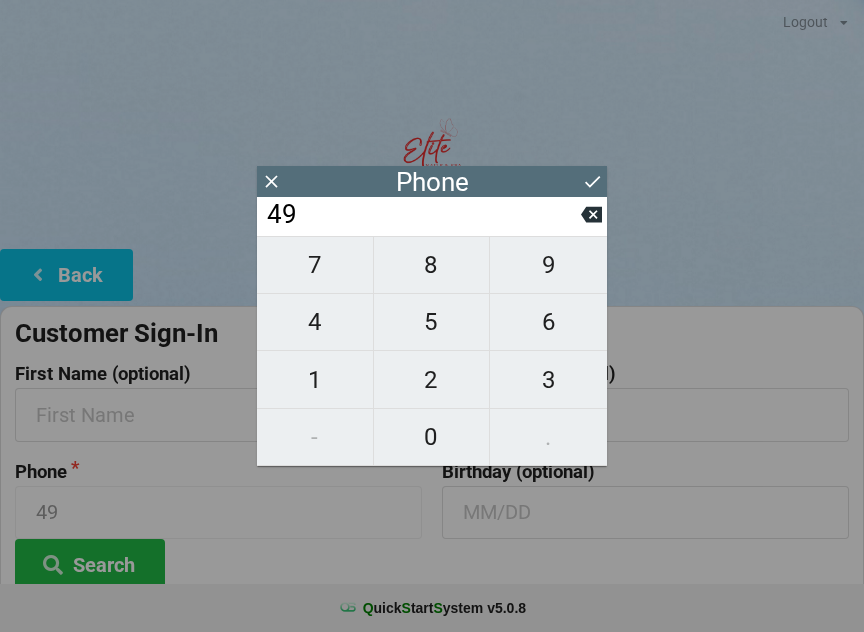 click on "3" at bounding box center [548, 380] 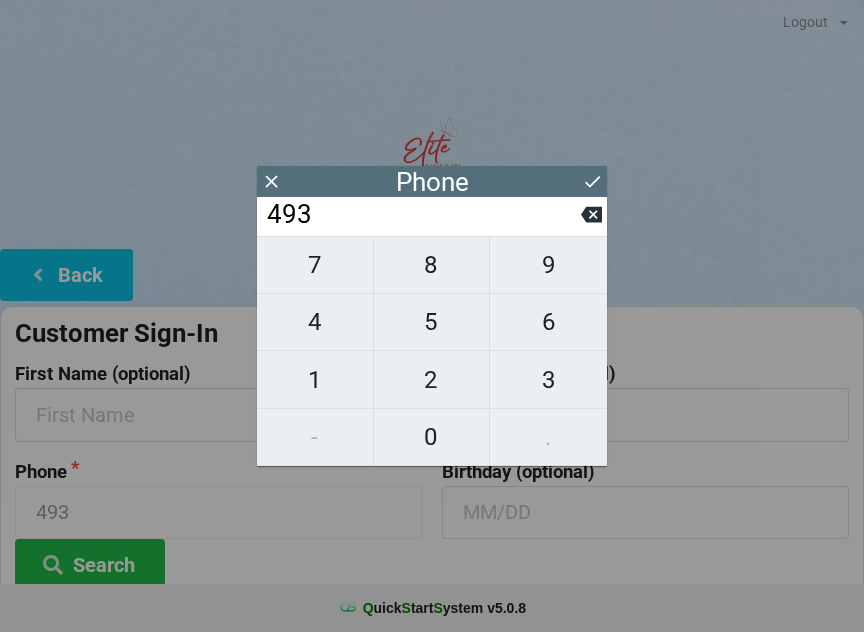 click on "7" at bounding box center [315, 265] 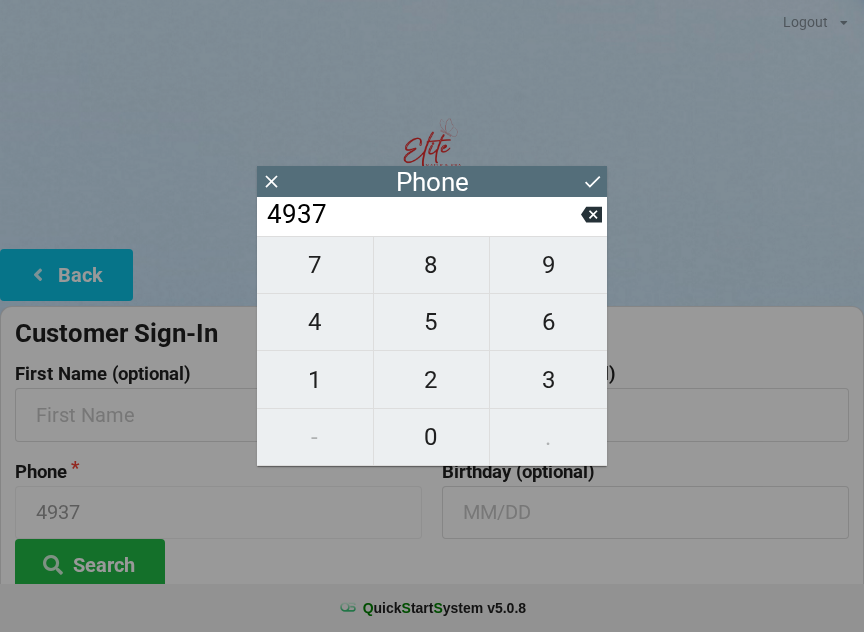 click on "5" at bounding box center [432, 322] 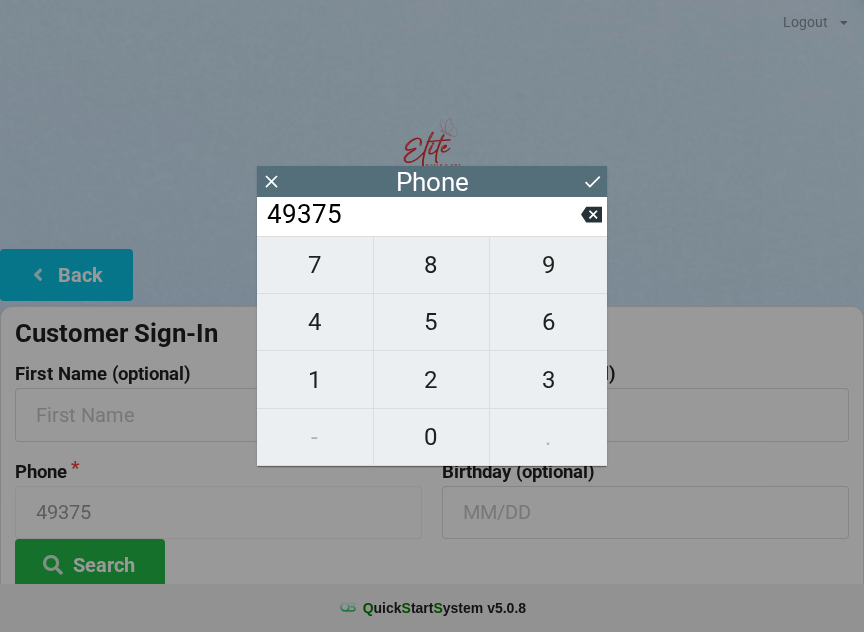 click on "3" at bounding box center (548, 380) 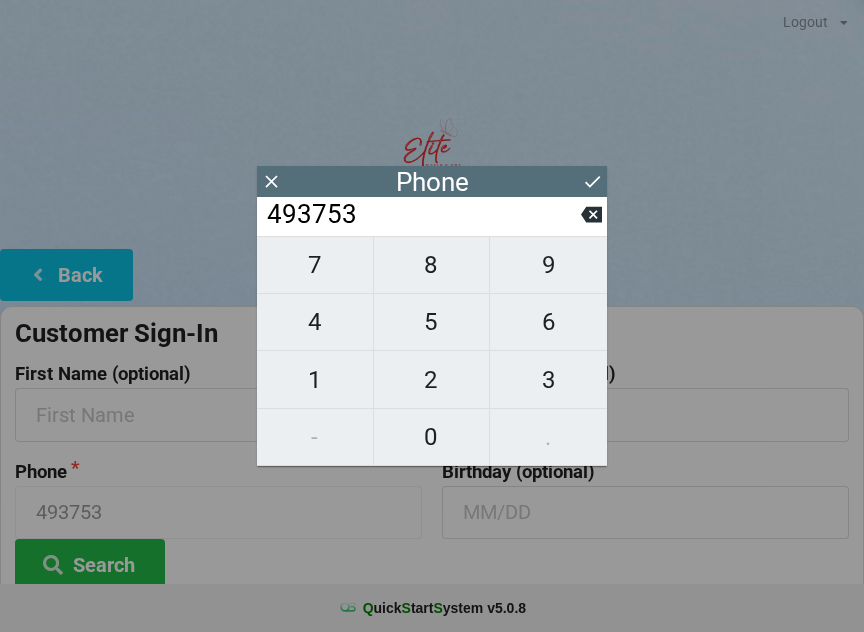 click on "0" at bounding box center [432, 437] 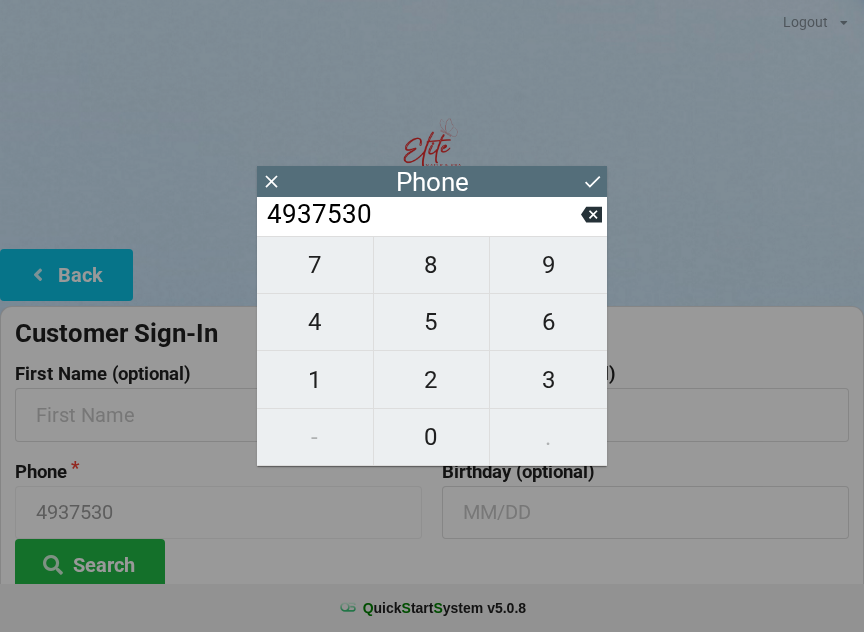 click on "4937530" at bounding box center [423, 215] 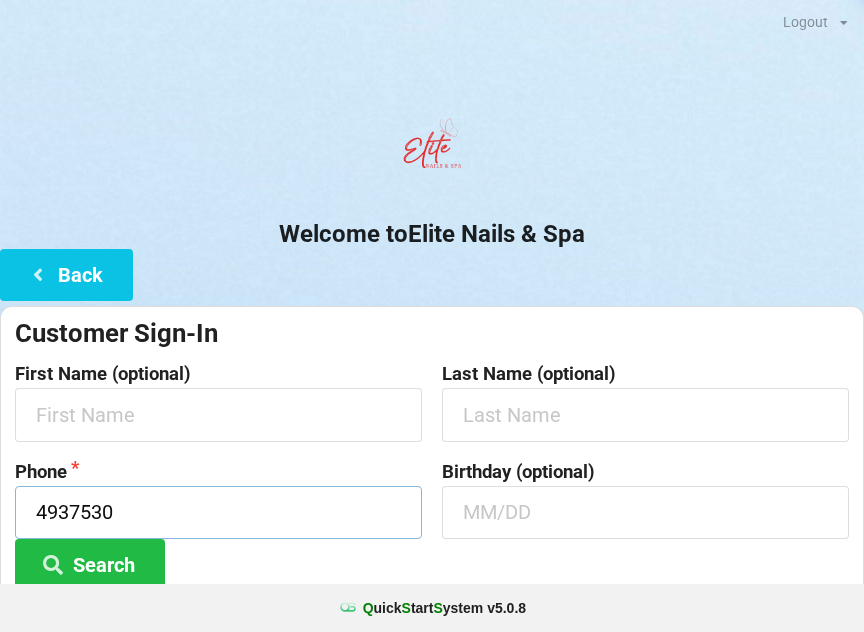 click on "4937530" at bounding box center (218, 512) 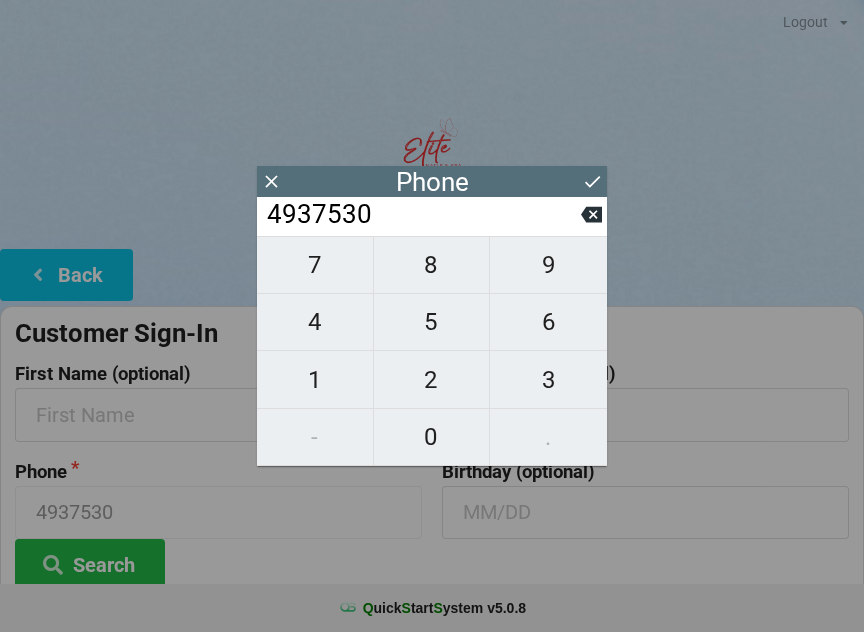 click at bounding box center (591, 214) 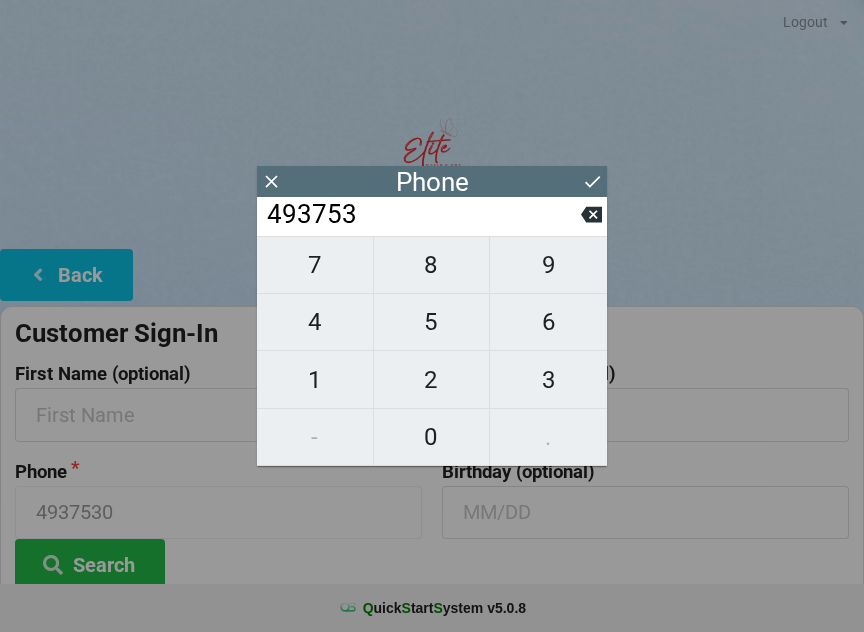 click 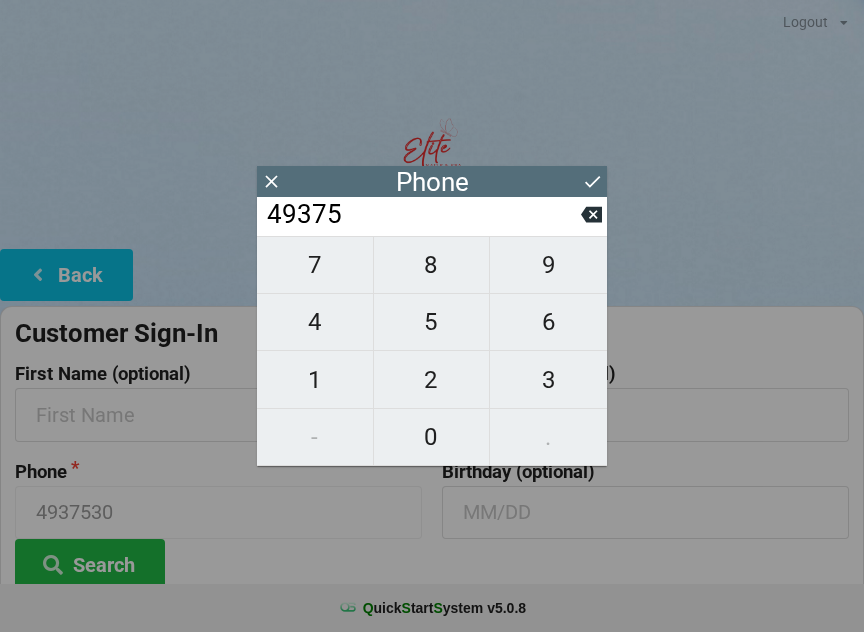click 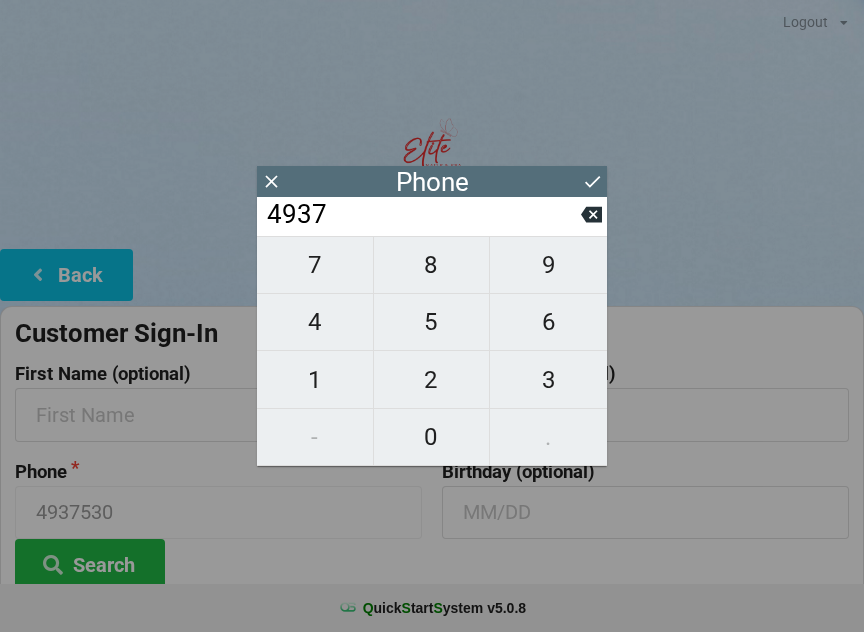 click 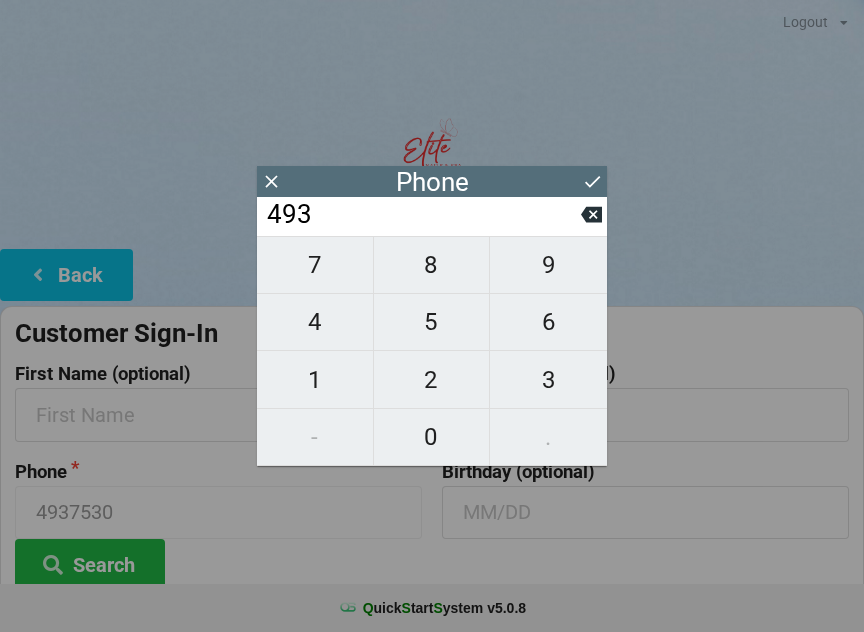 click on "493" at bounding box center (423, 215) 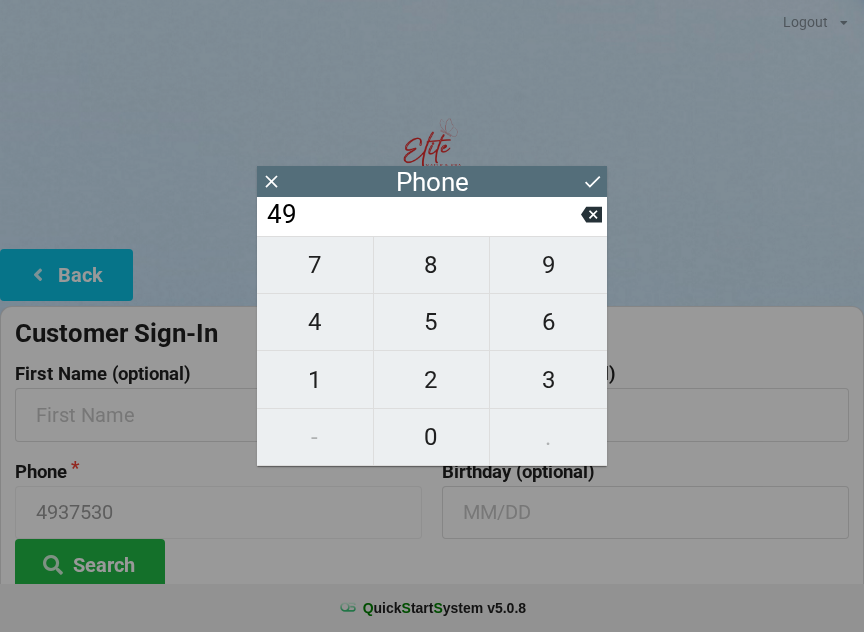 click on "49" at bounding box center [423, 215] 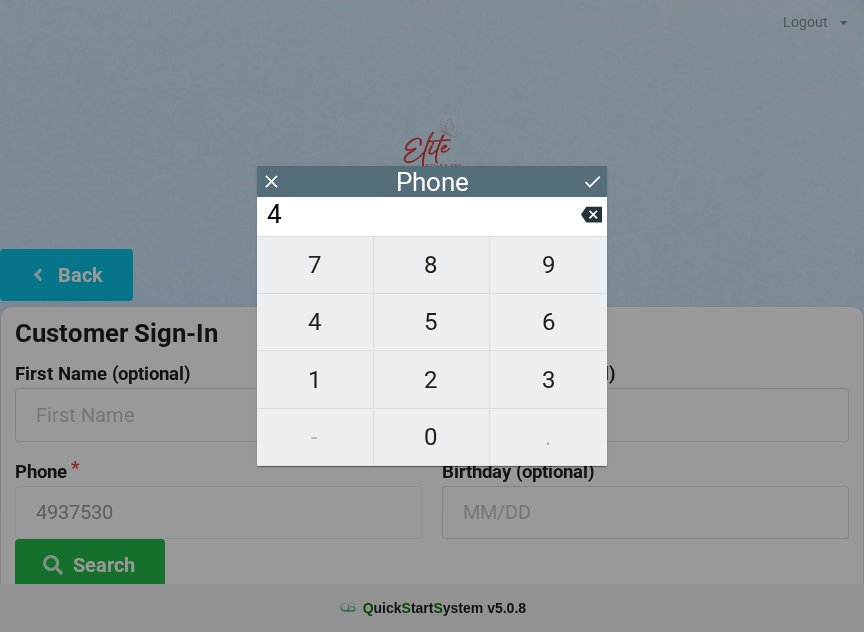 click 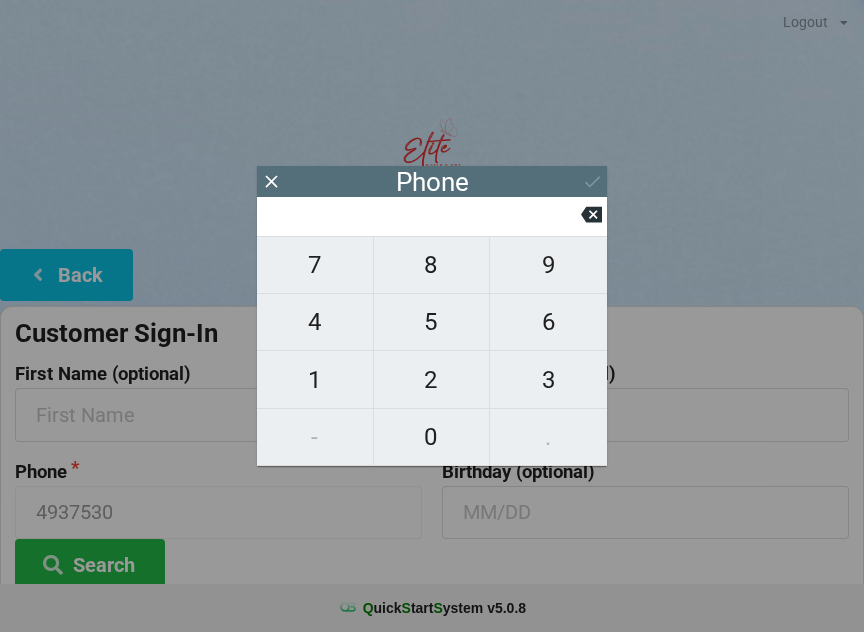 click on "5" at bounding box center (432, 322) 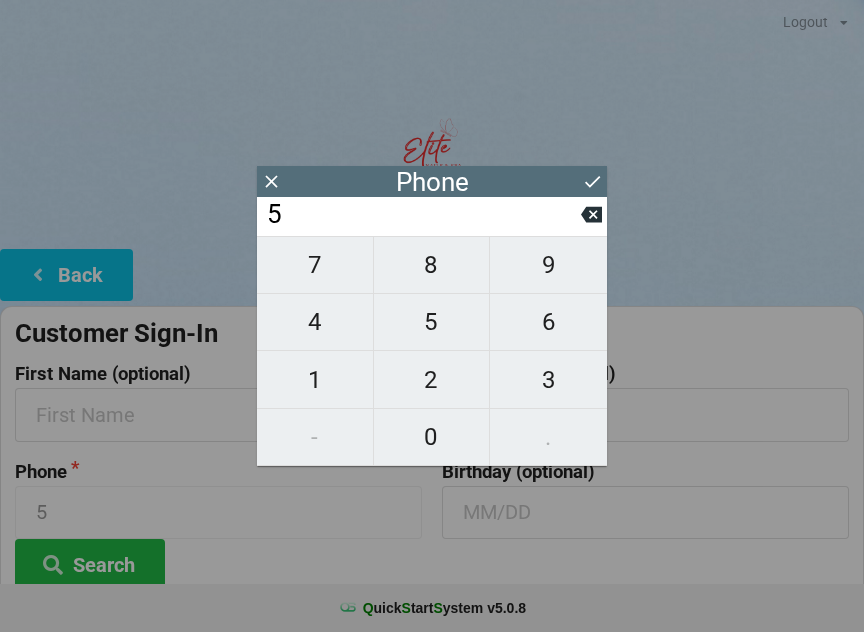 click on "0" at bounding box center (432, 437) 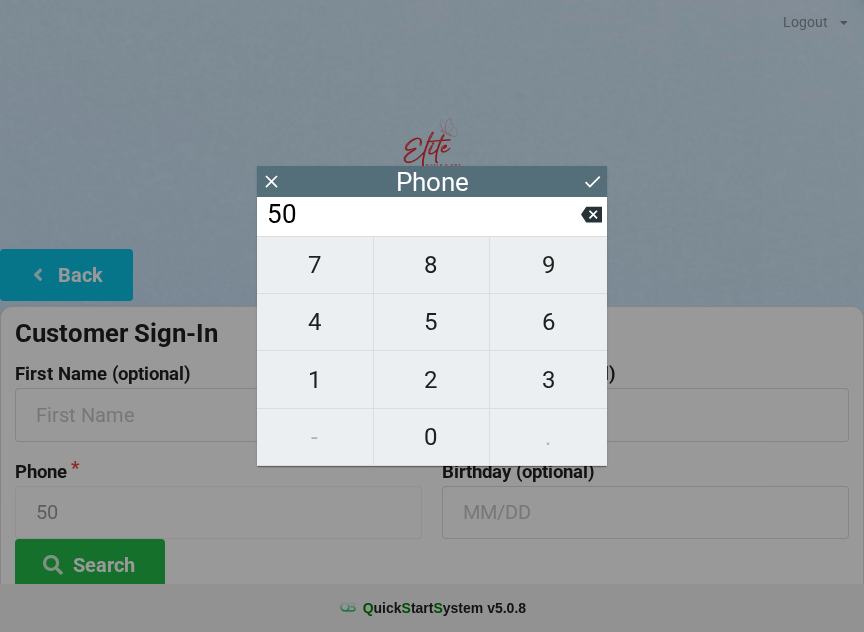 click on "8" at bounding box center (432, 265) 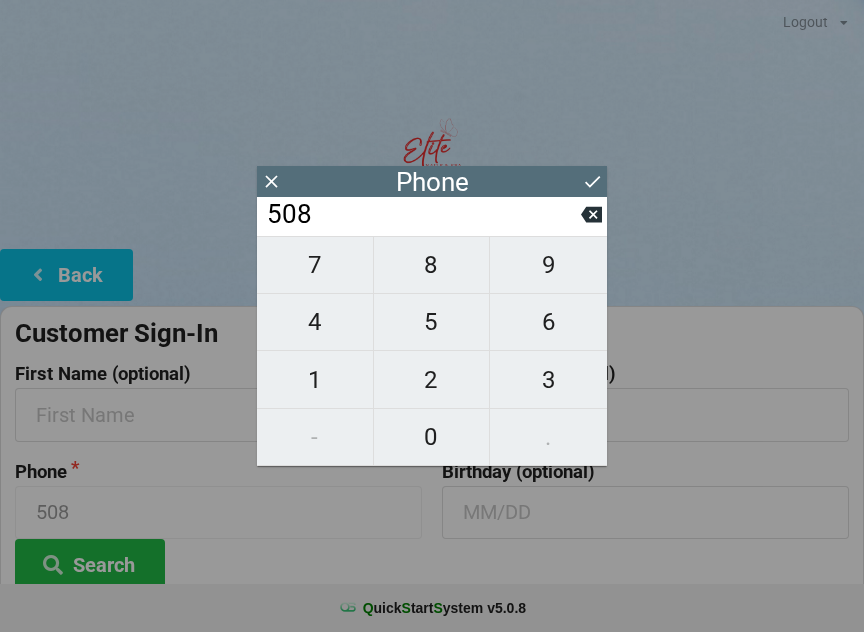 click on "4" at bounding box center [315, 322] 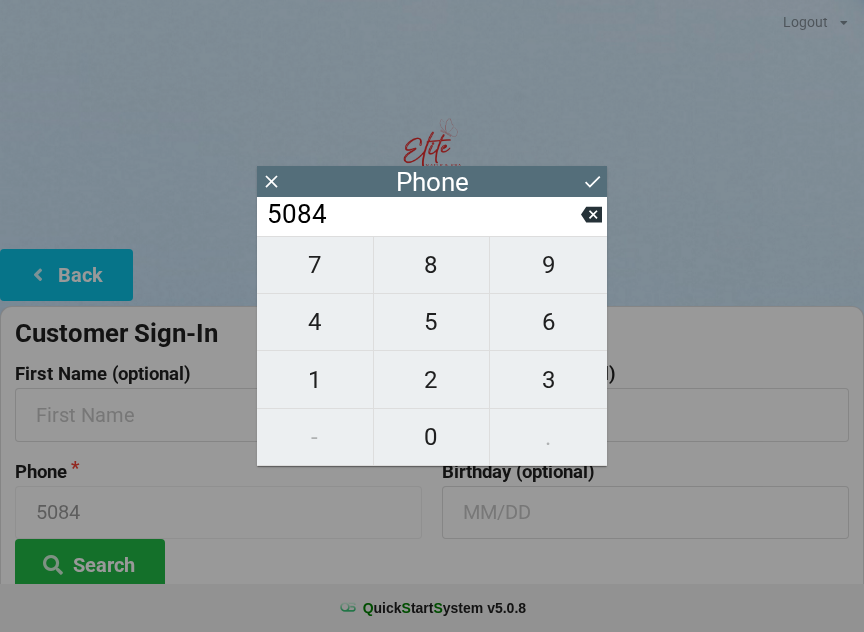 click on "9" at bounding box center [548, 265] 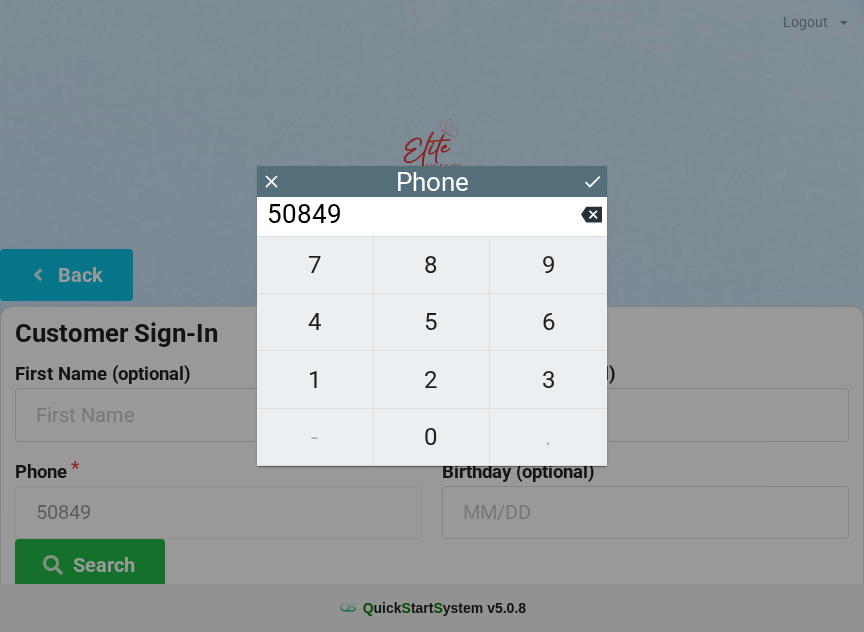 click on "3" at bounding box center [548, 380] 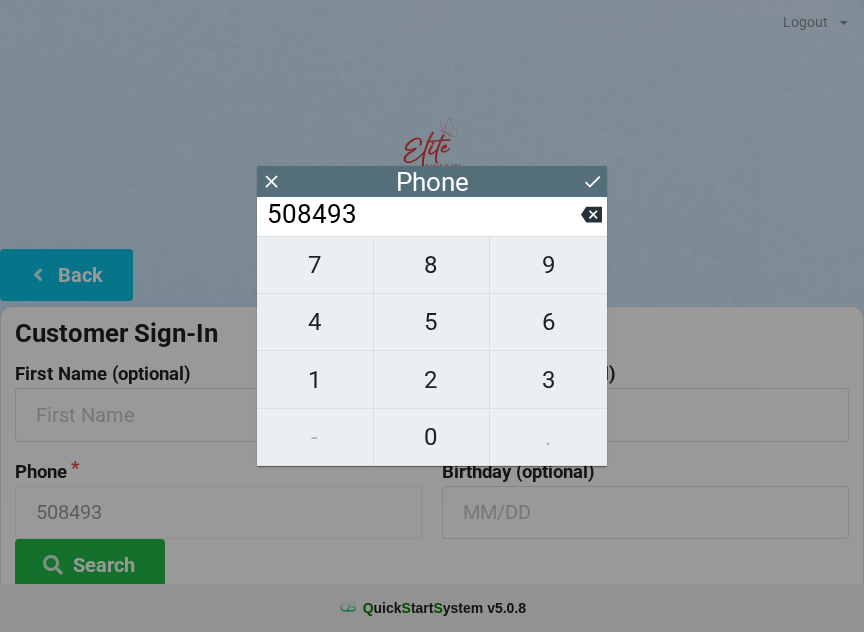 click on "7" at bounding box center [315, 265] 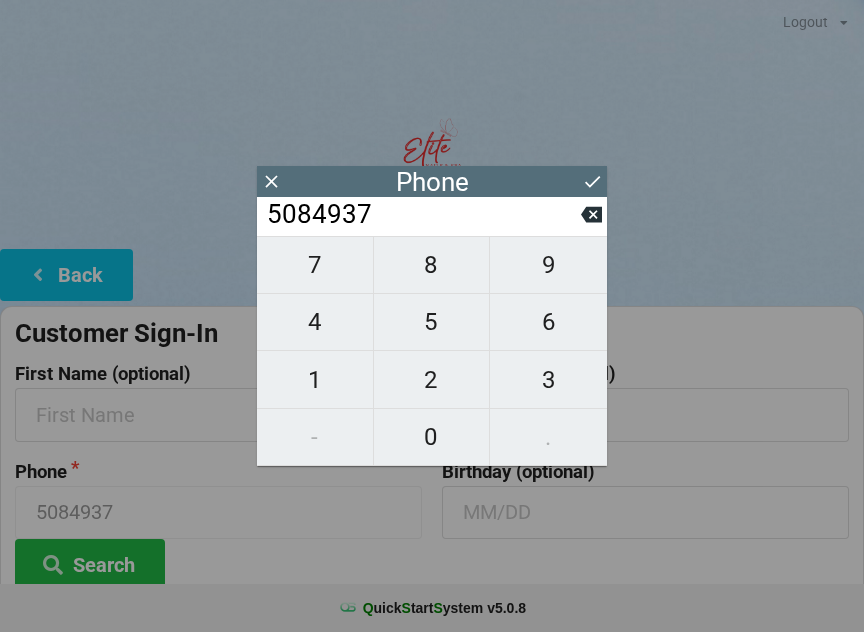 click on "5" at bounding box center (432, 322) 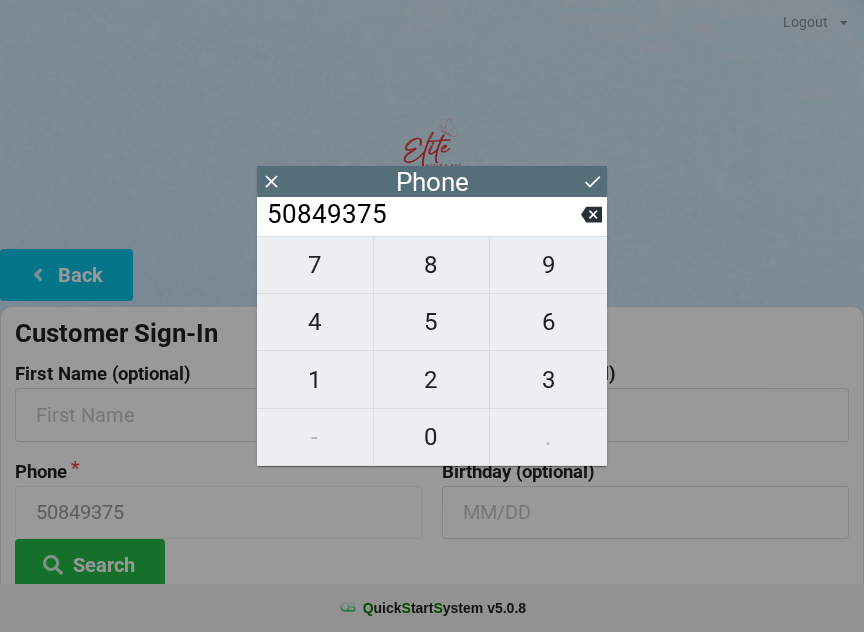 click on "3" at bounding box center (548, 380) 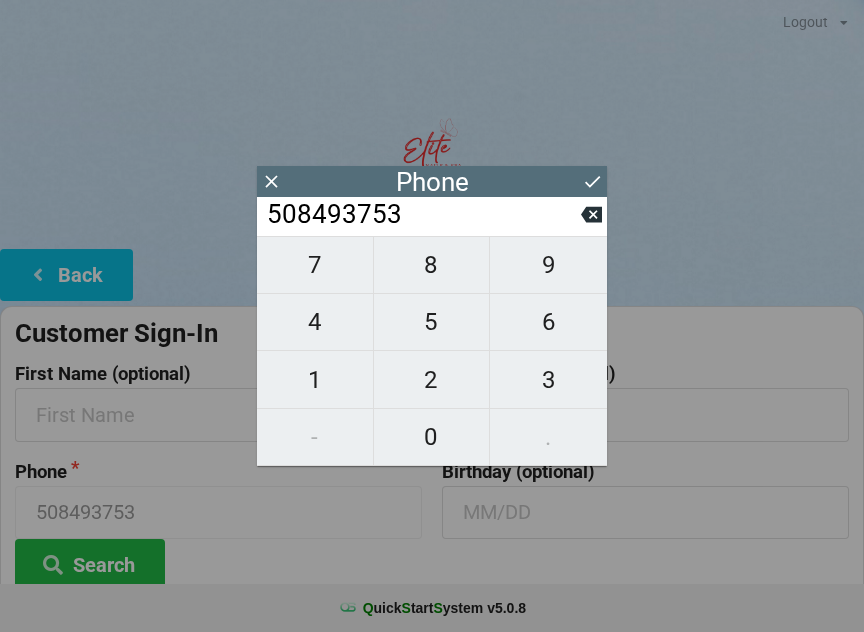 click on "0" at bounding box center (432, 437) 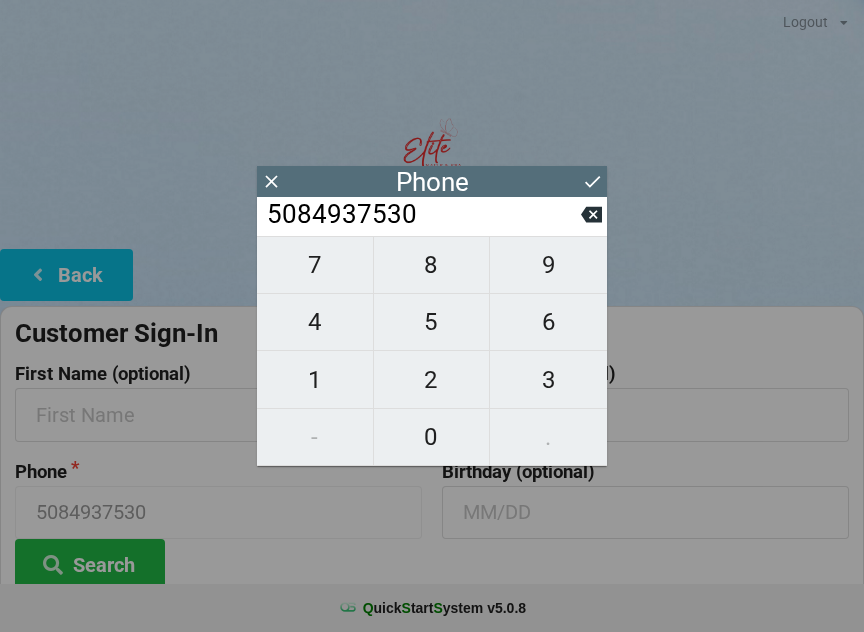 click 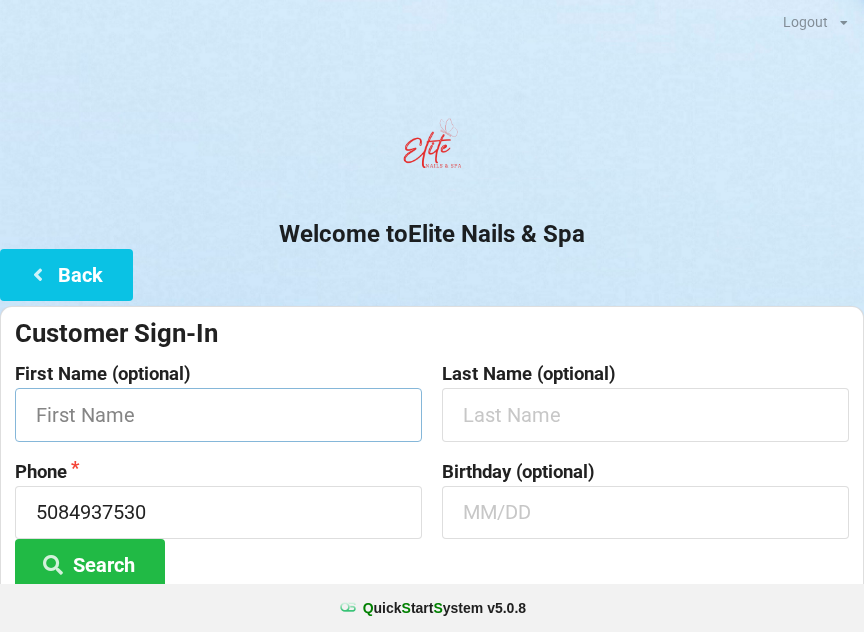 click at bounding box center (218, 414) 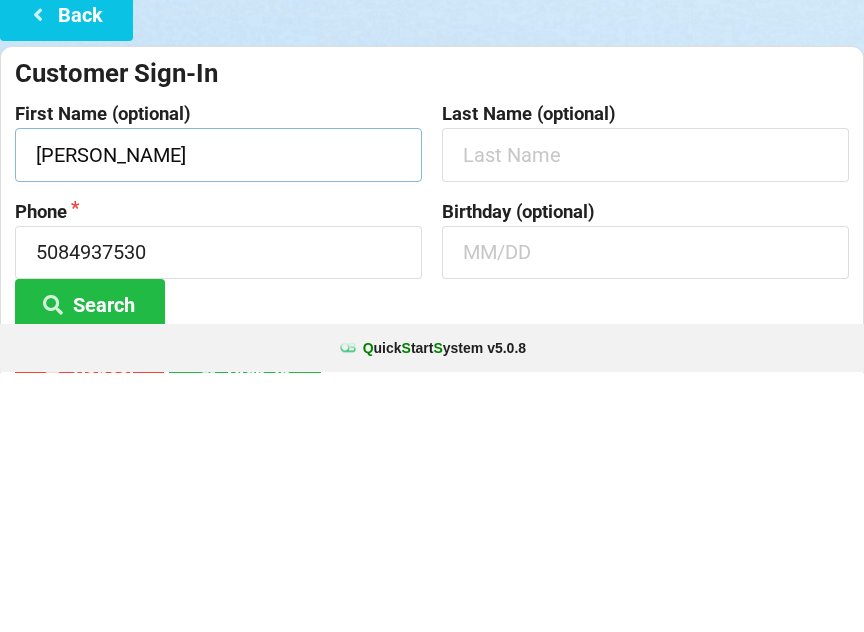 type on "[PERSON_NAME]" 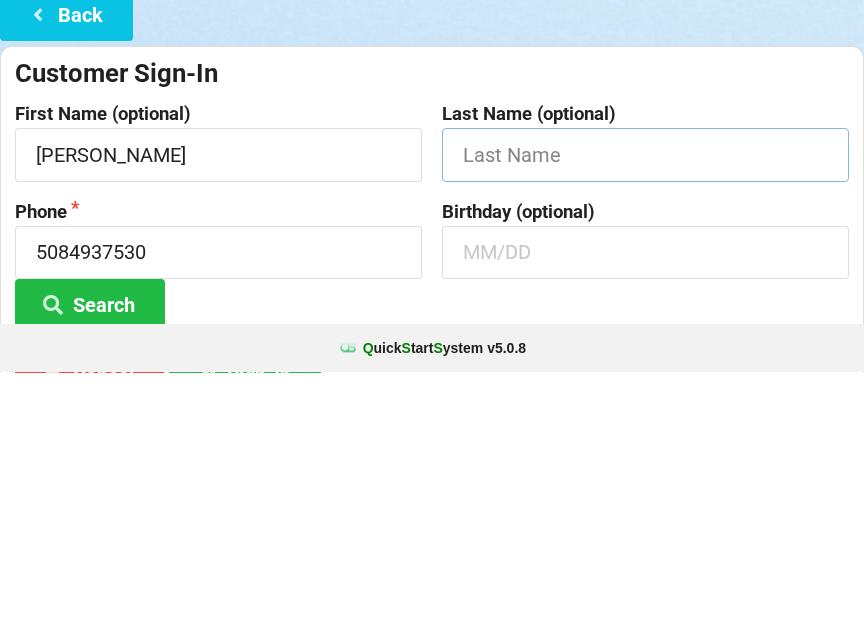 click at bounding box center [645, 414] 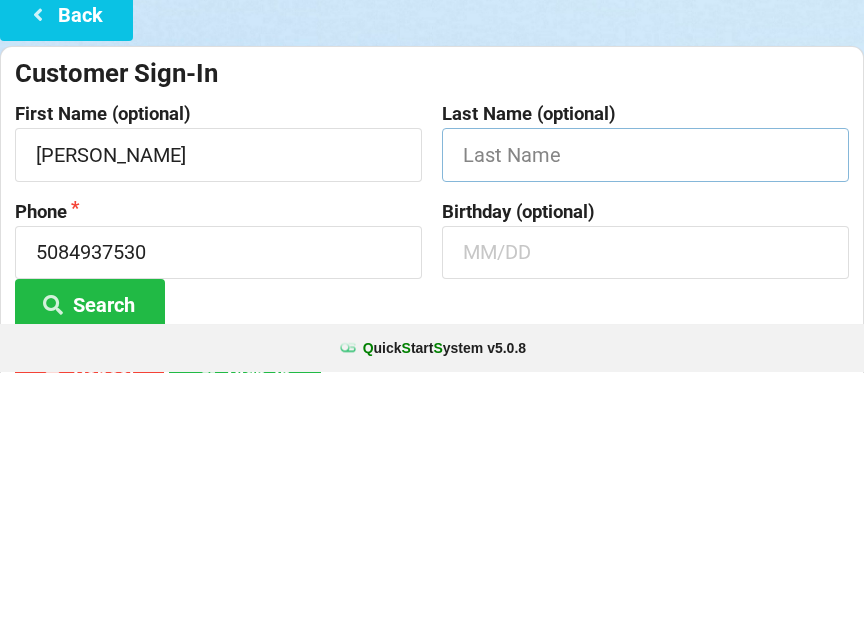 click at bounding box center [645, 414] 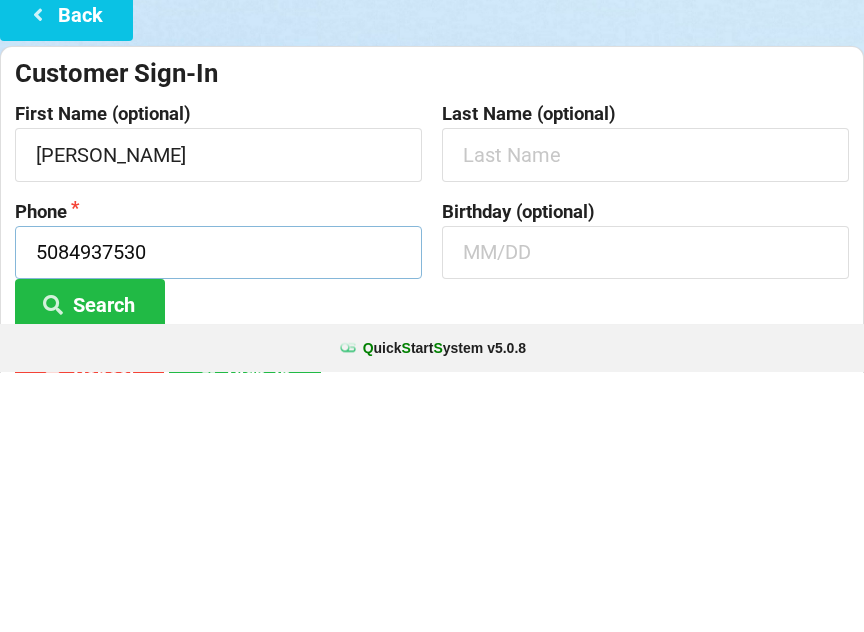 click on "5084937530" at bounding box center [218, 512] 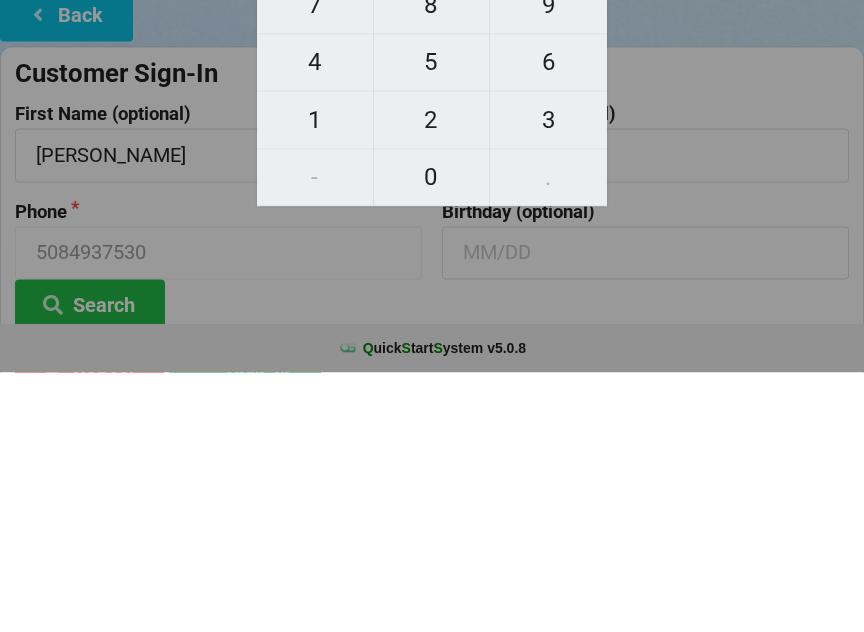 scroll, scrollTop: 147, scrollLeft: 0, axis: vertical 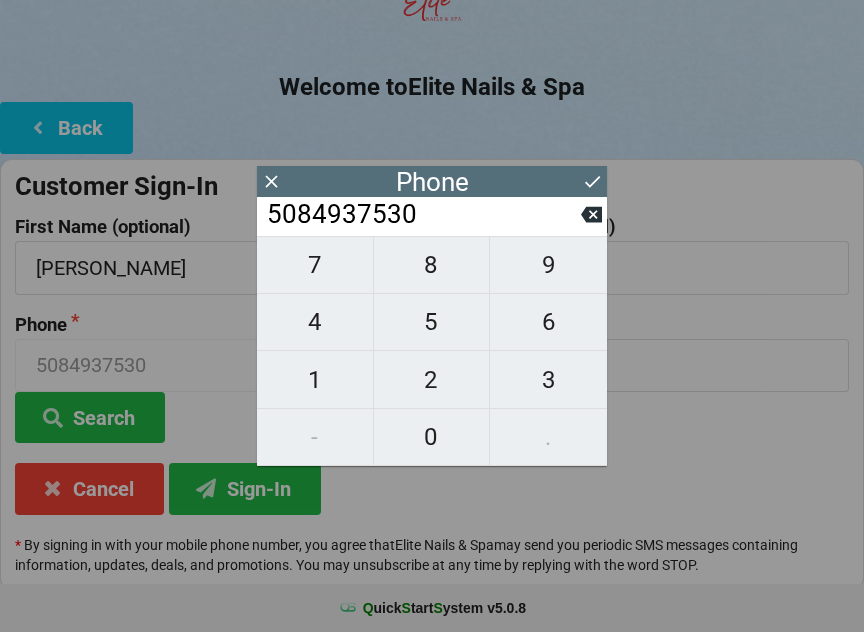 click 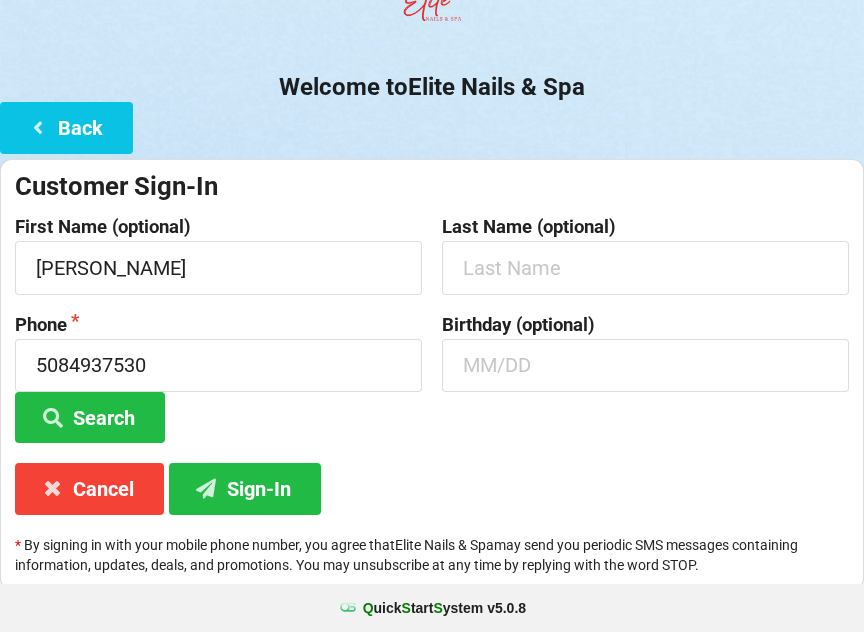 click at bounding box center (53, 416) 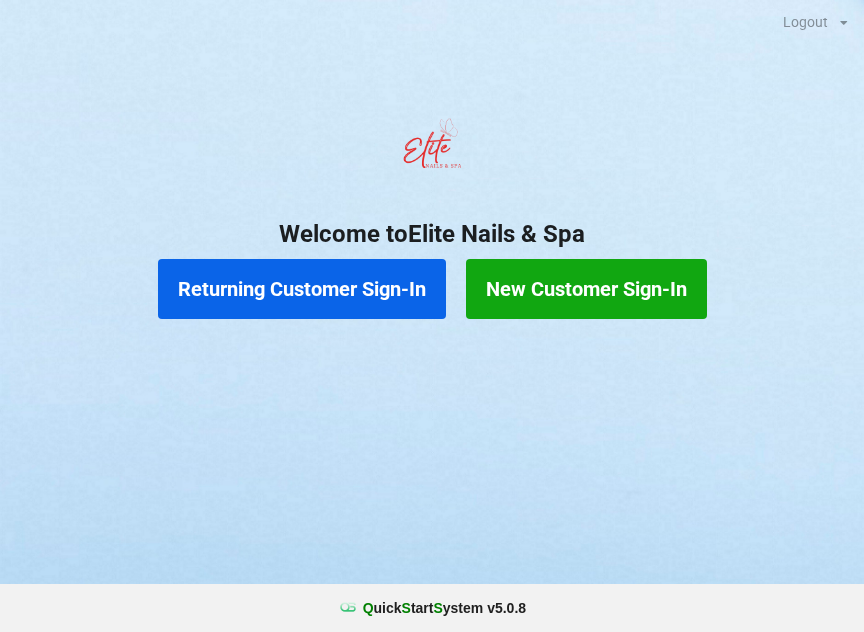 click on "New Customer Sign-In" at bounding box center (586, 289) 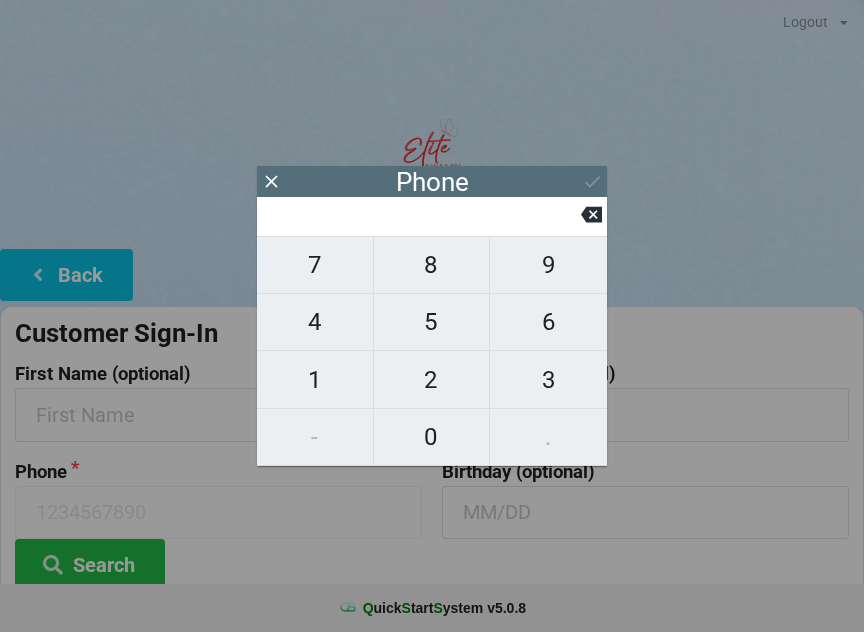 scroll, scrollTop: 1, scrollLeft: 0, axis: vertical 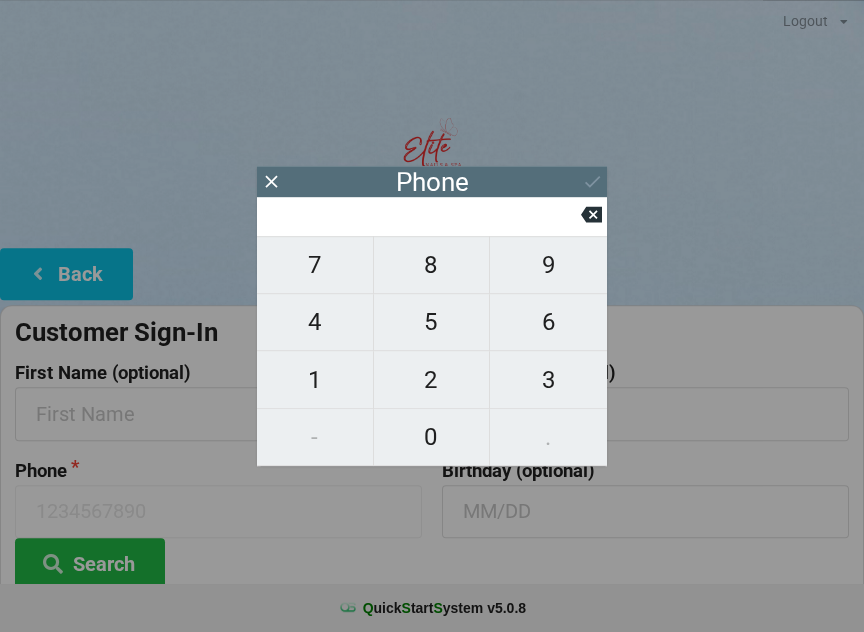 click on "7" at bounding box center [315, 265] 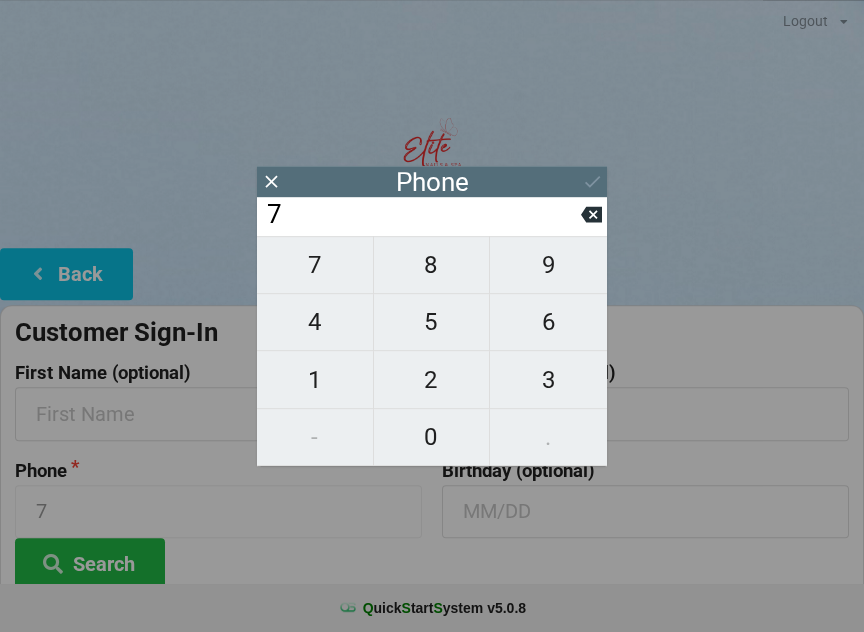 scroll, scrollTop: 1, scrollLeft: 0, axis: vertical 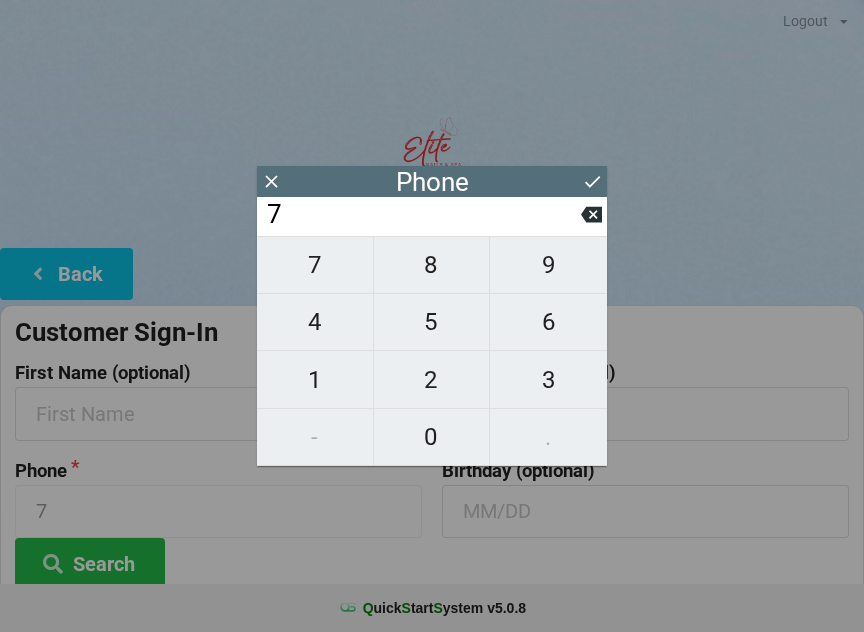 click on "1" at bounding box center (315, 380) 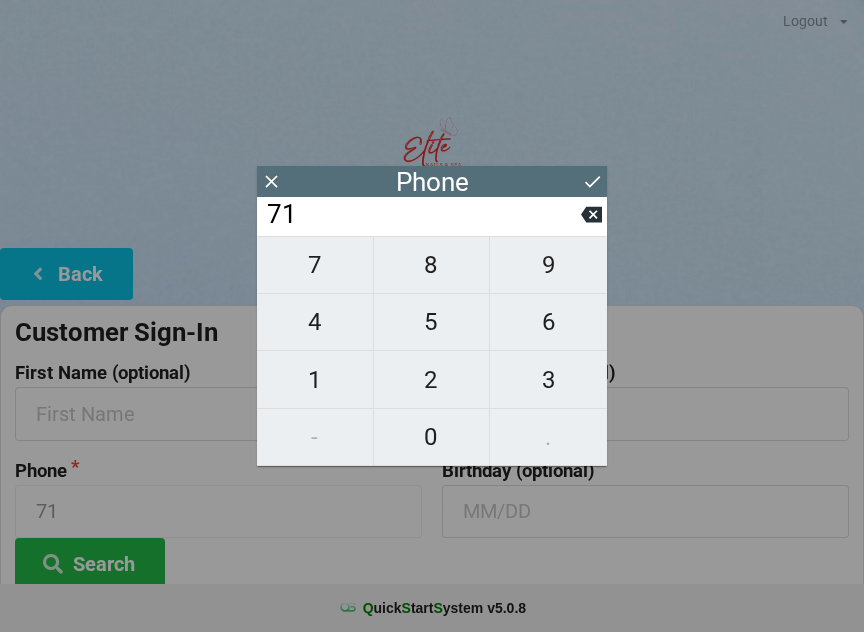click on "7" at bounding box center (315, 265) 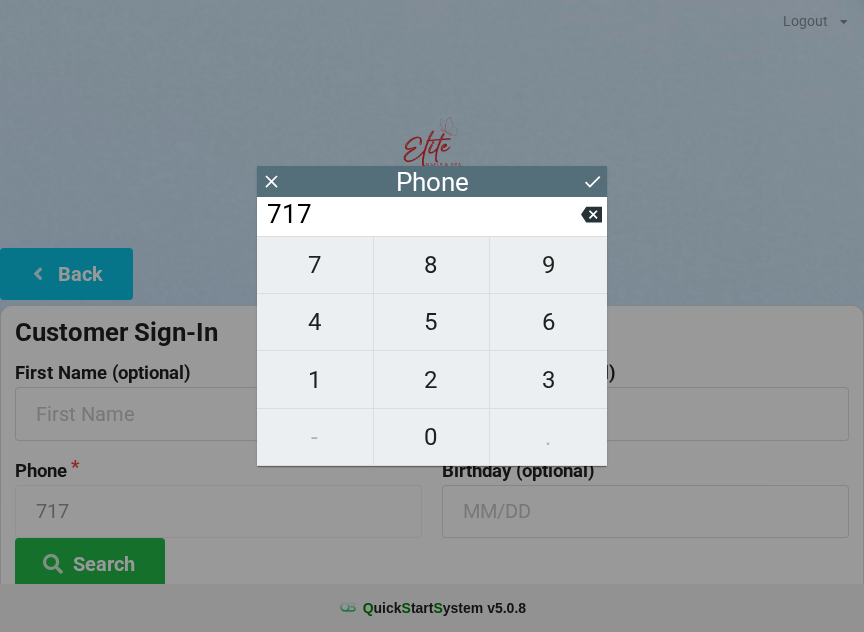 click at bounding box center [591, 214] 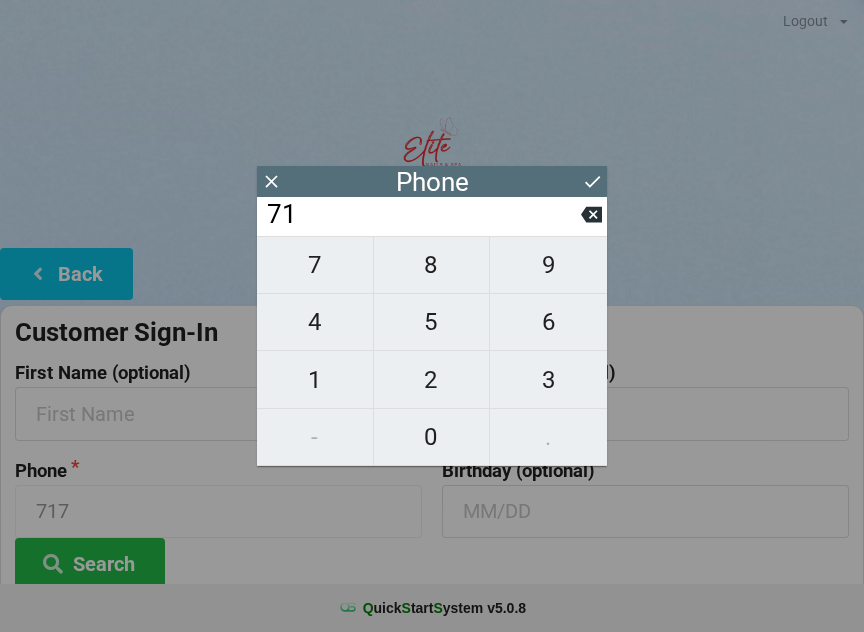 click on "8" at bounding box center (432, 265) 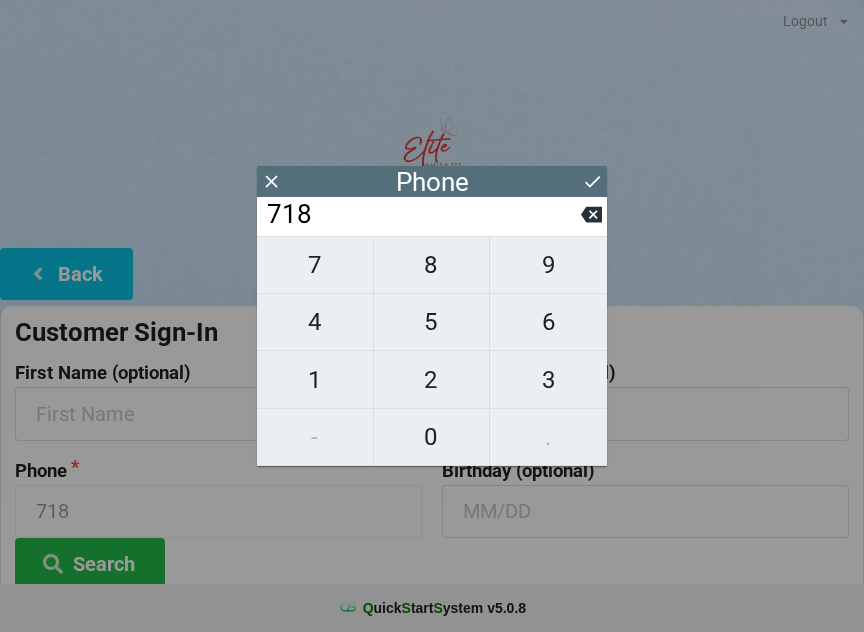 click on "8" at bounding box center [432, 265] 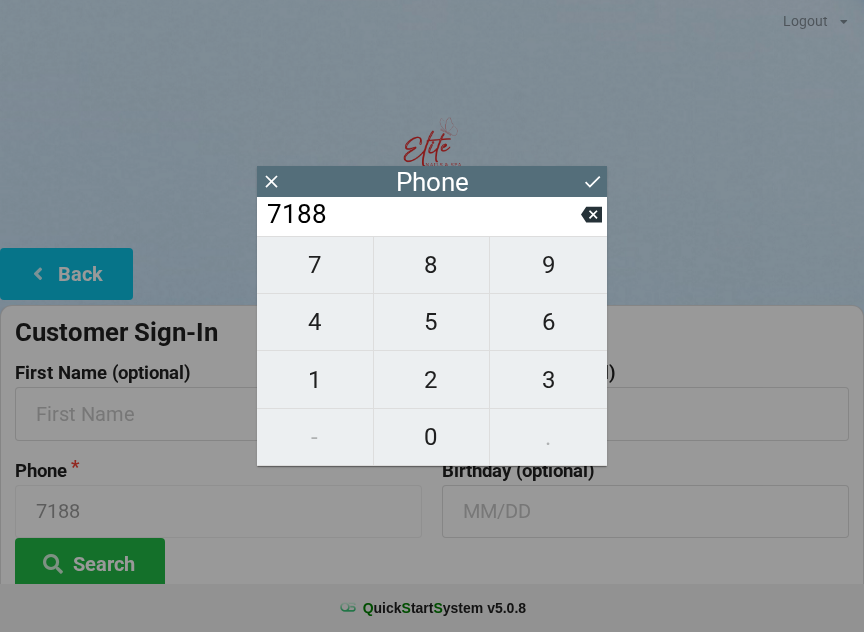 click on "3" at bounding box center (548, 380) 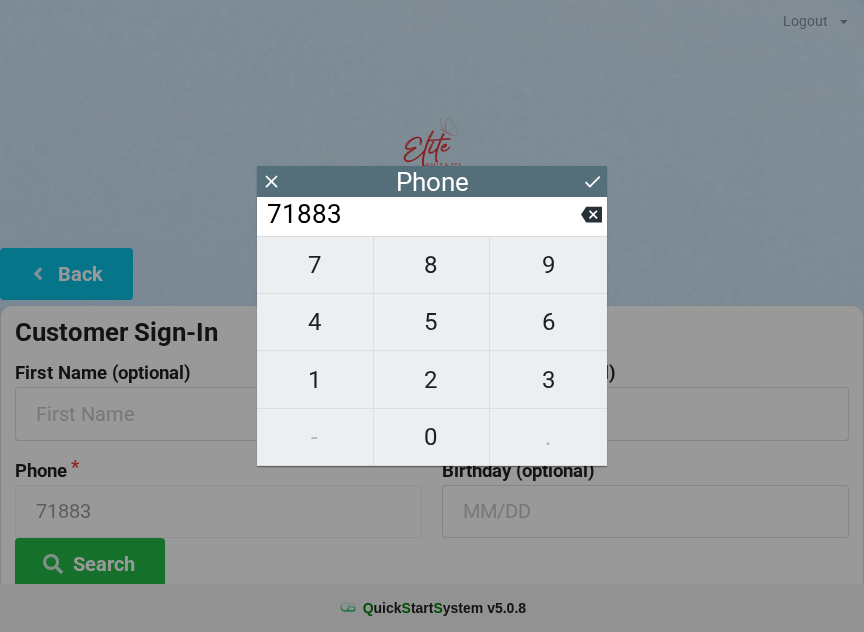 click on "8" at bounding box center (432, 265) 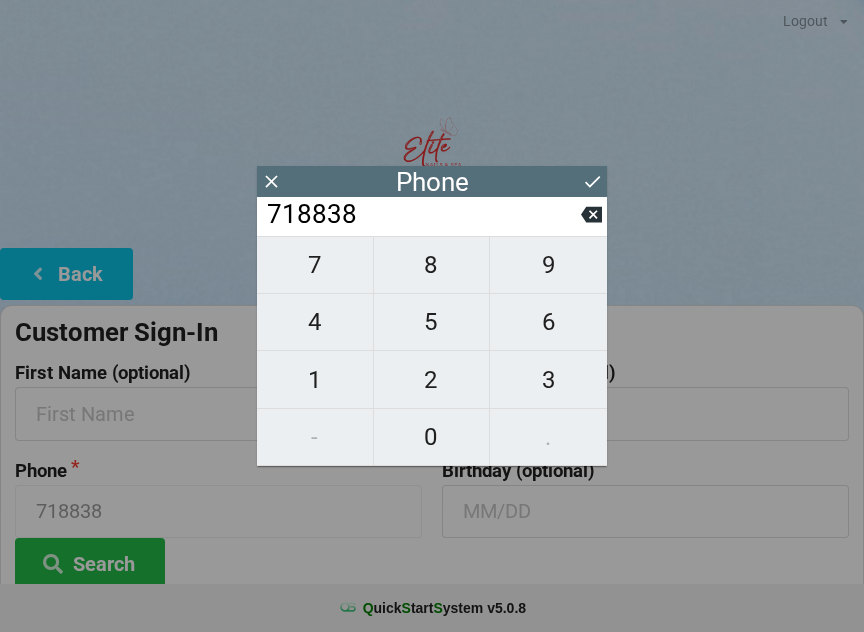 click on "4" at bounding box center [315, 322] 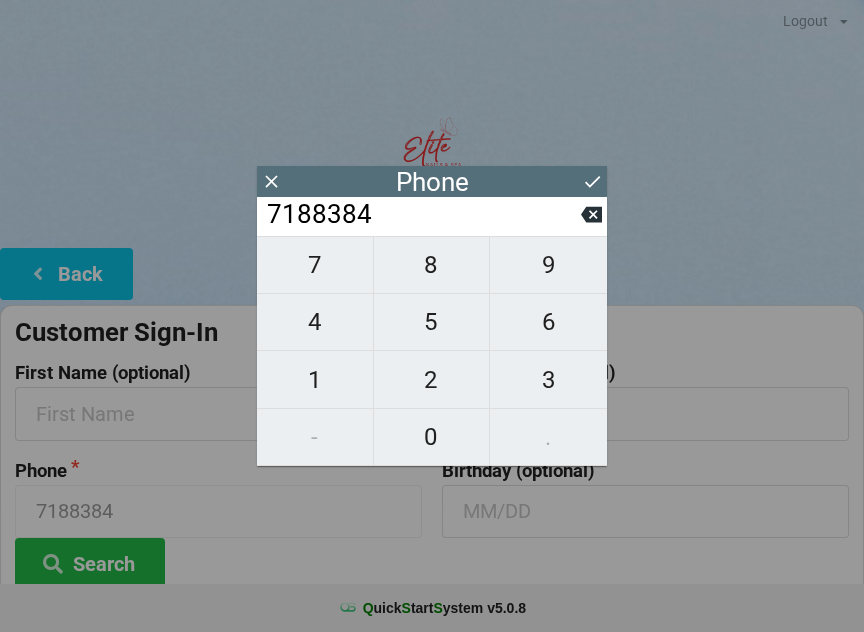 click on "4" at bounding box center (315, 322) 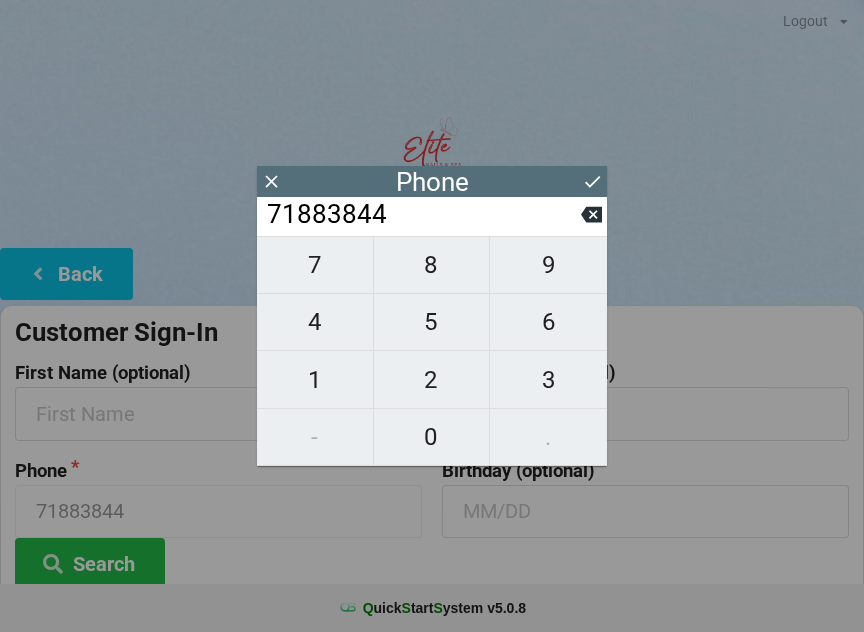 click on "4" at bounding box center [315, 322] 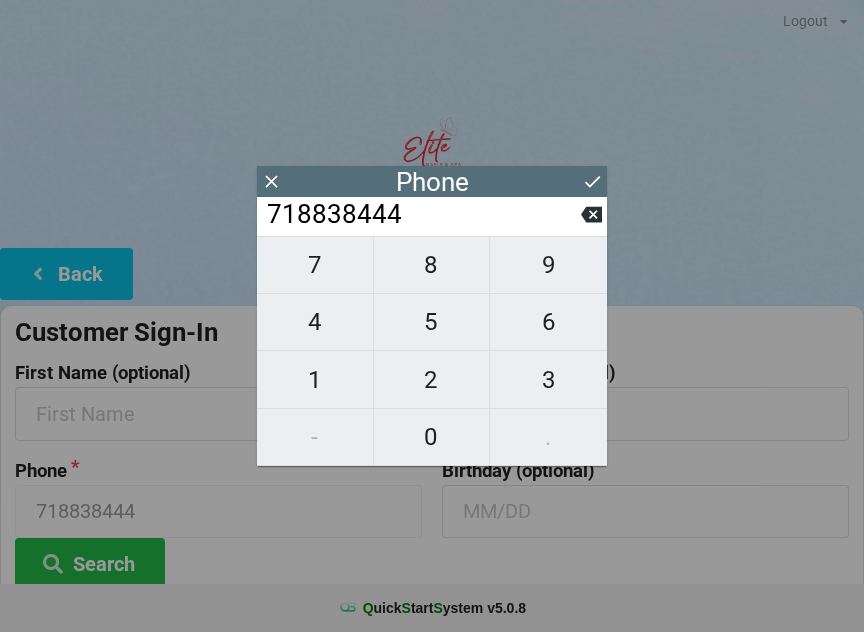 click on "7" at bounding box center [315, 265] 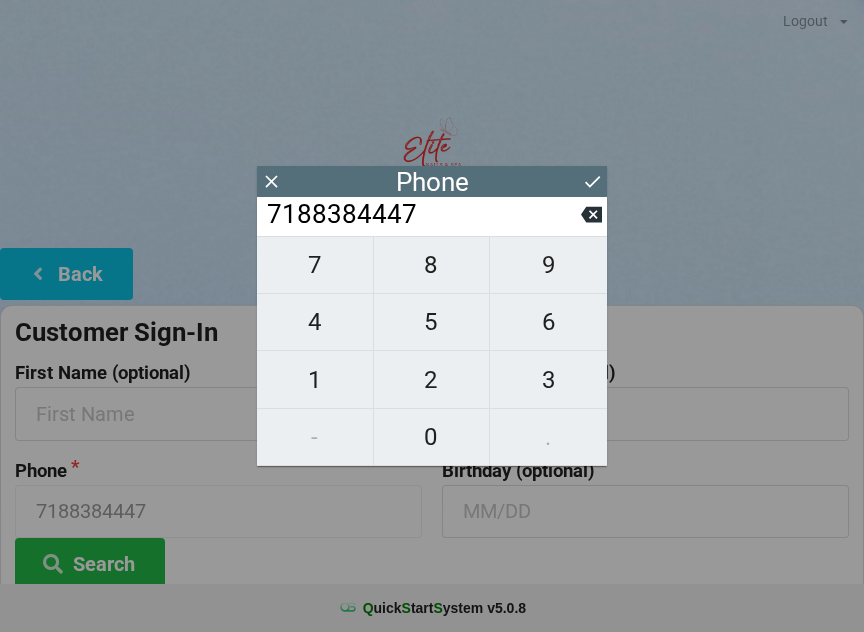 click 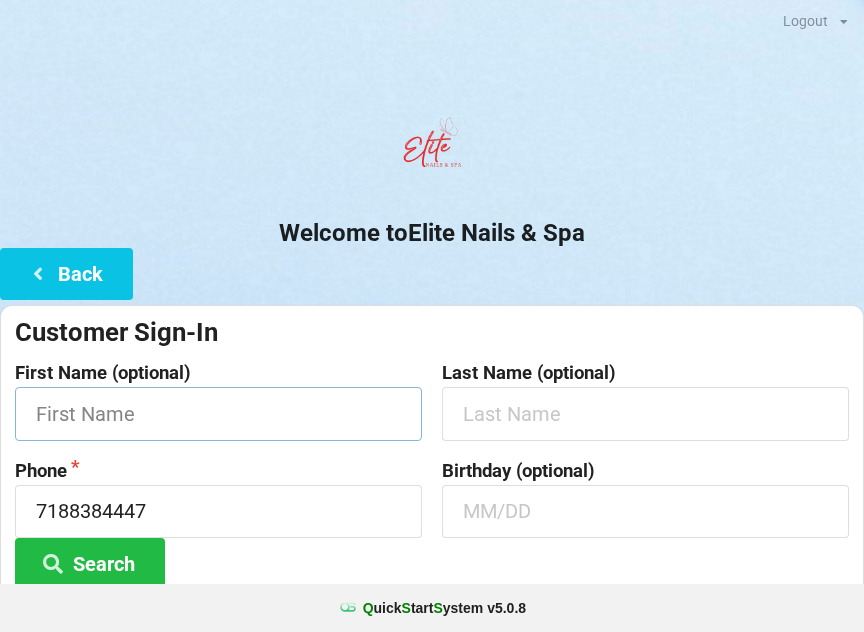 click at bounding box center [218, 413] 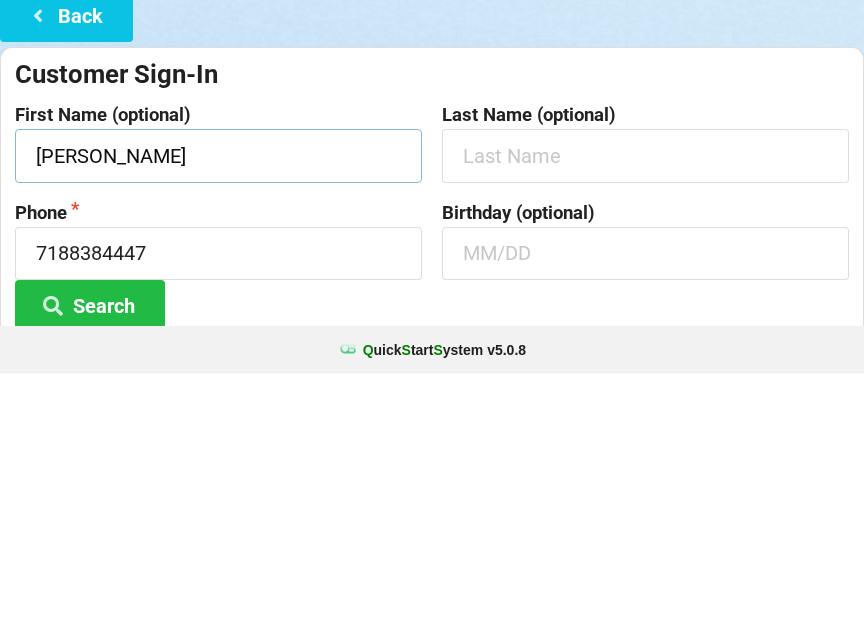 type on "[PERSON_NAME]" 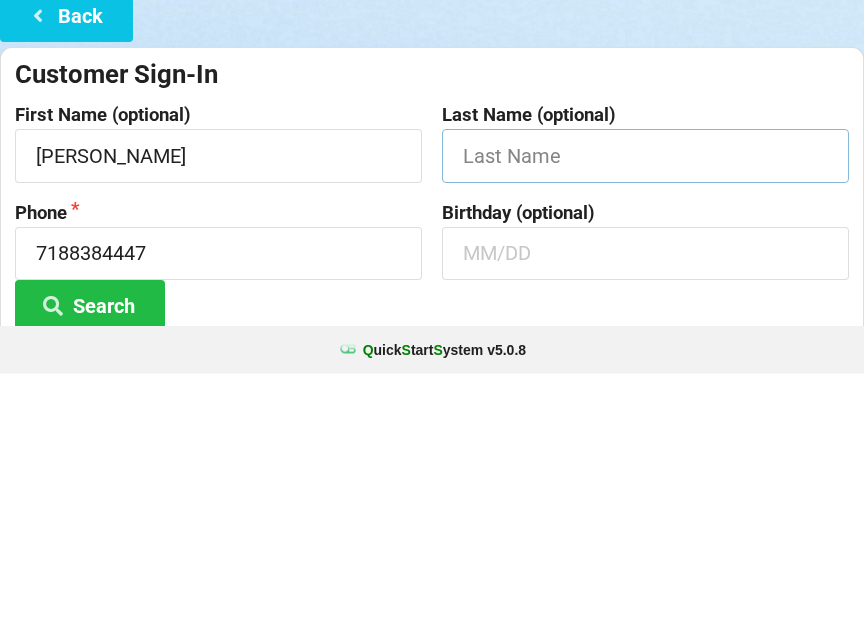 click at bounding box center (645, 413) 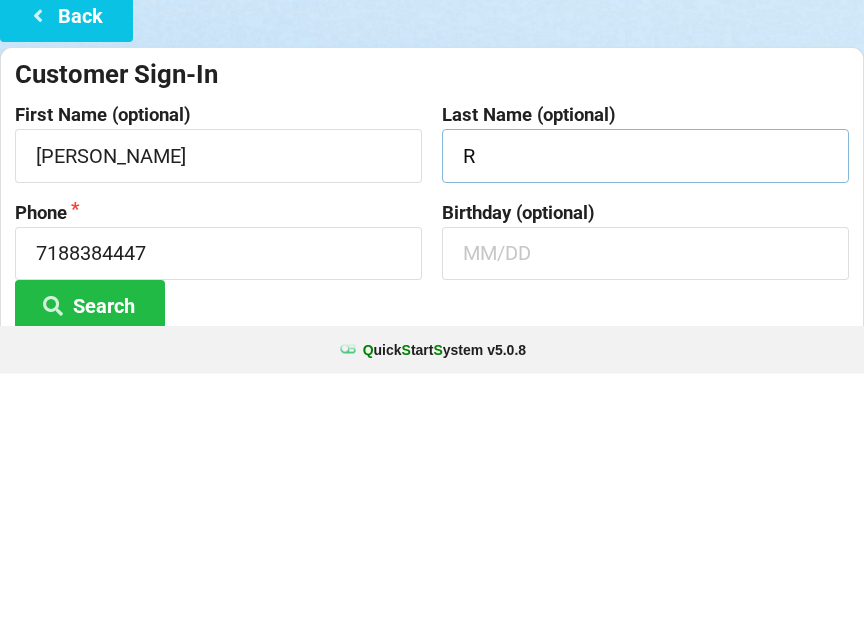 type on "R" 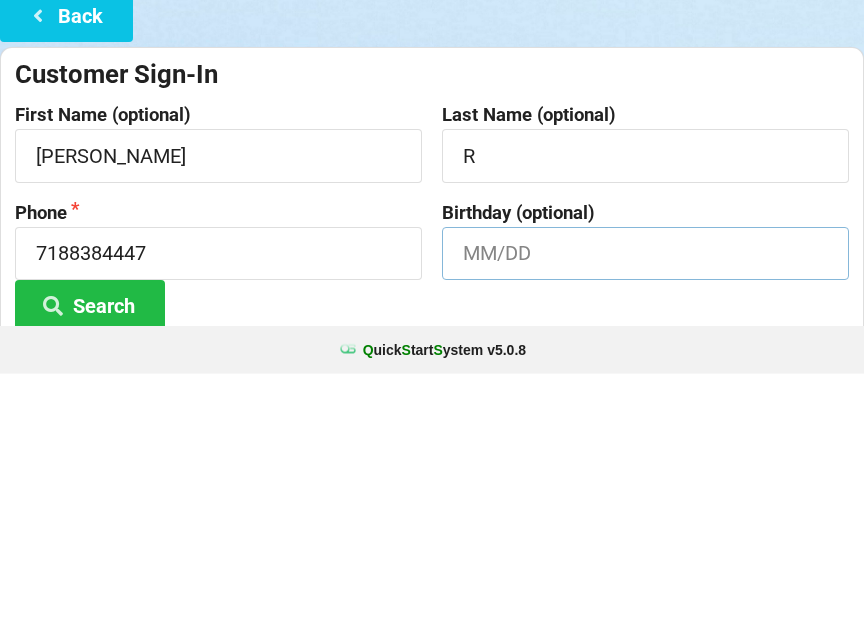 click at bounding box center (645, 511) 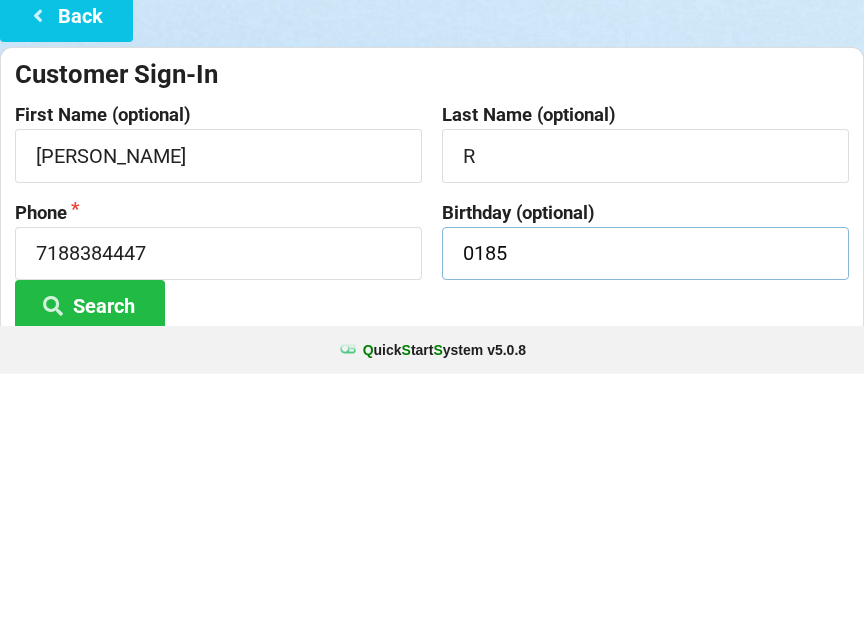 scroll, scrollTop: 5, scrollLeft: 0, axis: vertical 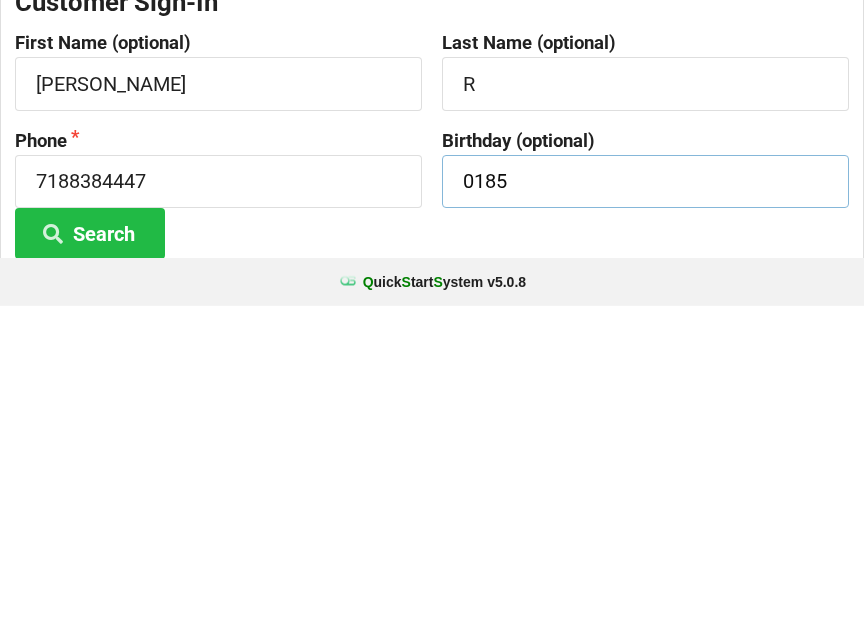 type on "0185" 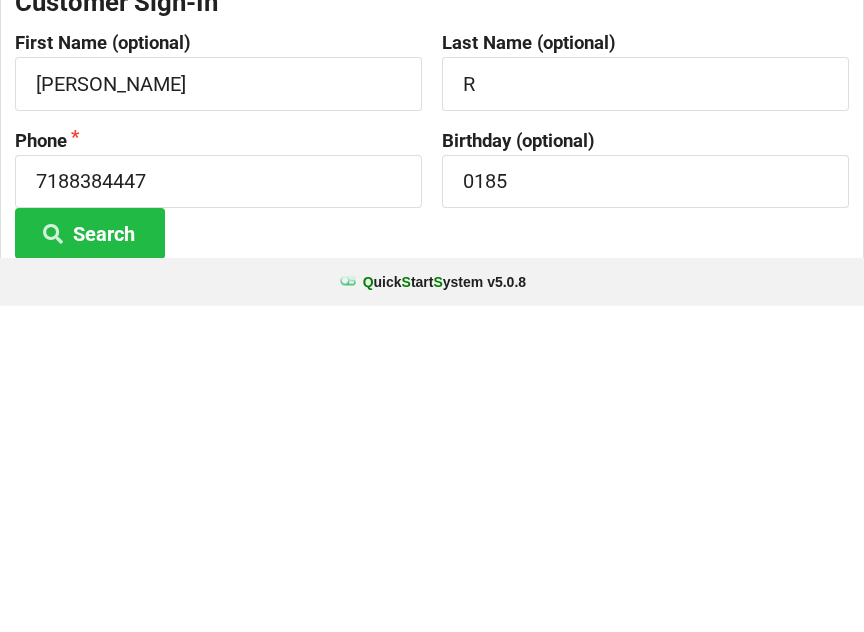 click on "Search" at bounding box center [90, 559] 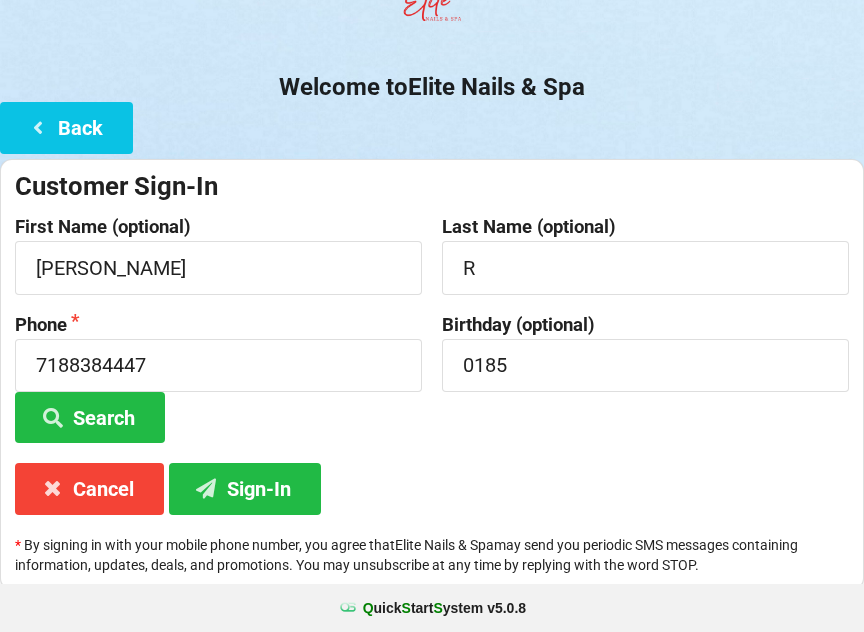 click on "Cancel" at bounding box center [89, 488] 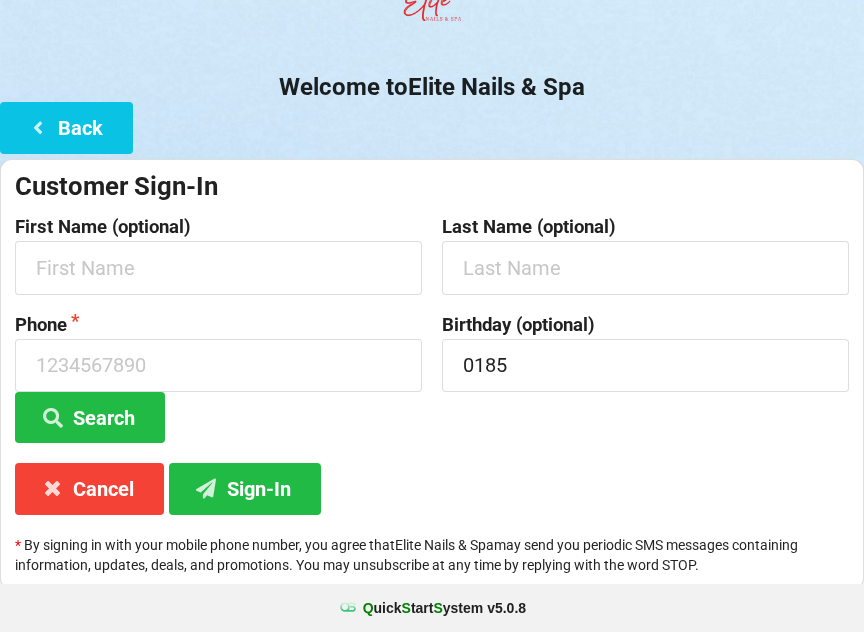 click on "Back" at bounding box center [66, 127] 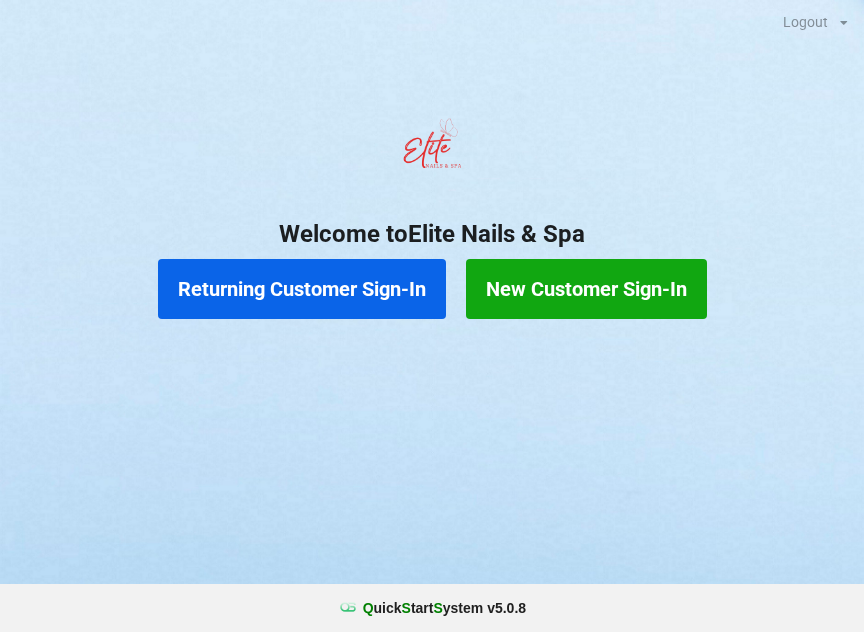 scroll, scrollTop: 0, scrollLeft: 0, axis: both 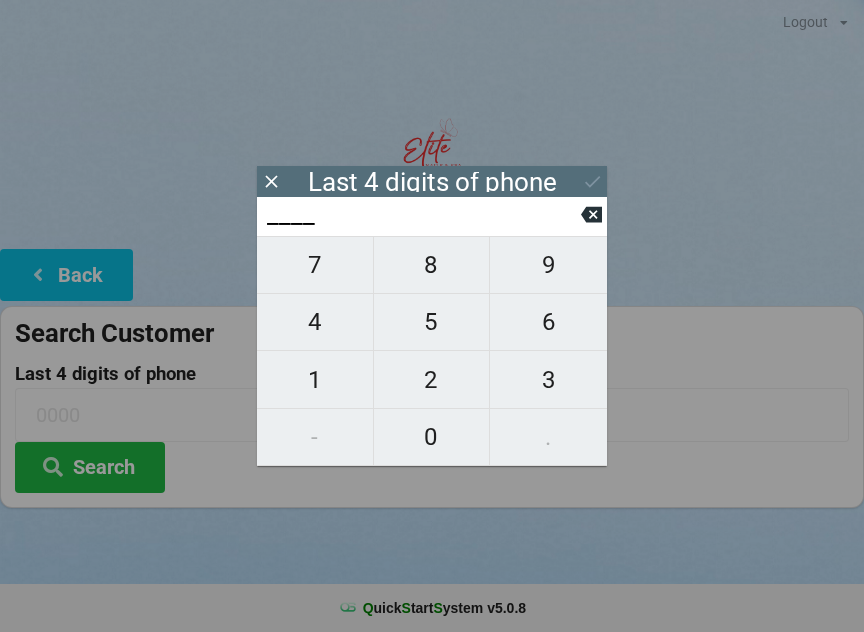 click on "7" at bounding box center [315, 265] 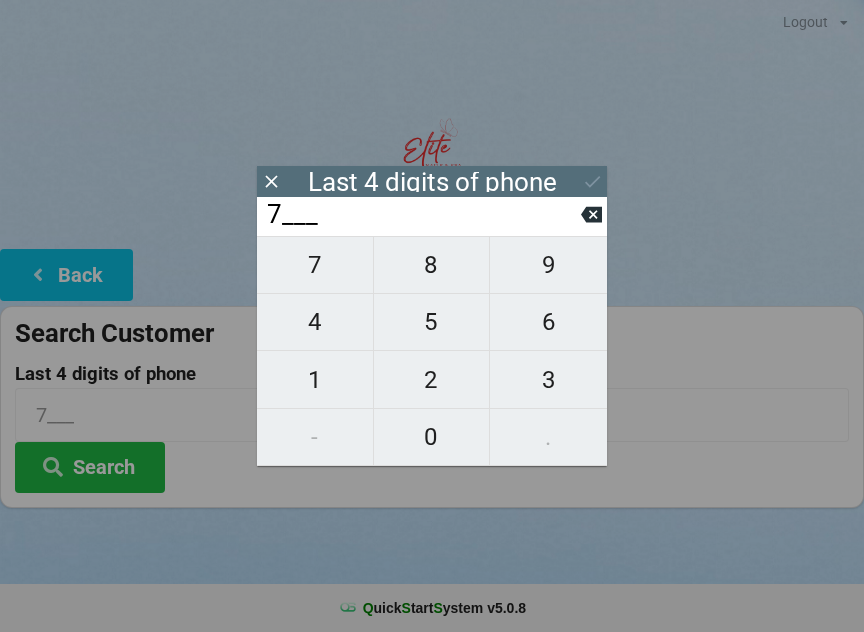 click on "1" at bounding box center [315, 380] 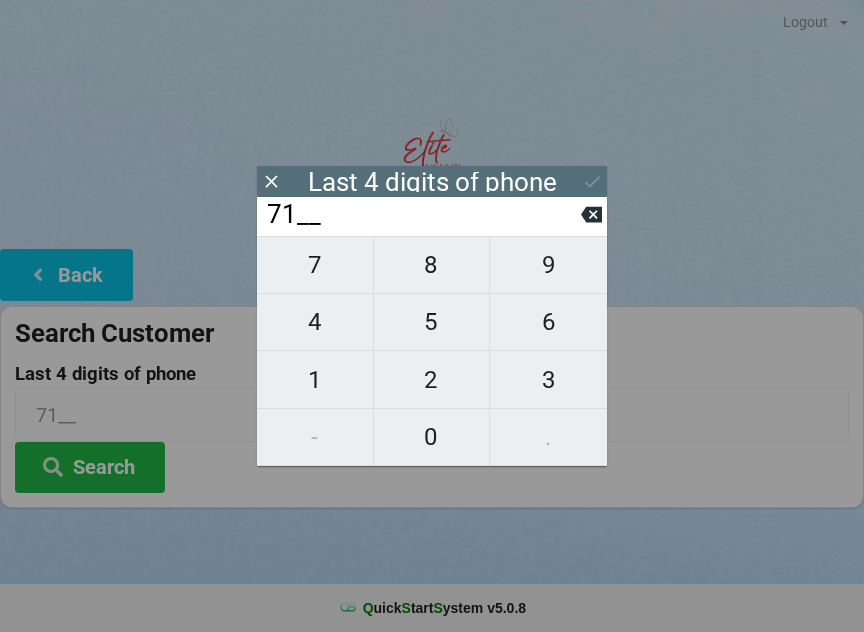 click on "8" at bounding box center (432, 265) 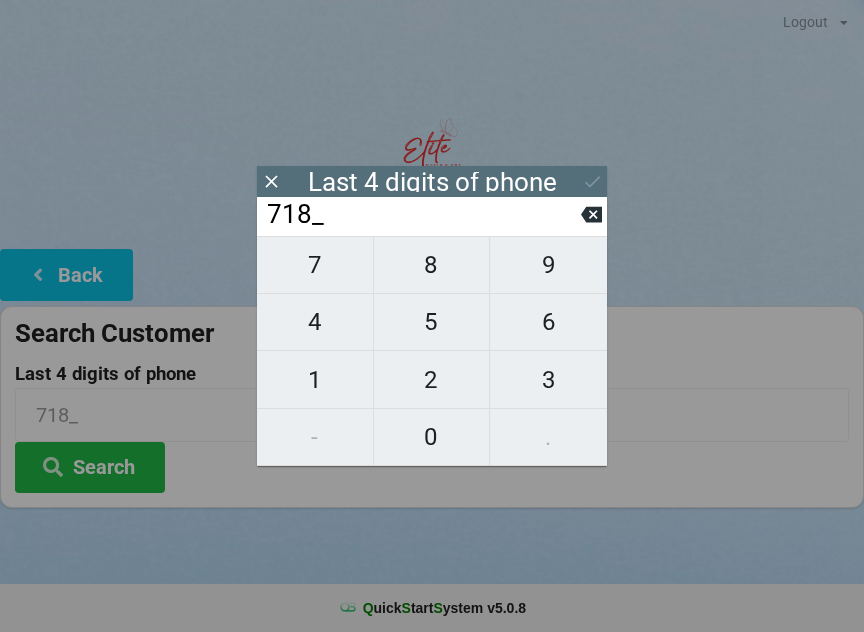 click on "8" at bounding box center (432, 265) 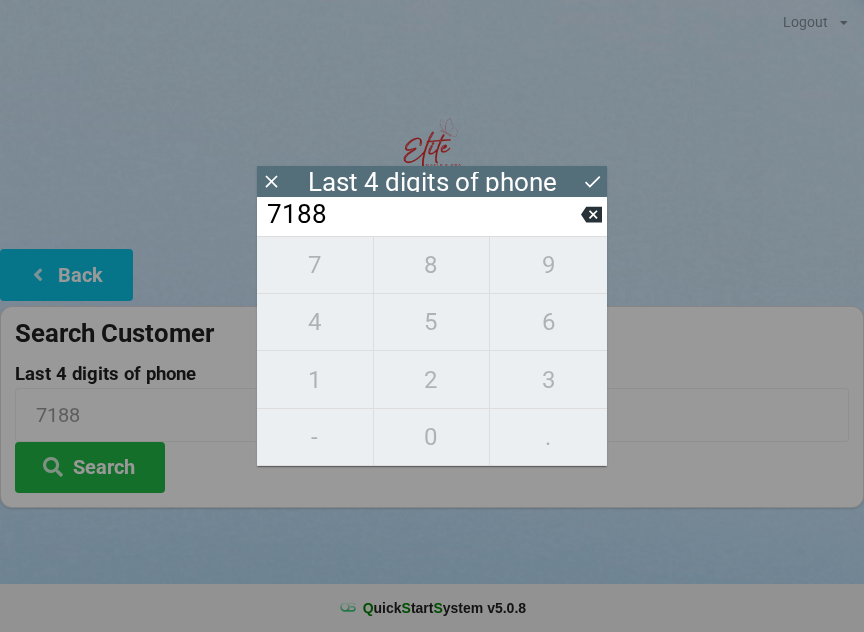 click at bounding box center [591, 214] 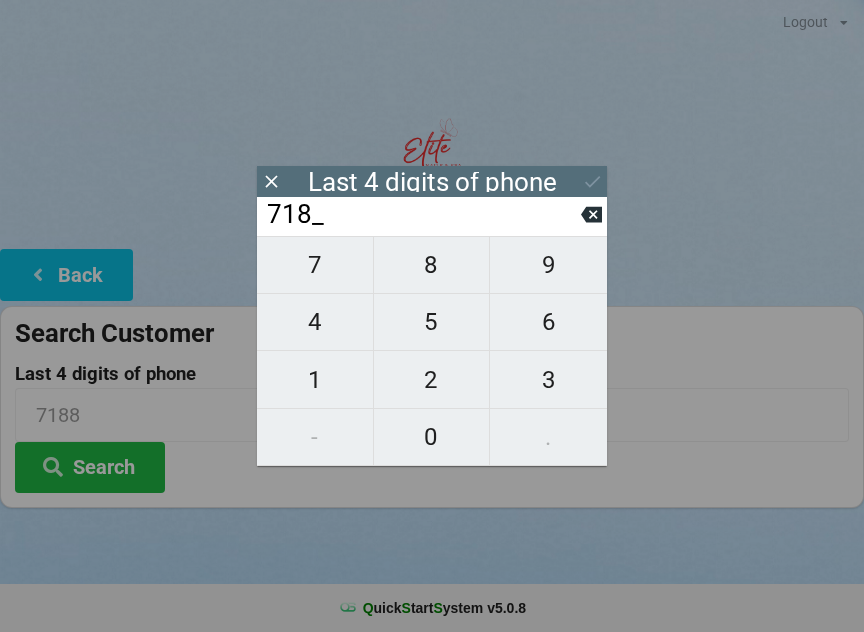 click 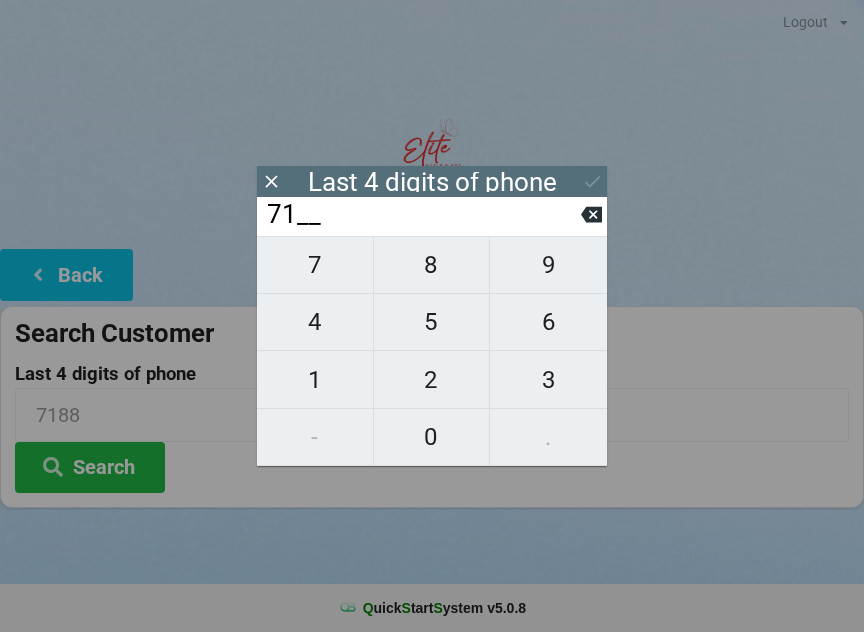 click 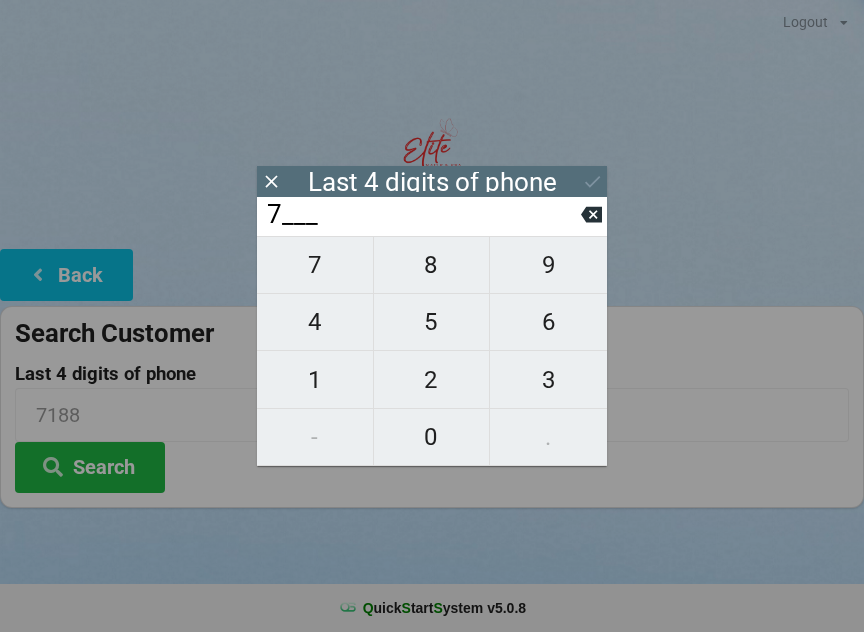 click on "7___" at bounding box center [423, 215] 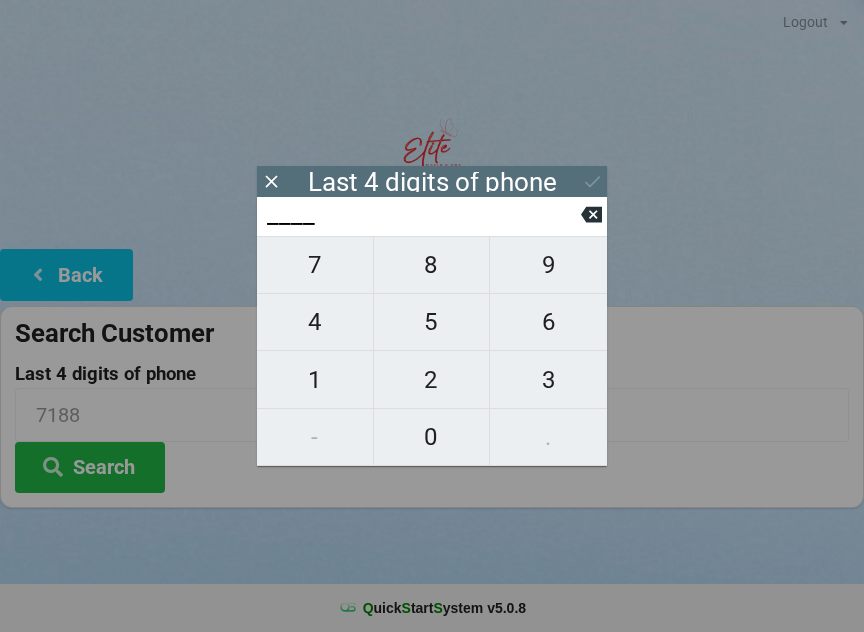 click on "4" at bounding box center (315, 322) 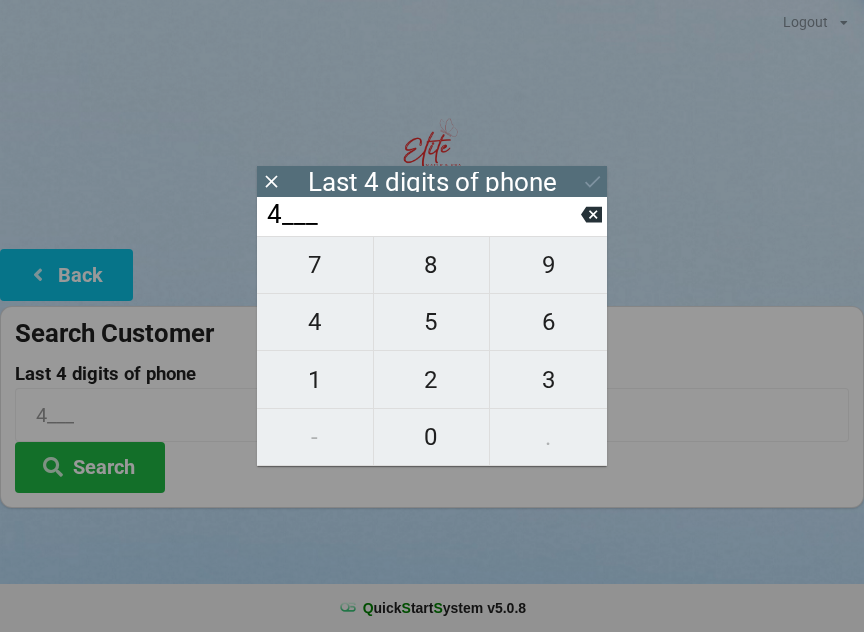 click on "4" at bounding box center [315, 322] 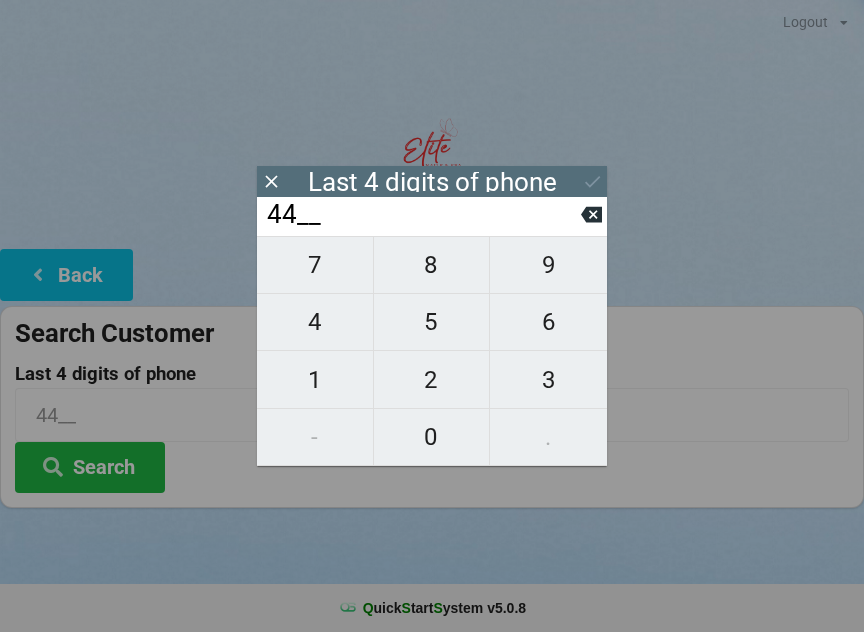 click on "4" at bounding box center [315, 322] 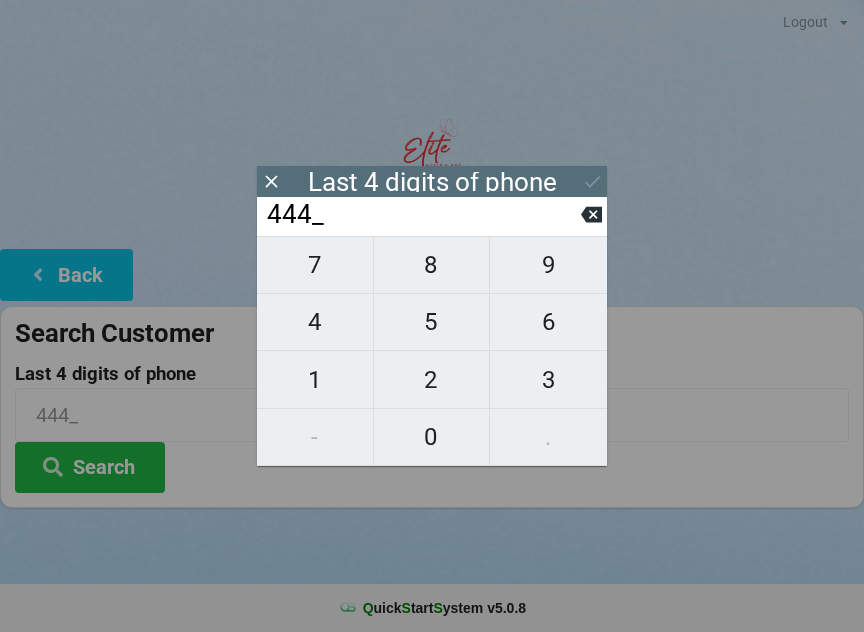 click on "7" at bounding box center (315, 265) 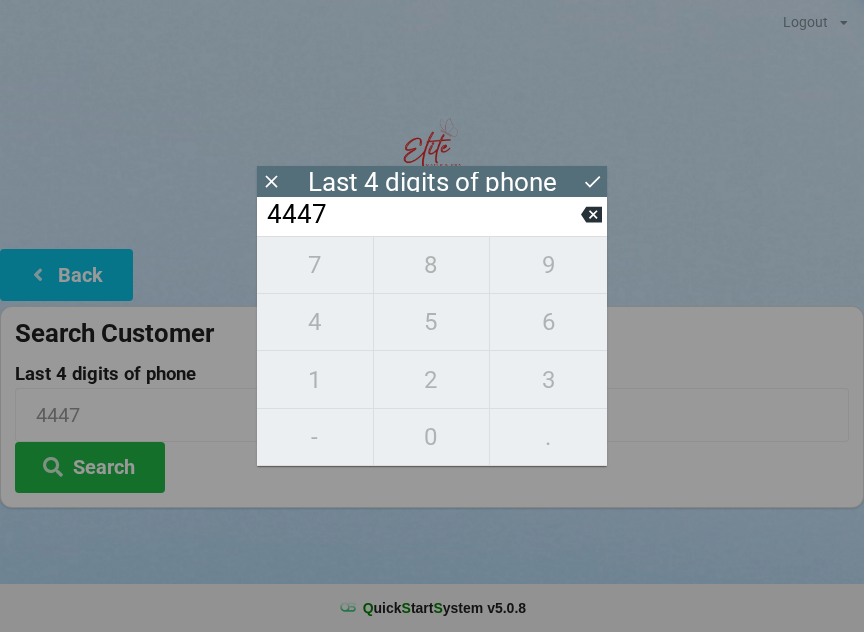 click on "4447" at bounding box center (423, 215) 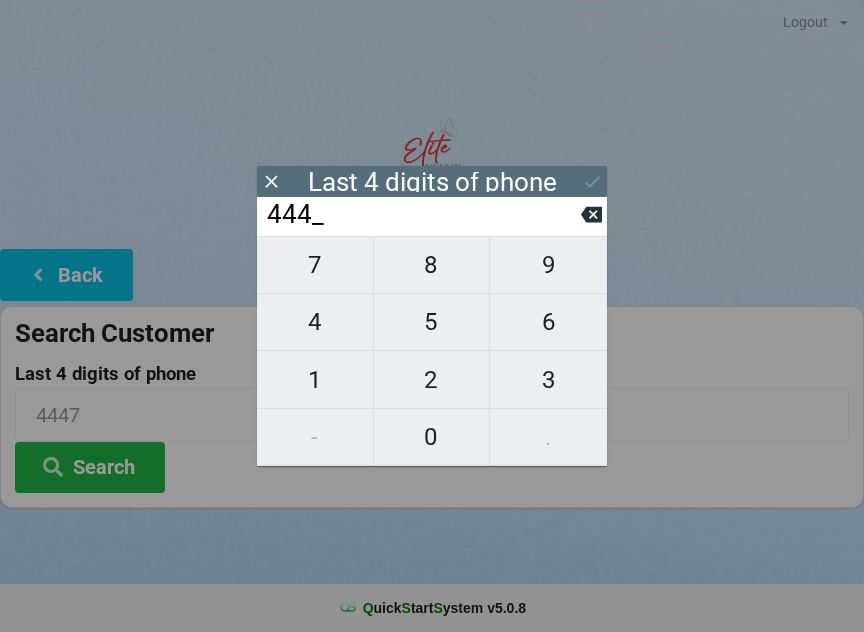 click on "444_" at bounding box center [423, 215] 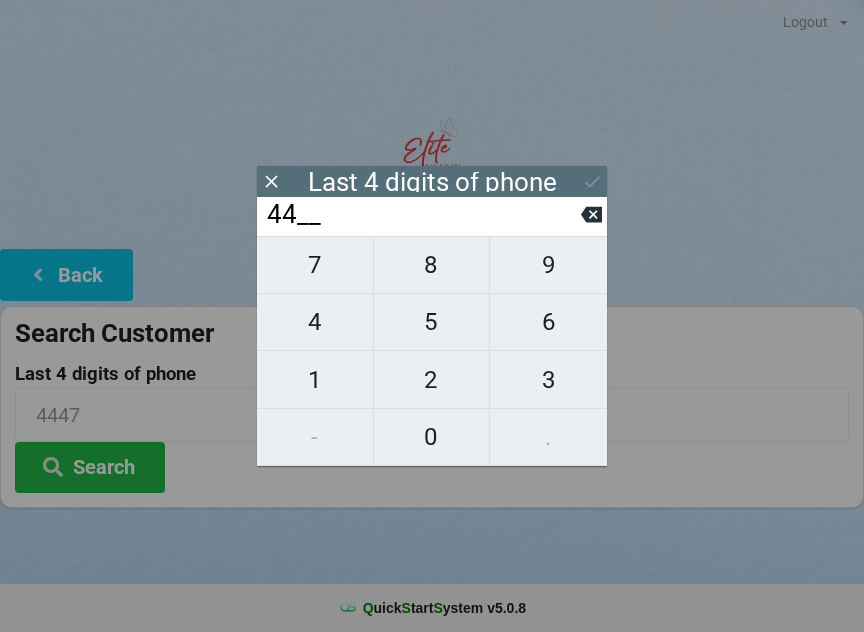 click on "44__" at bounding box center [423, 215] 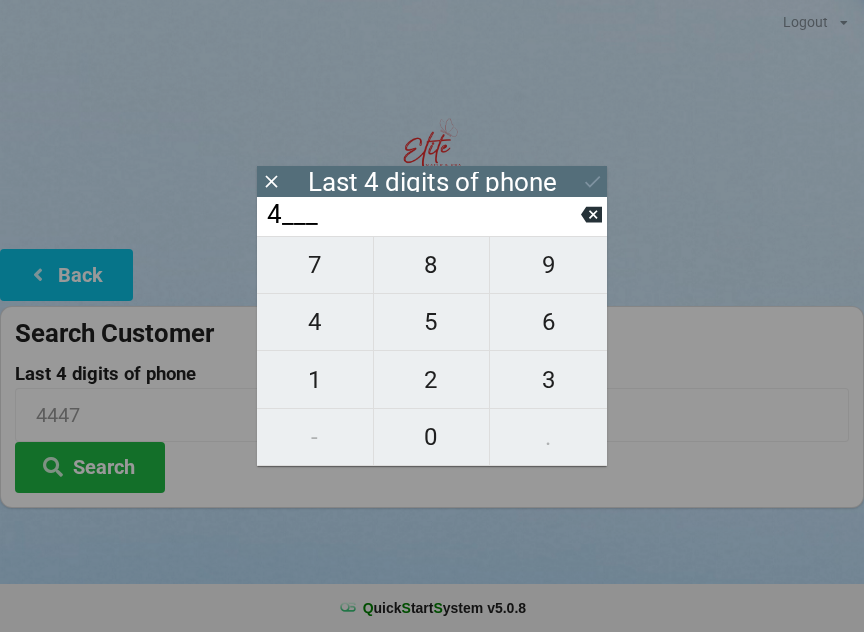 click 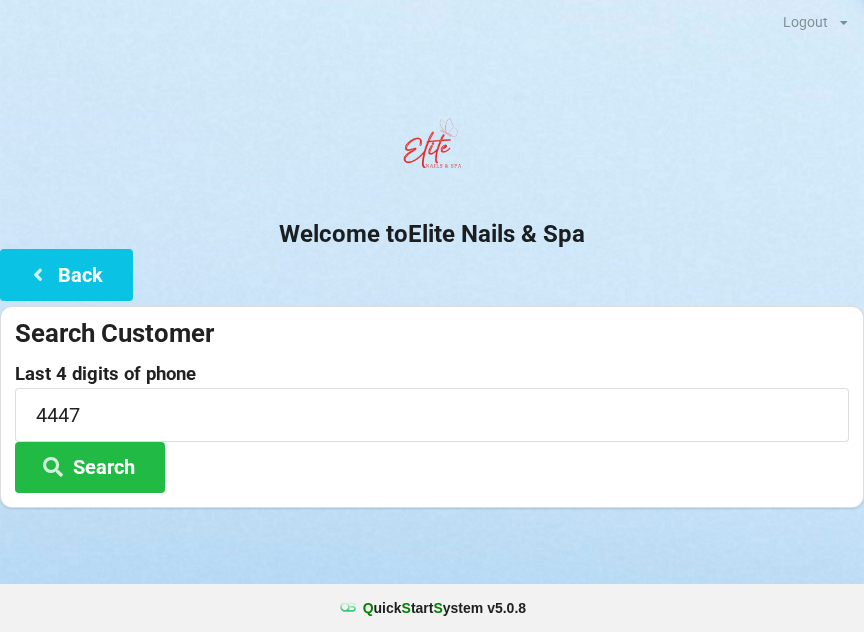 click at bounding box center [38, 273] 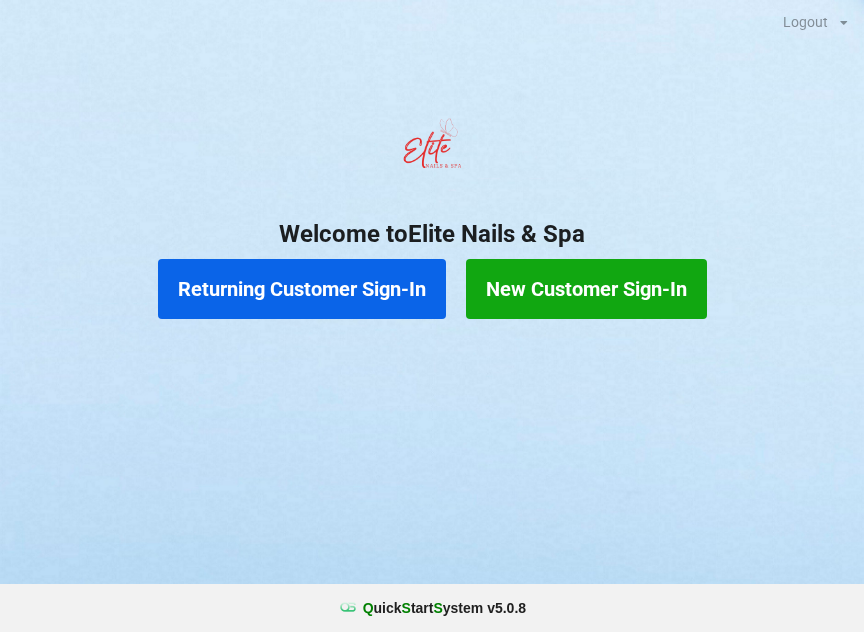 click on "New Customer Sign-In" at bounding box center [586, 289] 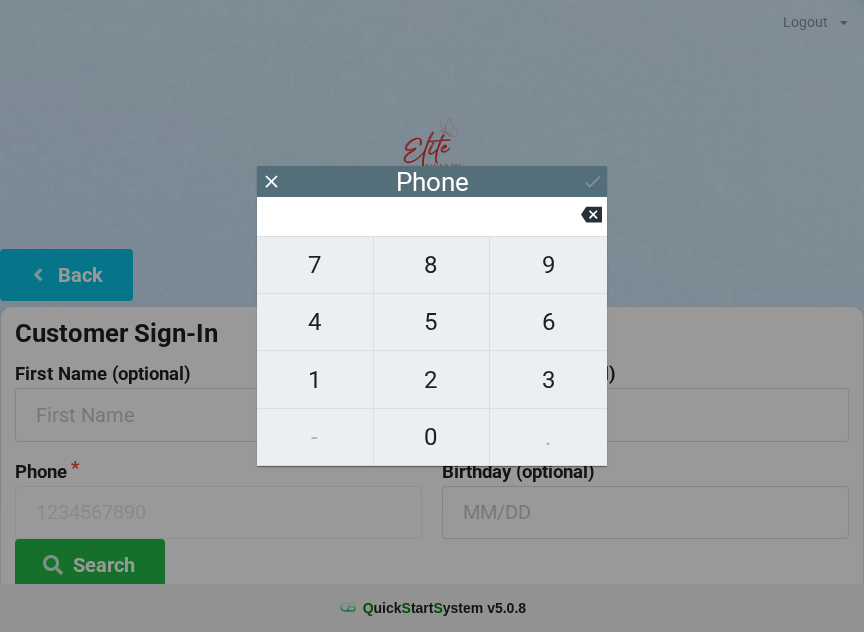 click on "1" at bounding box center (315, 380) 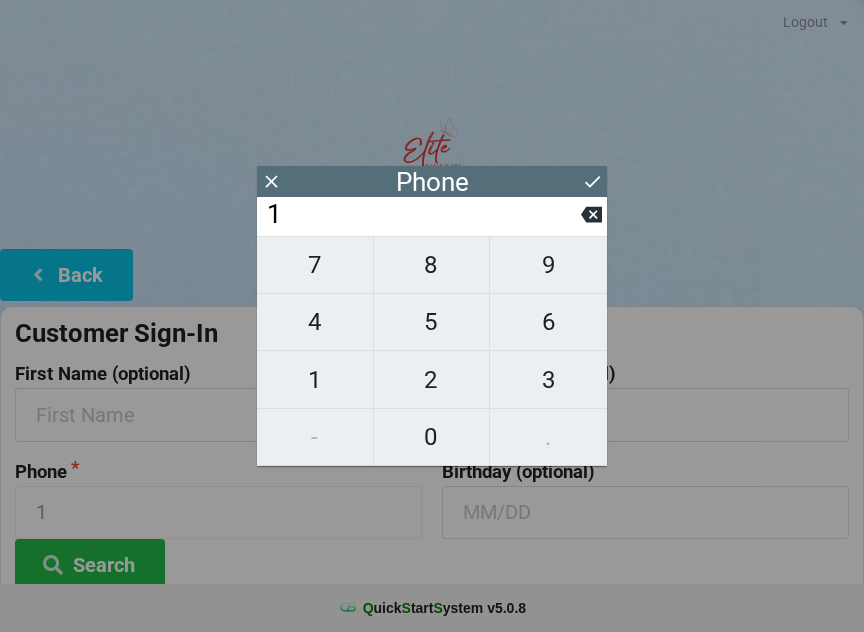 click 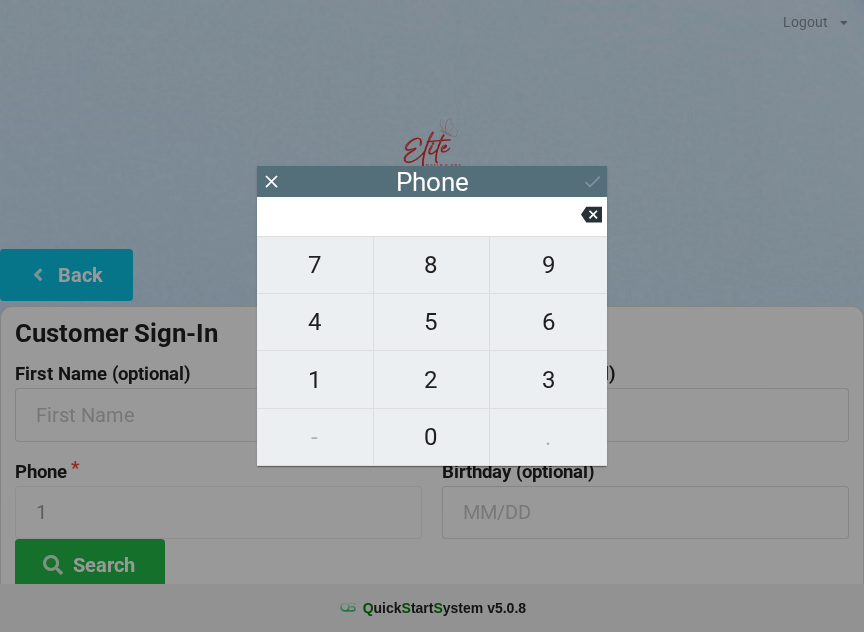 click on "7" at bounding box center [315, 265] 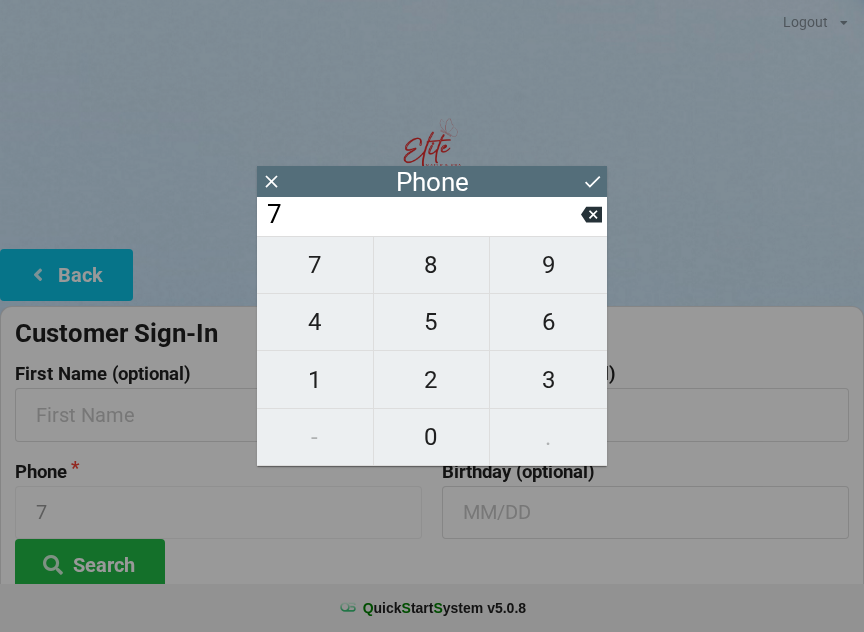 click on "1" at bounding box center [315, 380] 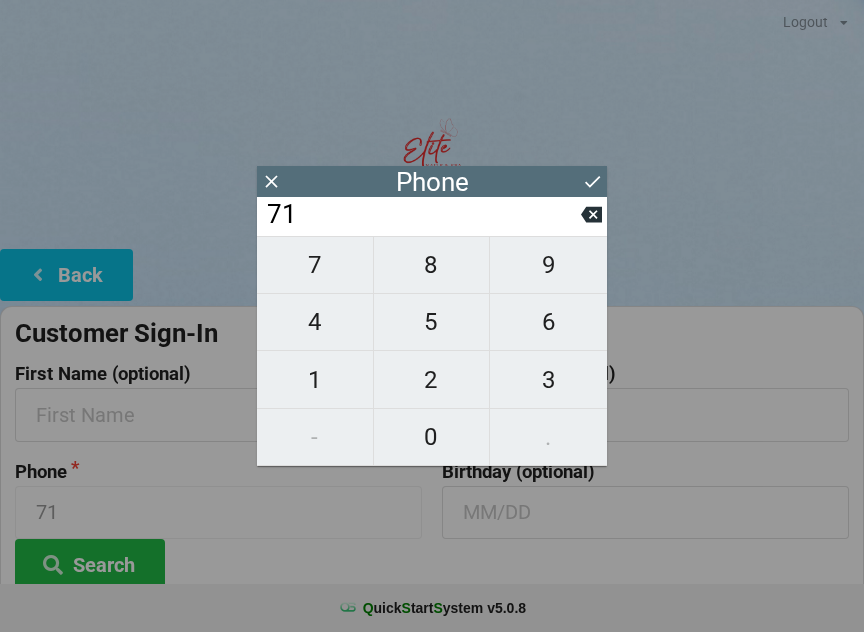 click on "8" at bounding box center [432, 265] 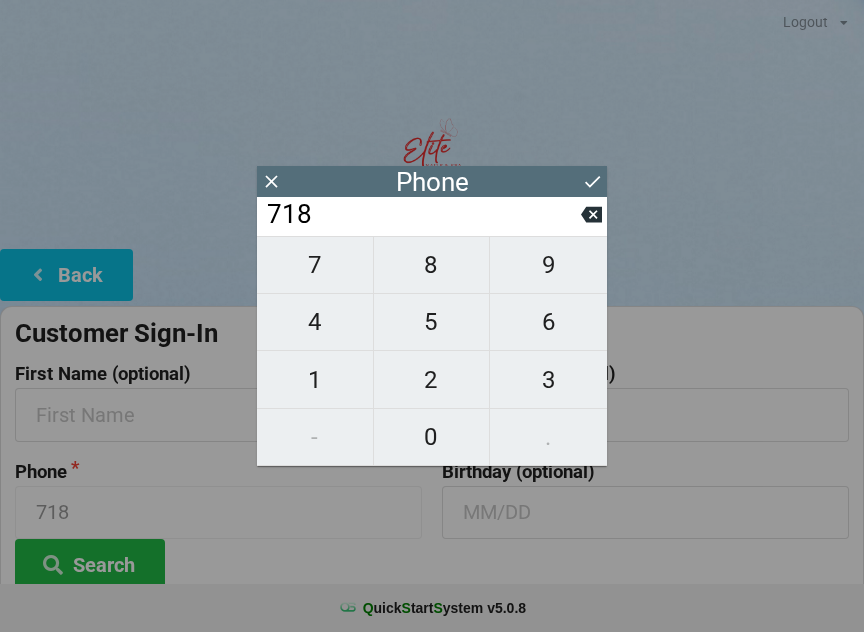 click on "8" at bounding box center (432, 265) 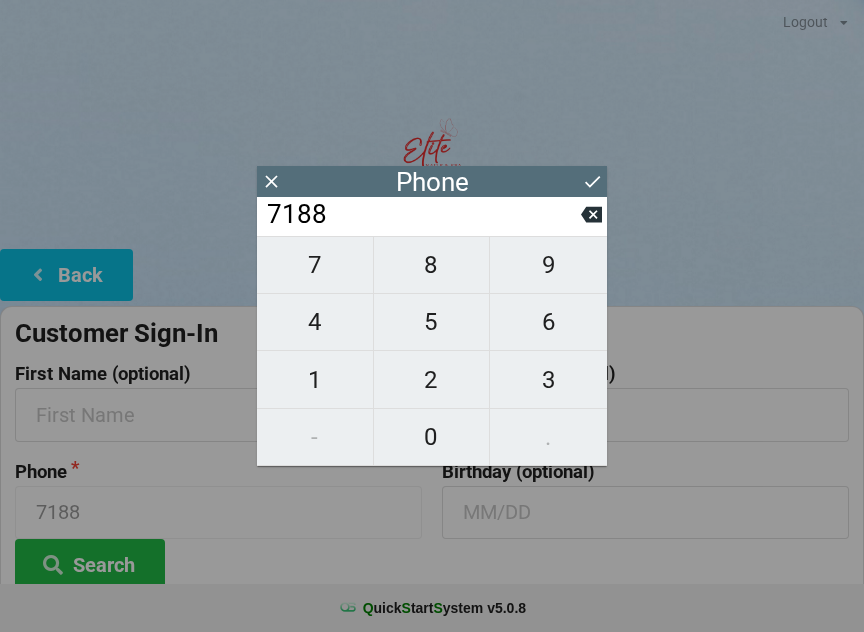 click on "3" at bounding box center (548, 380) 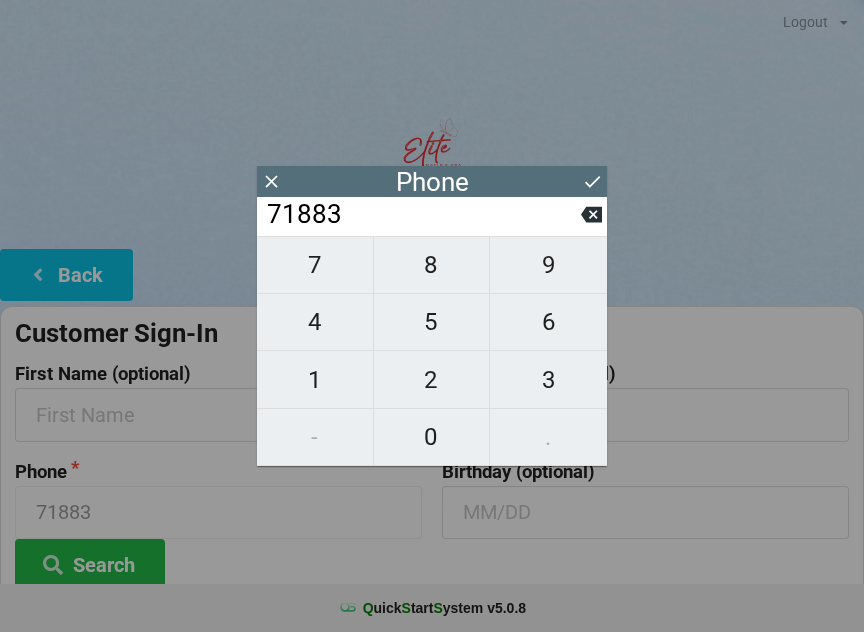 click on "8" at bounding box center (432, 265) 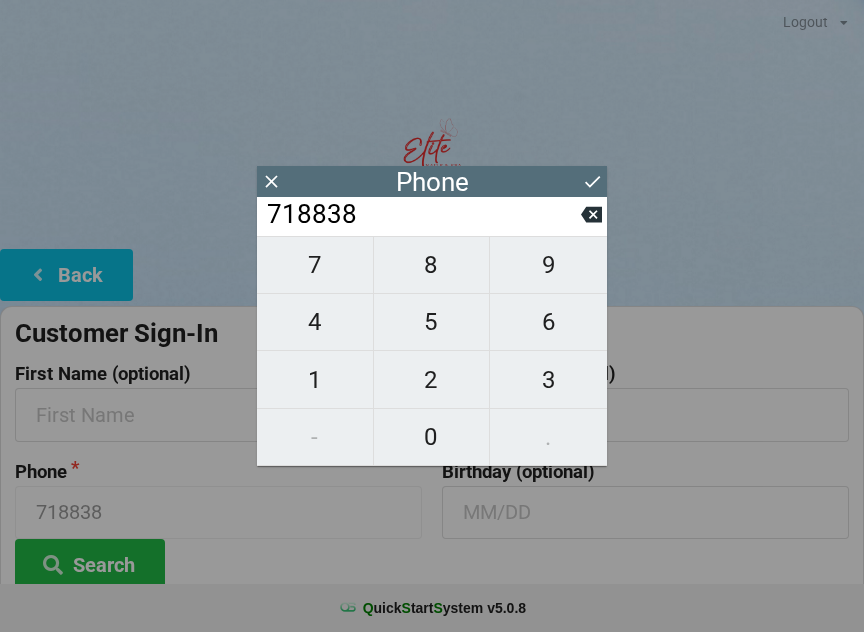 click on "4" at bounding box center (315, 322) 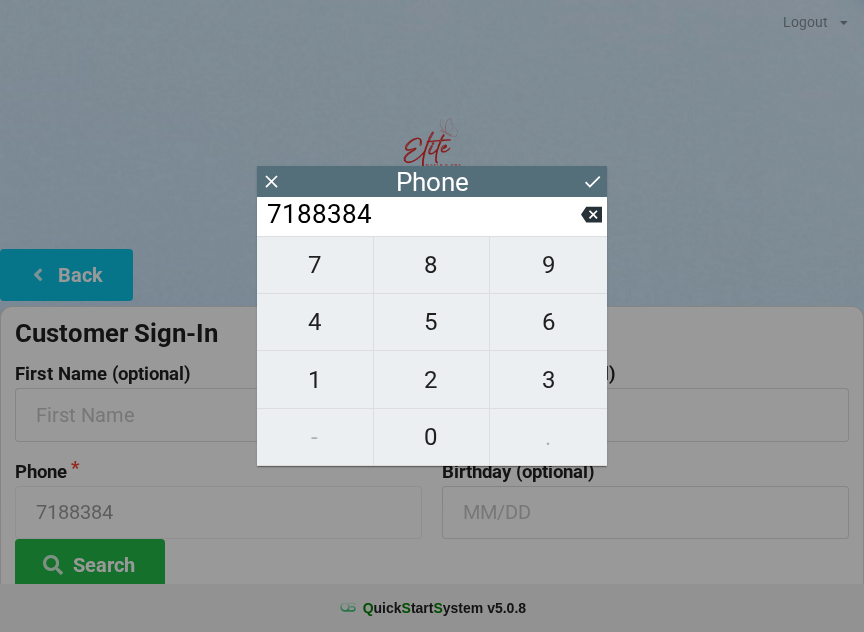 click on "4" at bounding box center (315, 322) 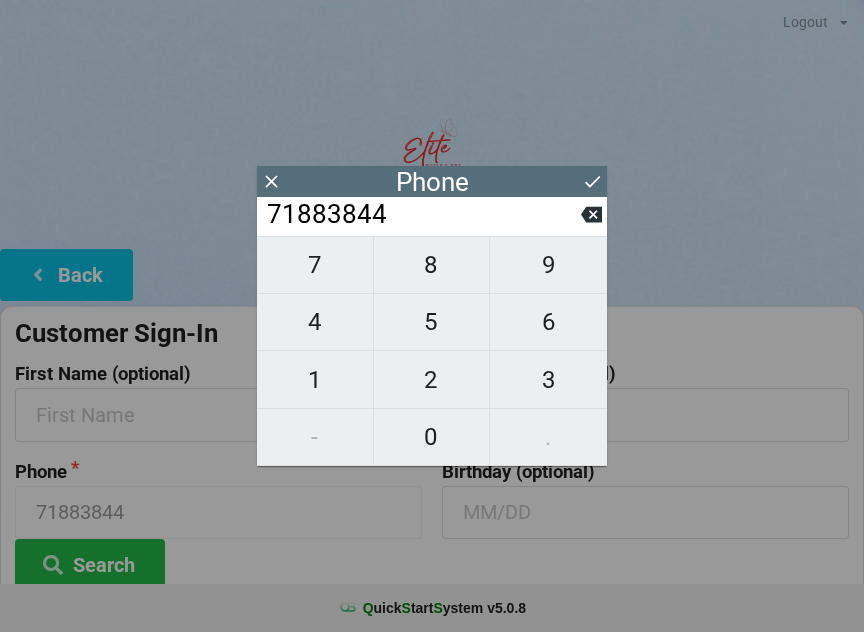 click on "4" at bounding box center [315, 322] 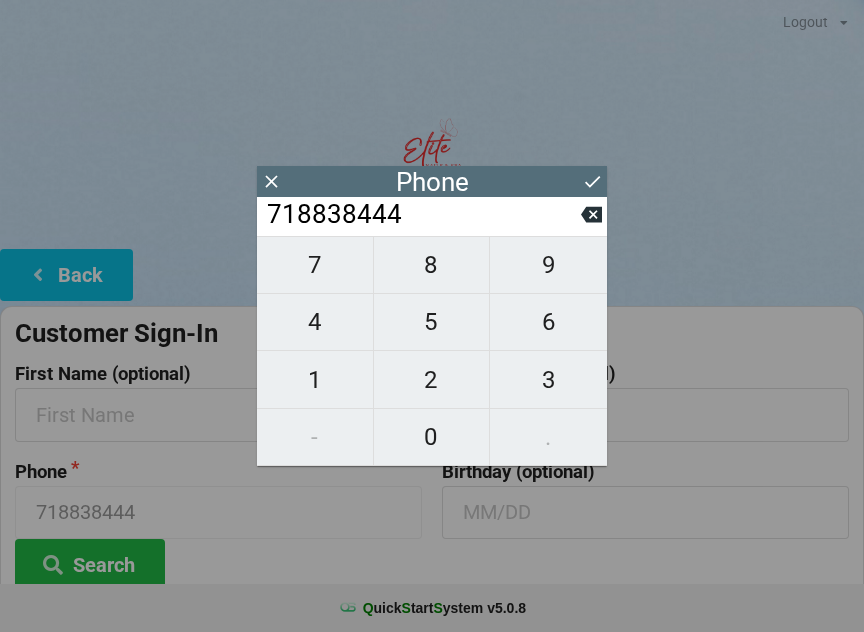 click on "7" at bounding box center (315, 265) 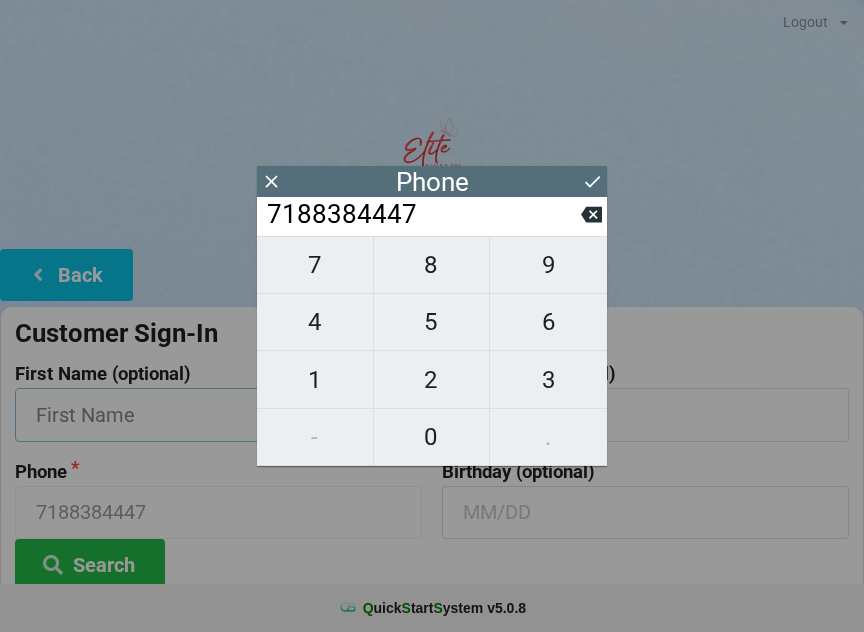 click at bounding box center (218, 414) 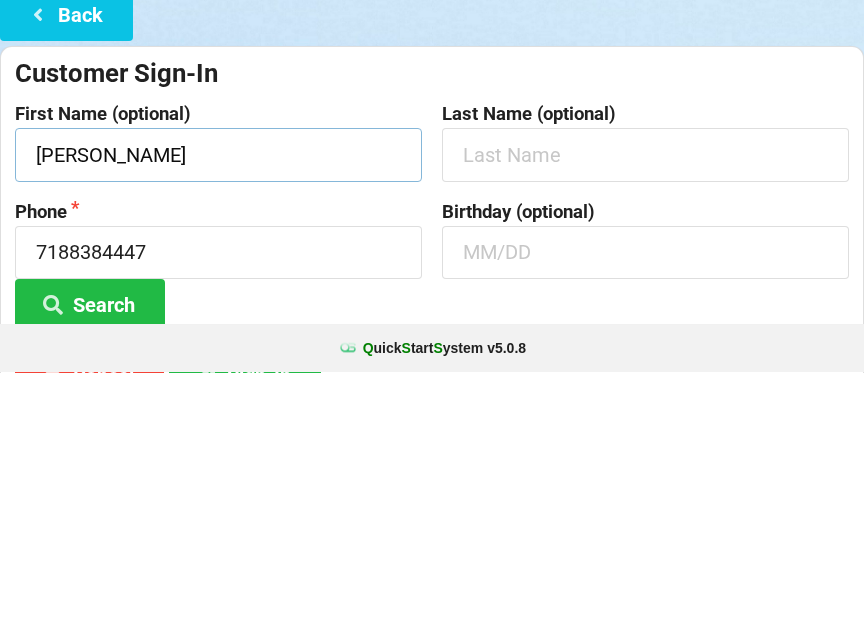 type on "[PERSON_NAME]" 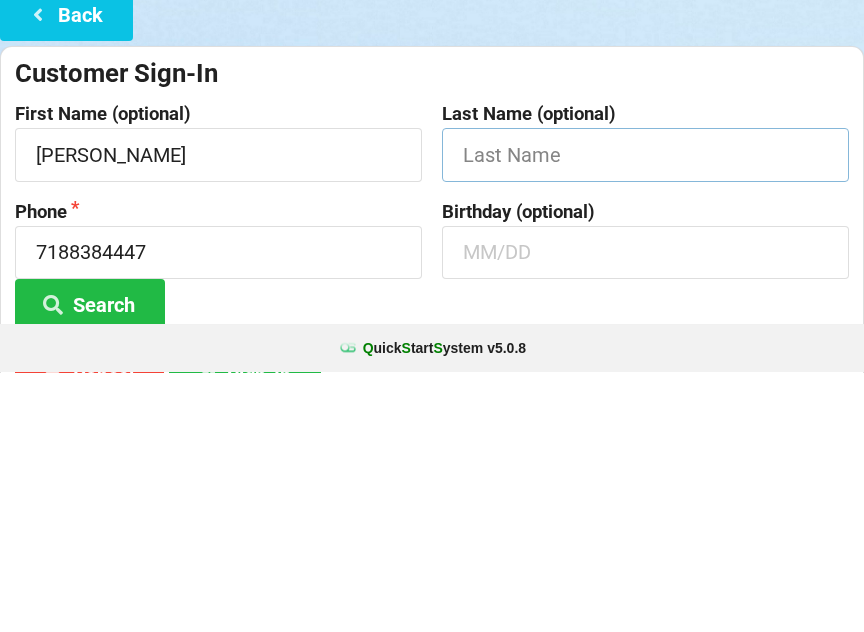 click at bounding box center [645, 414] 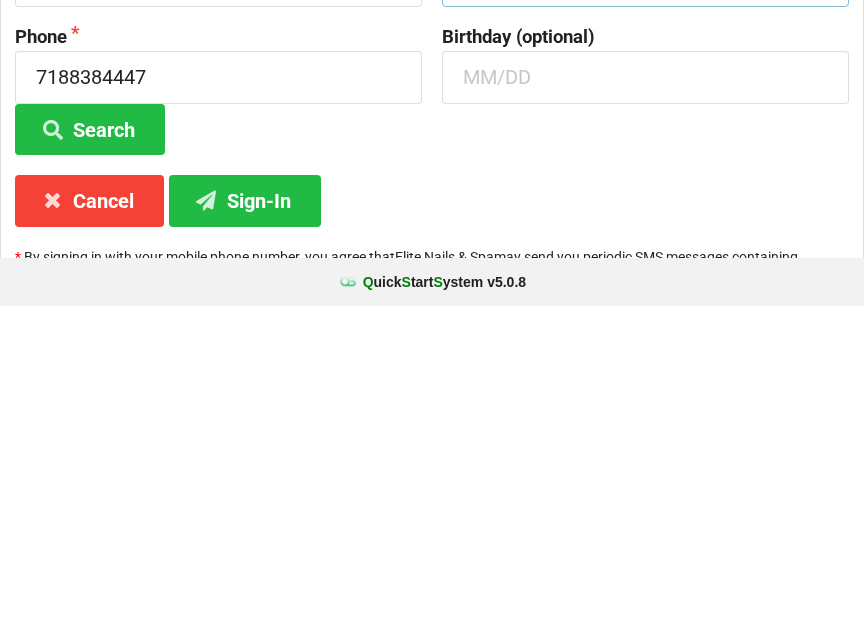 type on "R" 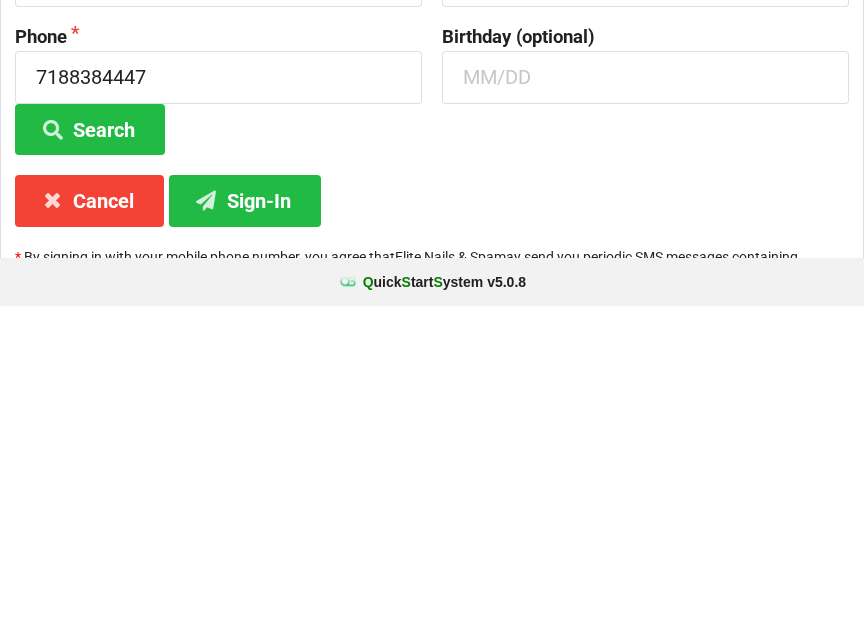 click on "Sign-In" at bounding box center [245, 526] 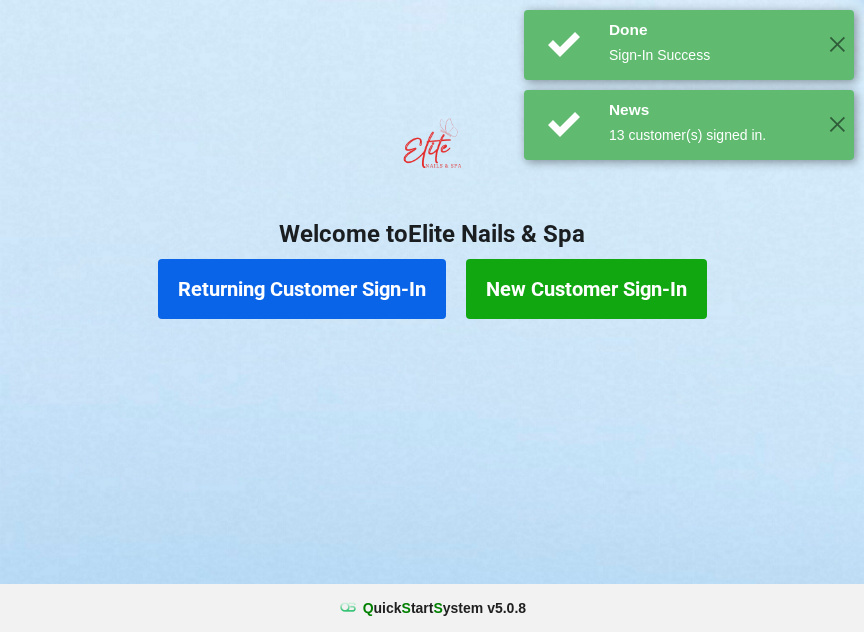 scroll, scrollTop: 0, scrollLeft: 0, axis: both 